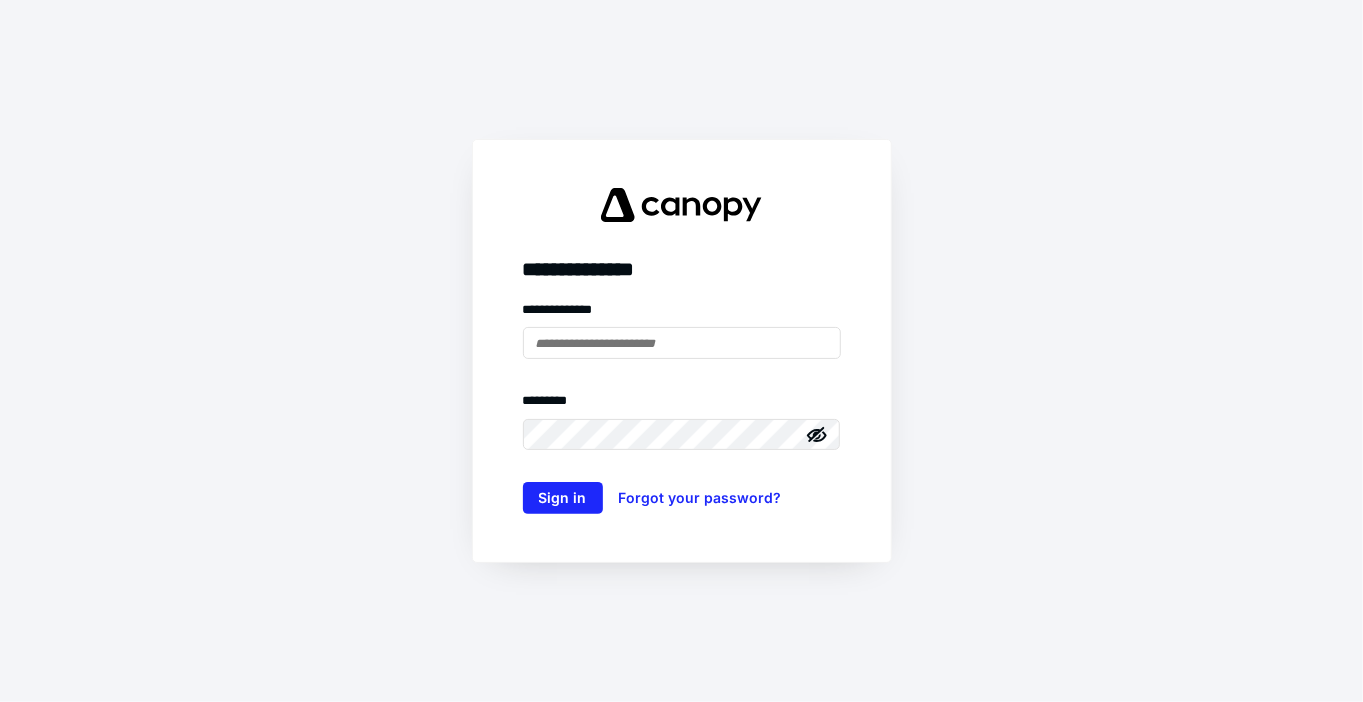 scroll, scrollTop: 0, scrollLeft: 0, axis: both 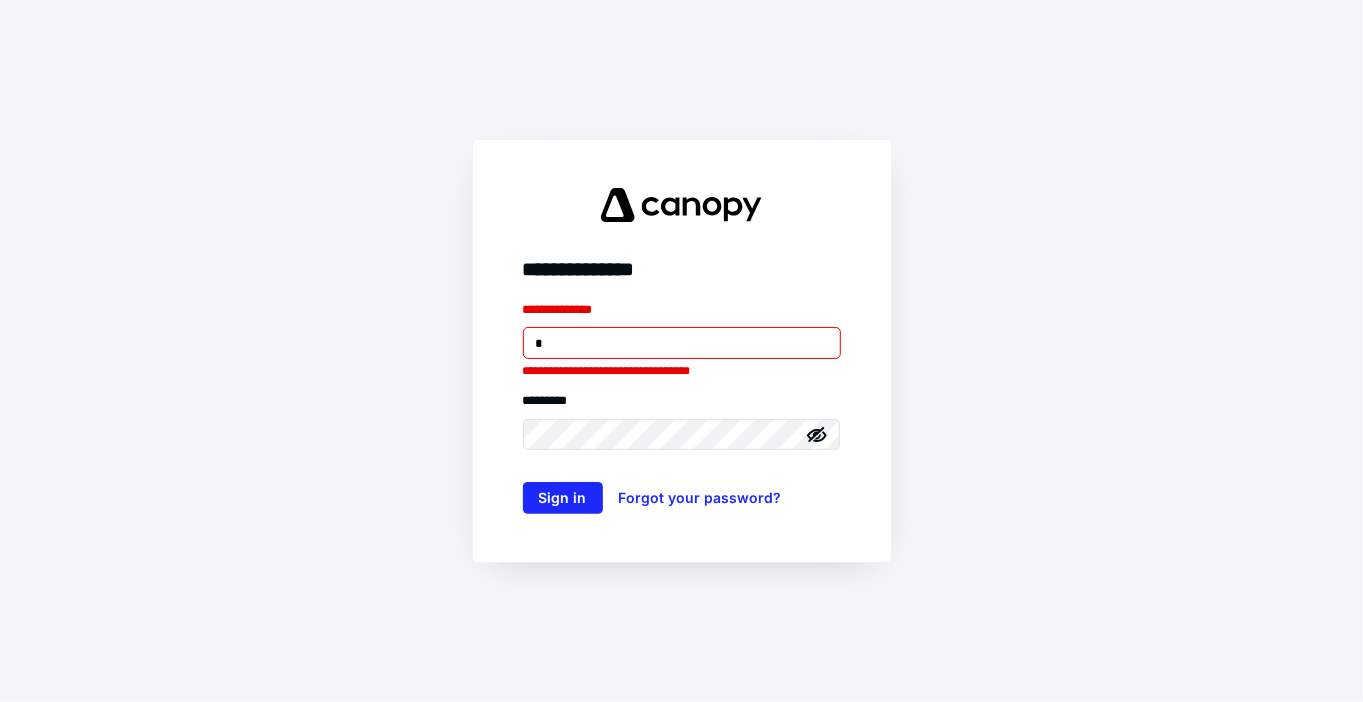 type on "**********" 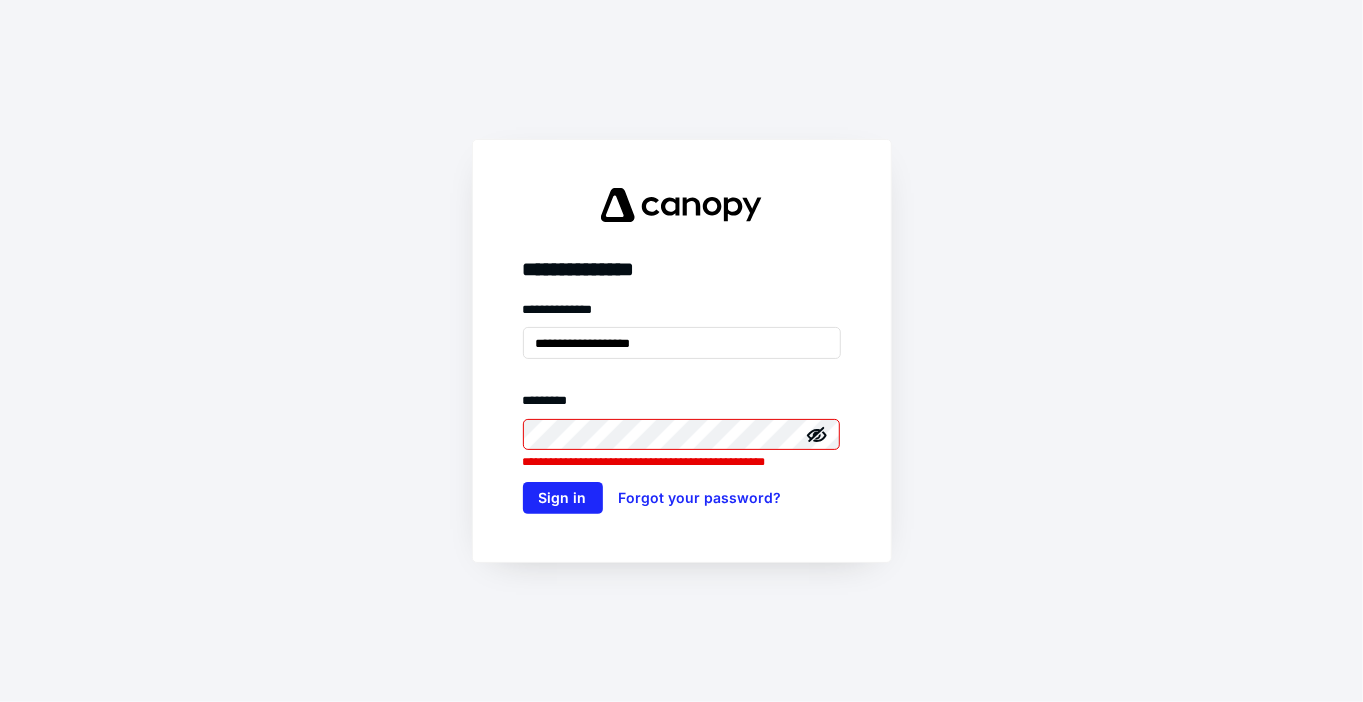 click on "Sign in" at bounding box center (563, 498) 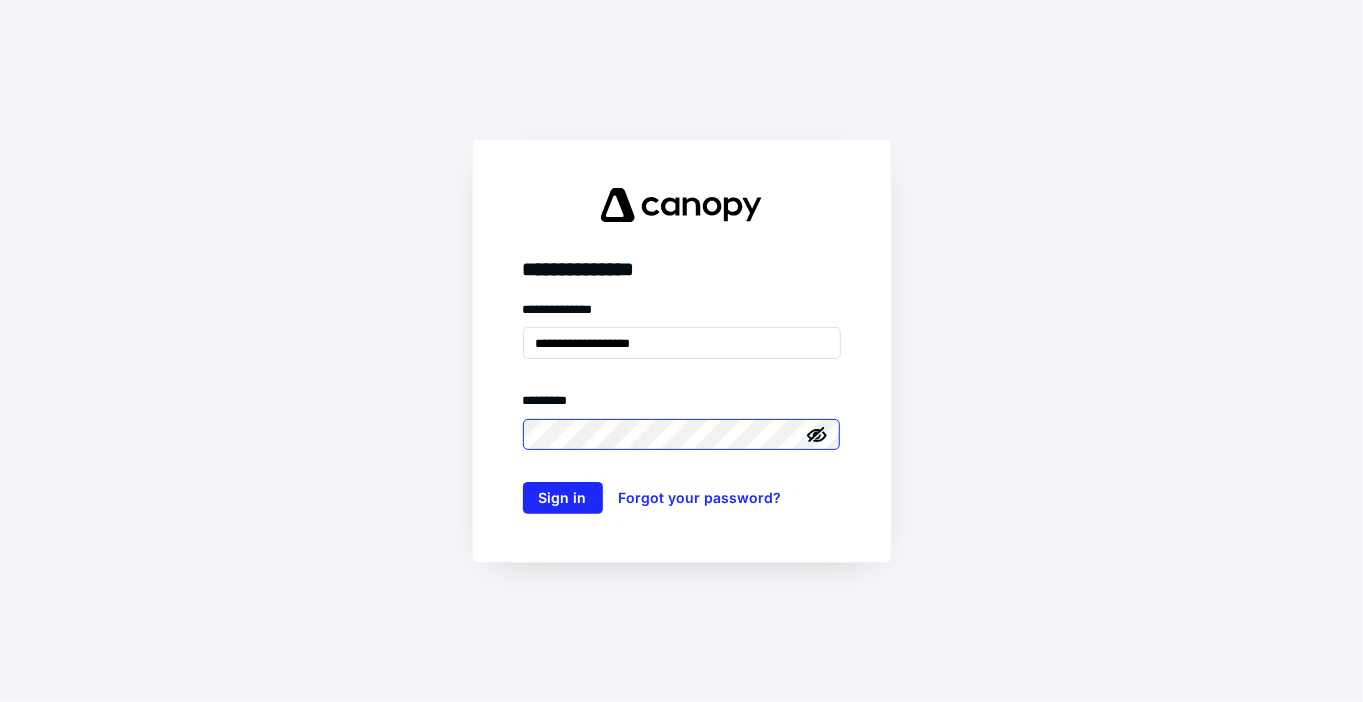 click on "Sign in" at bounding box center (563, 498) 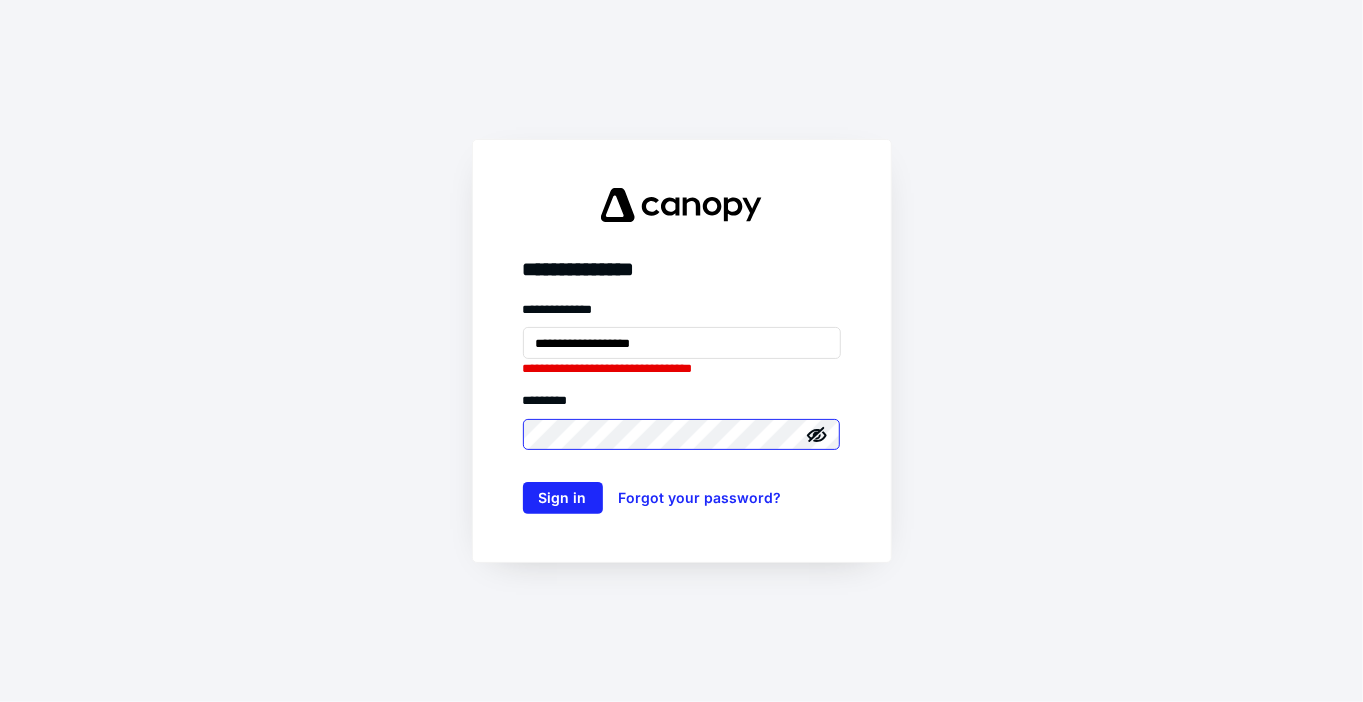 click on "Sign in" at bounding box center (563, 498) 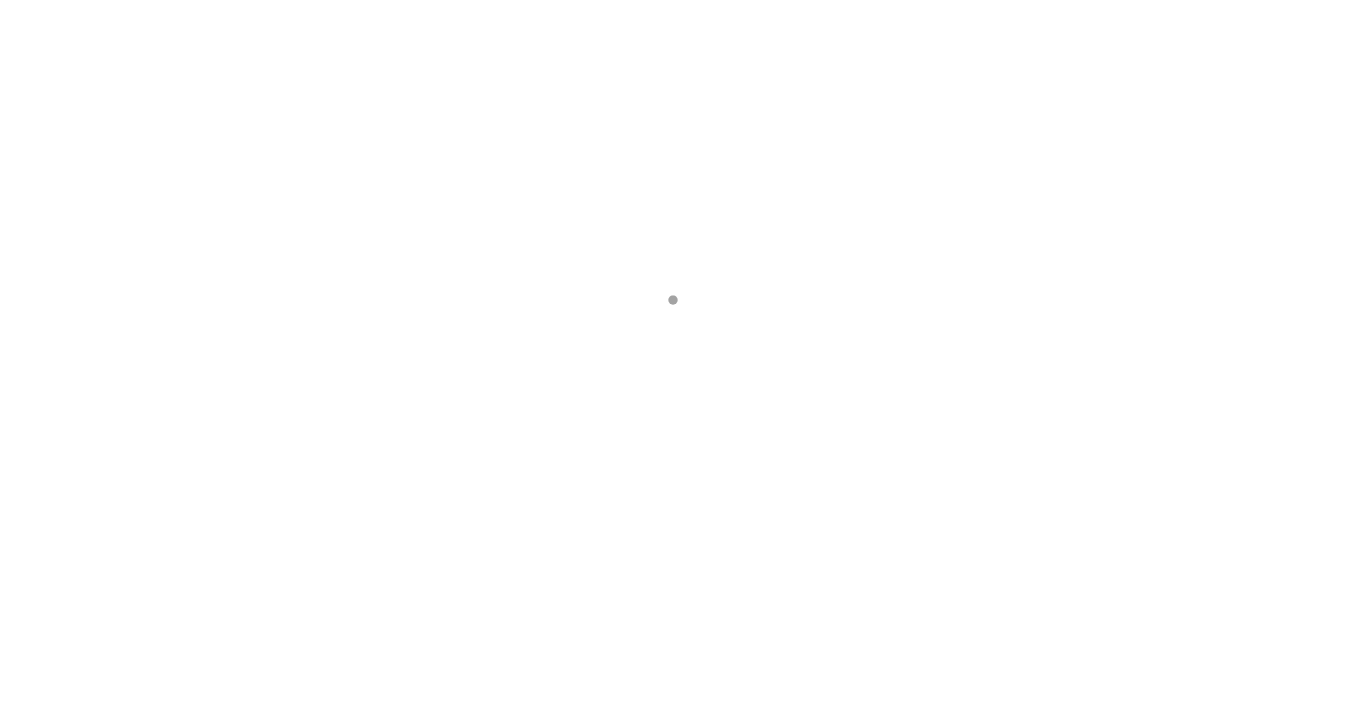 scroll, scrollTop: 0, scrollLeft: 0, axis: both 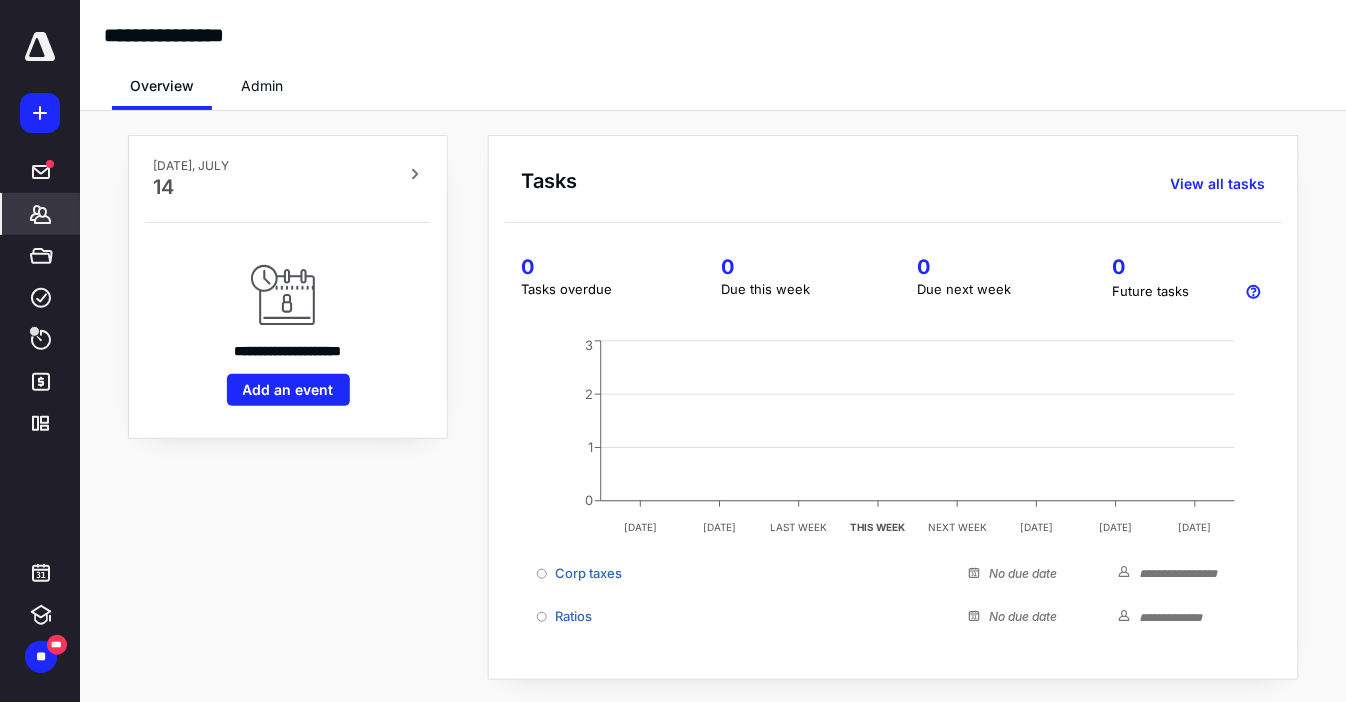 click 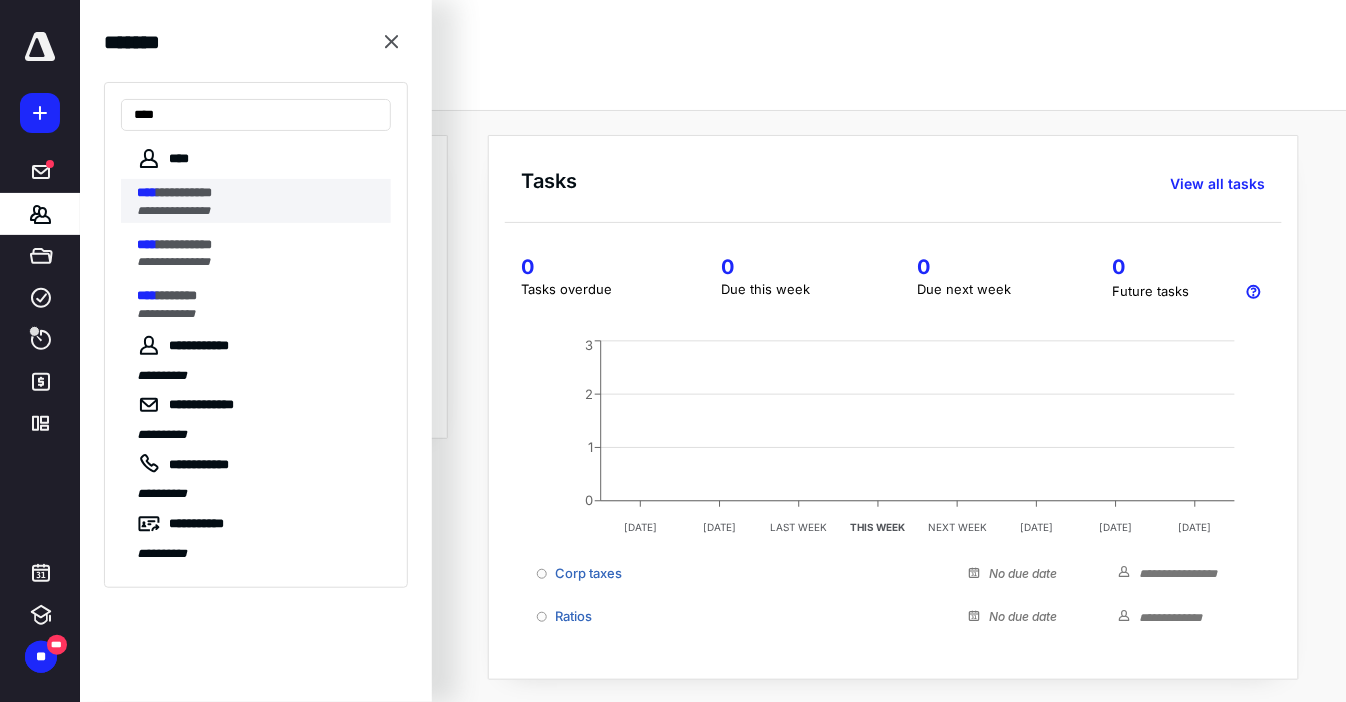 type on "****" 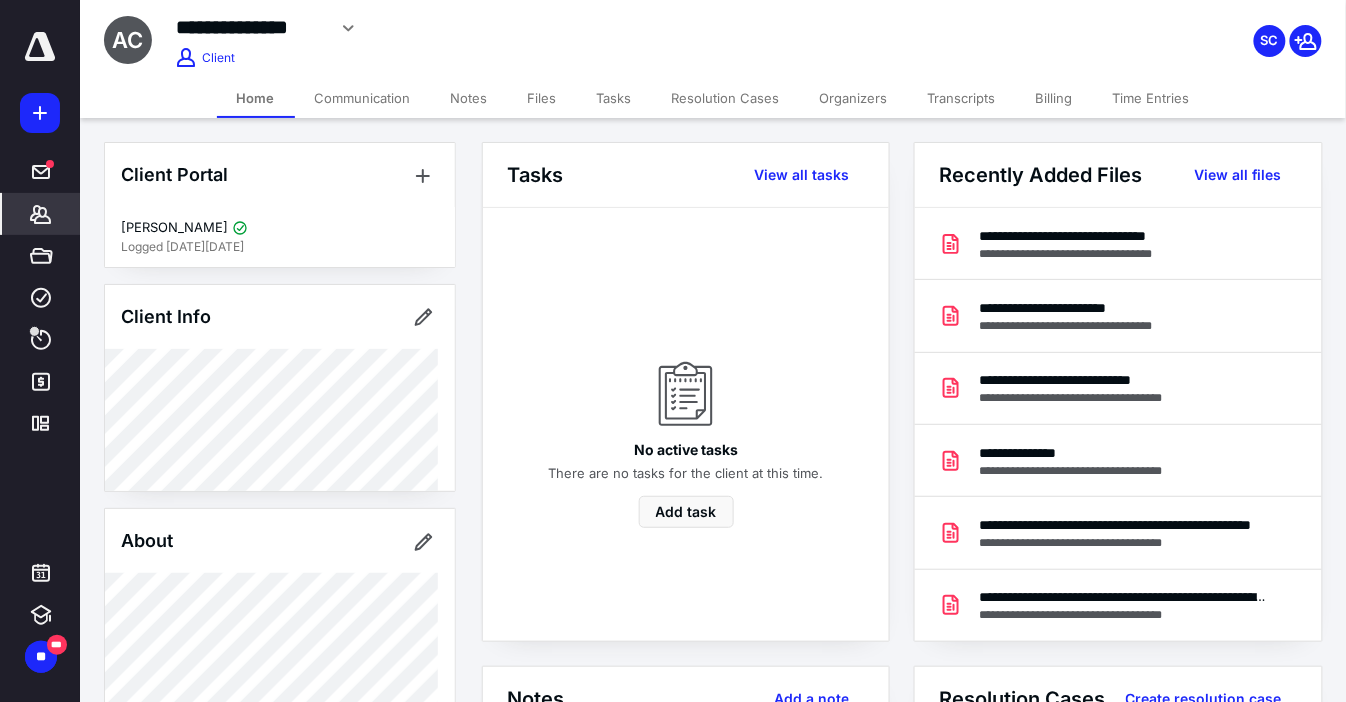 click on "Organizers" at bounding box center [854, 98] 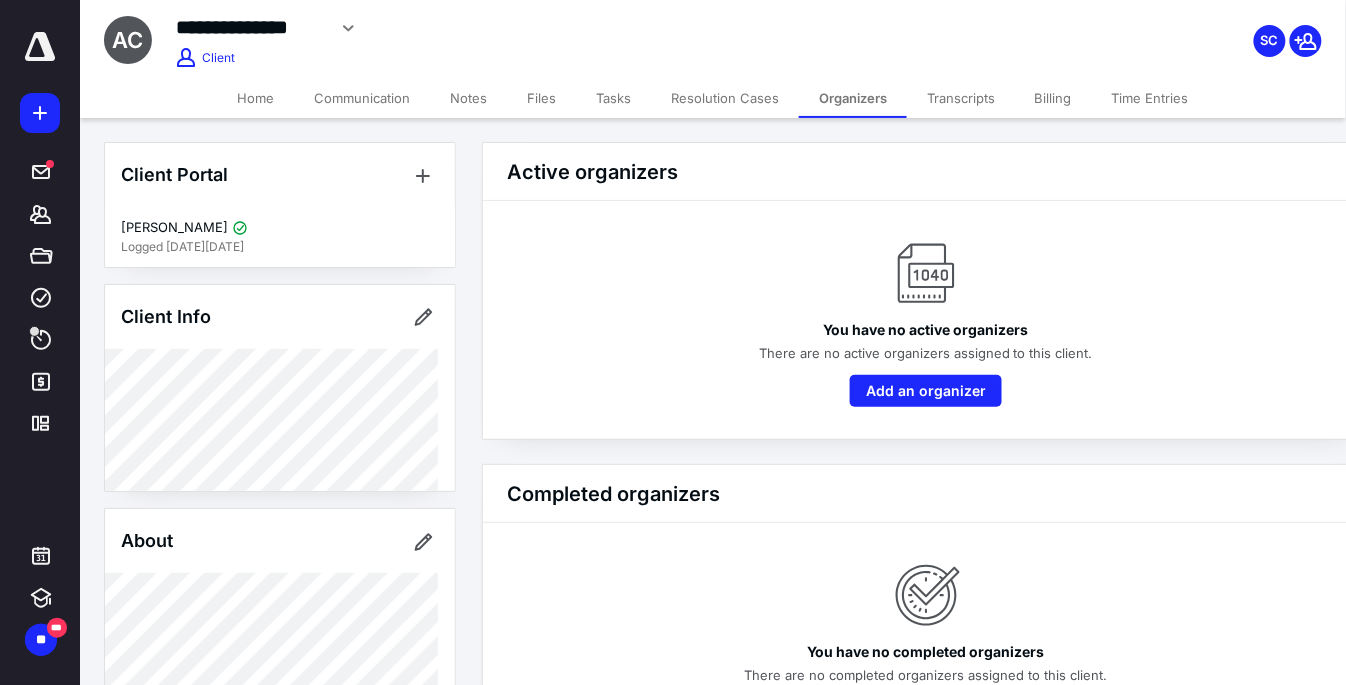 click on "Files" at bounding box center [541, 98] 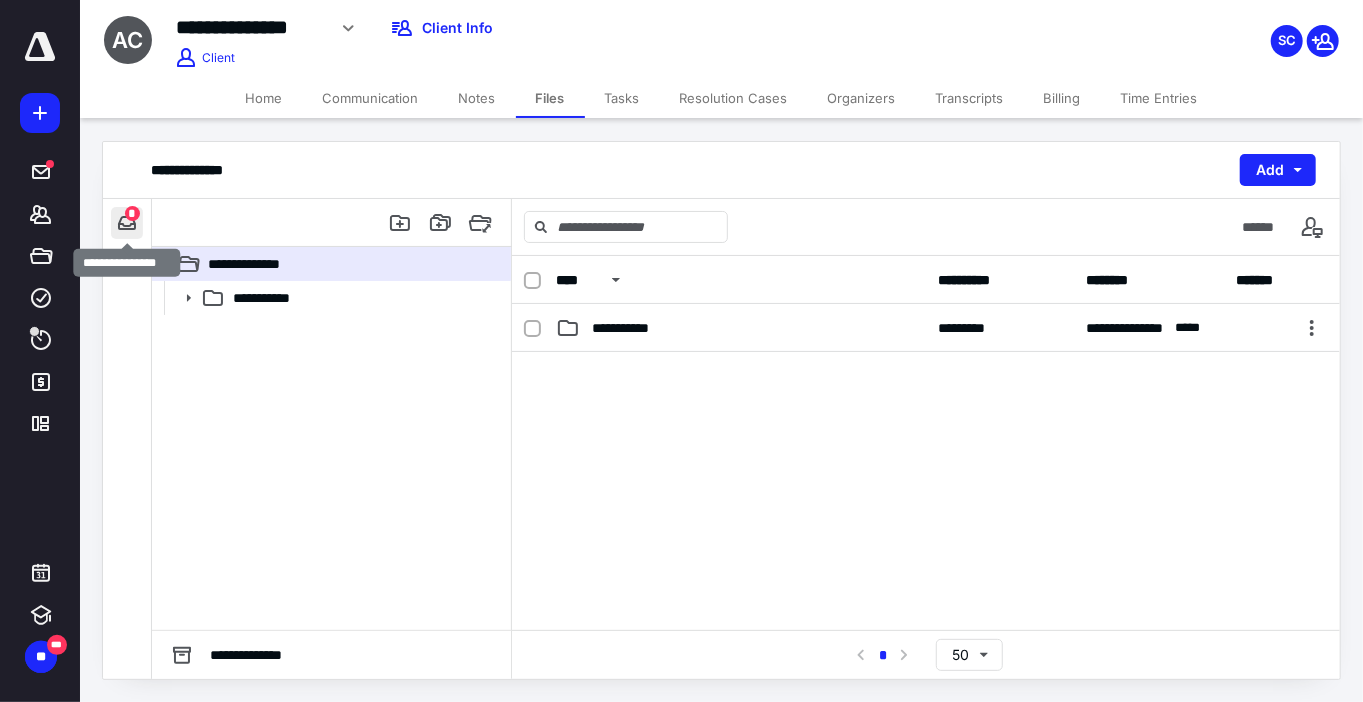 click on "*" at bounding box center [127, 223] 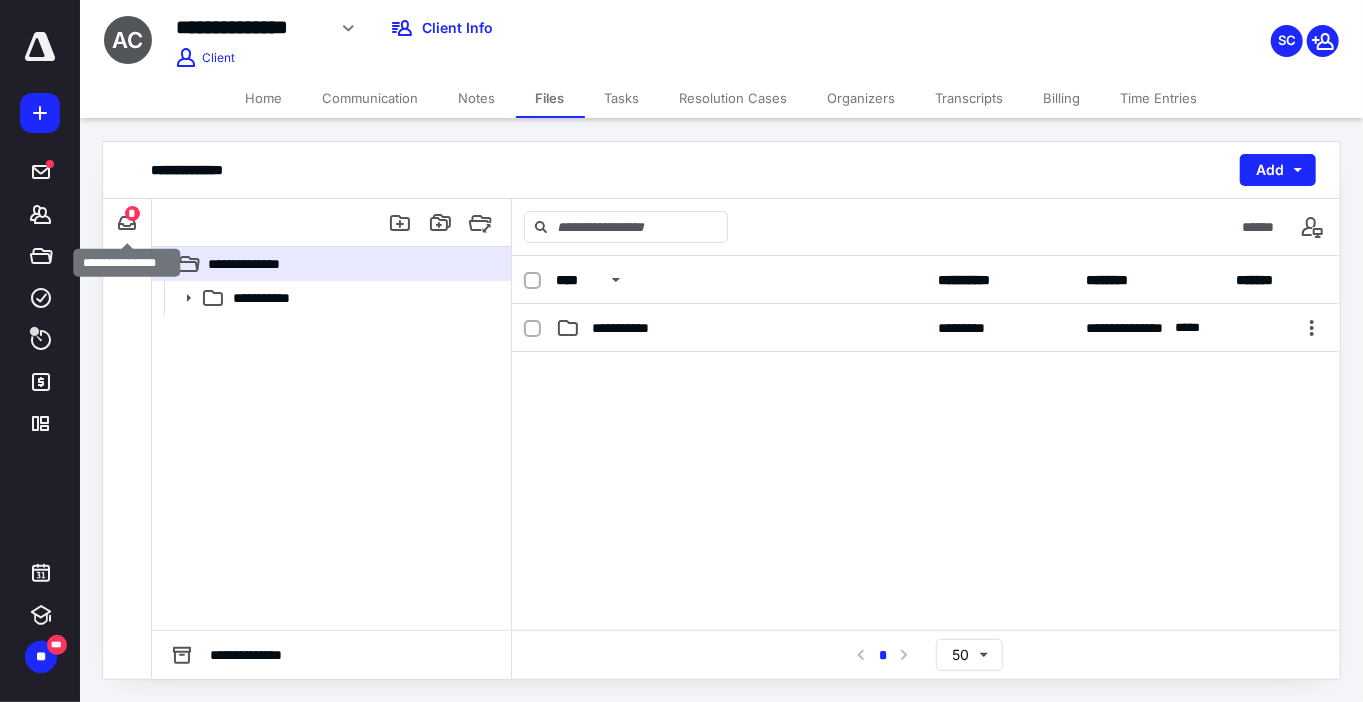 click on "*" at bounding box center [132, 213] 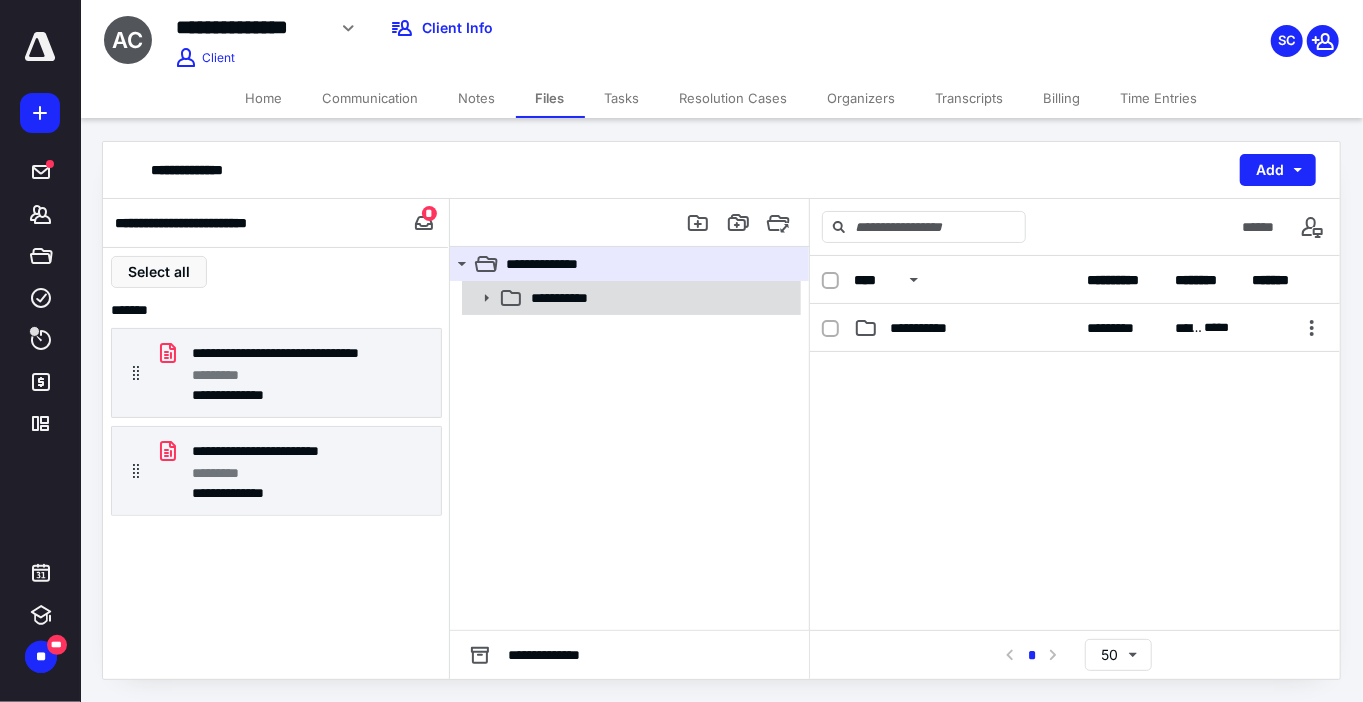 click 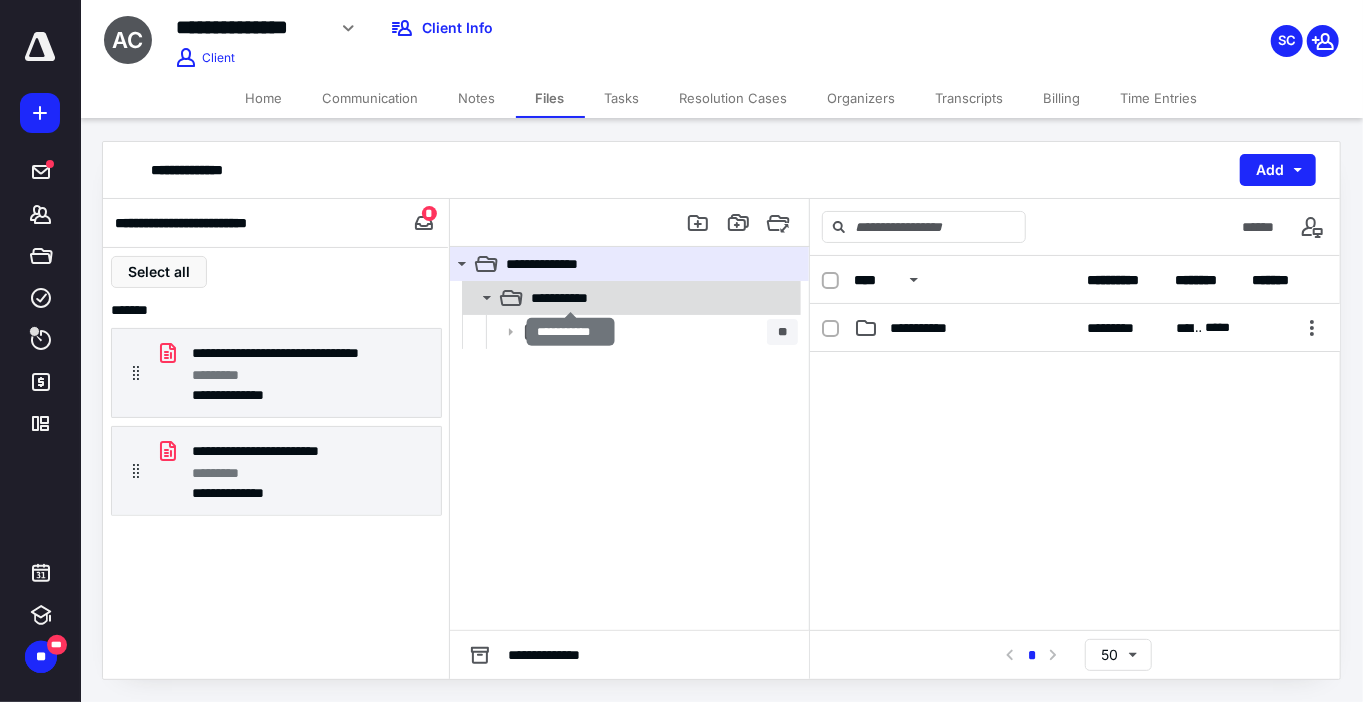 click on "**********" at bounding box center (570, 298) 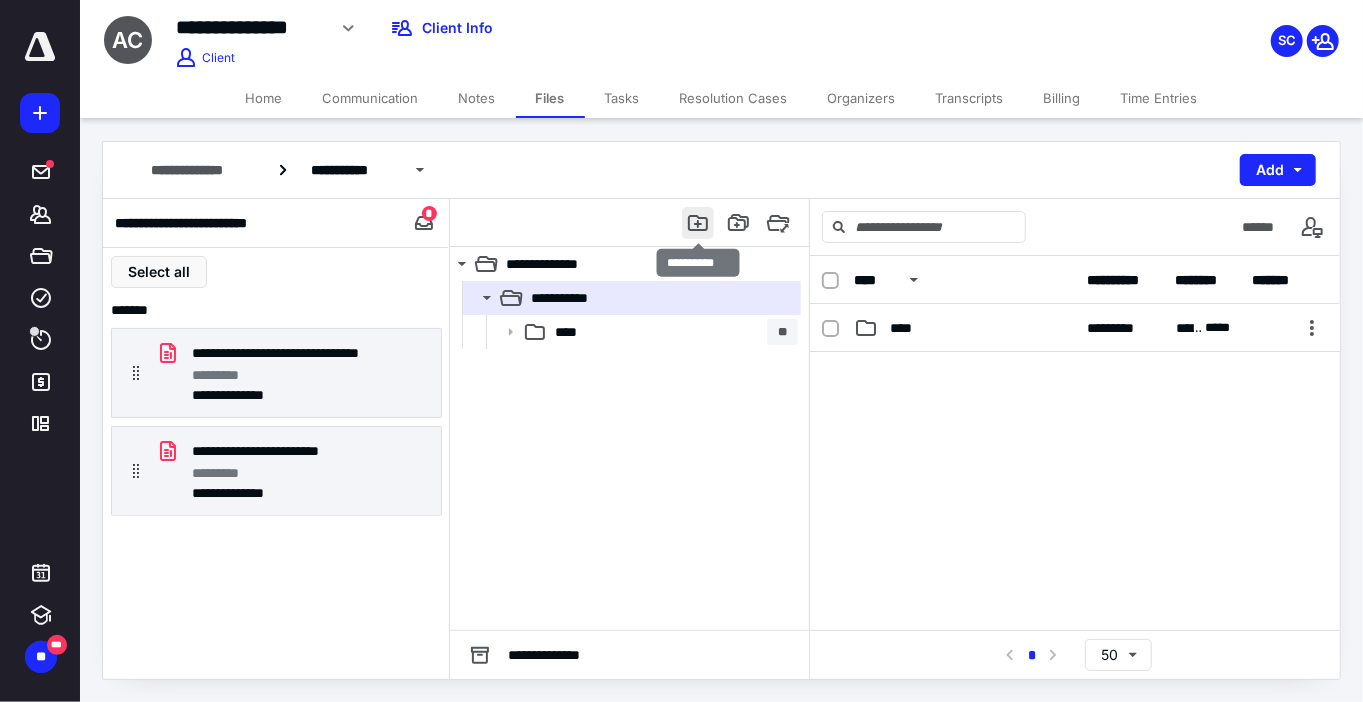 click at bounding box center [698, 223] 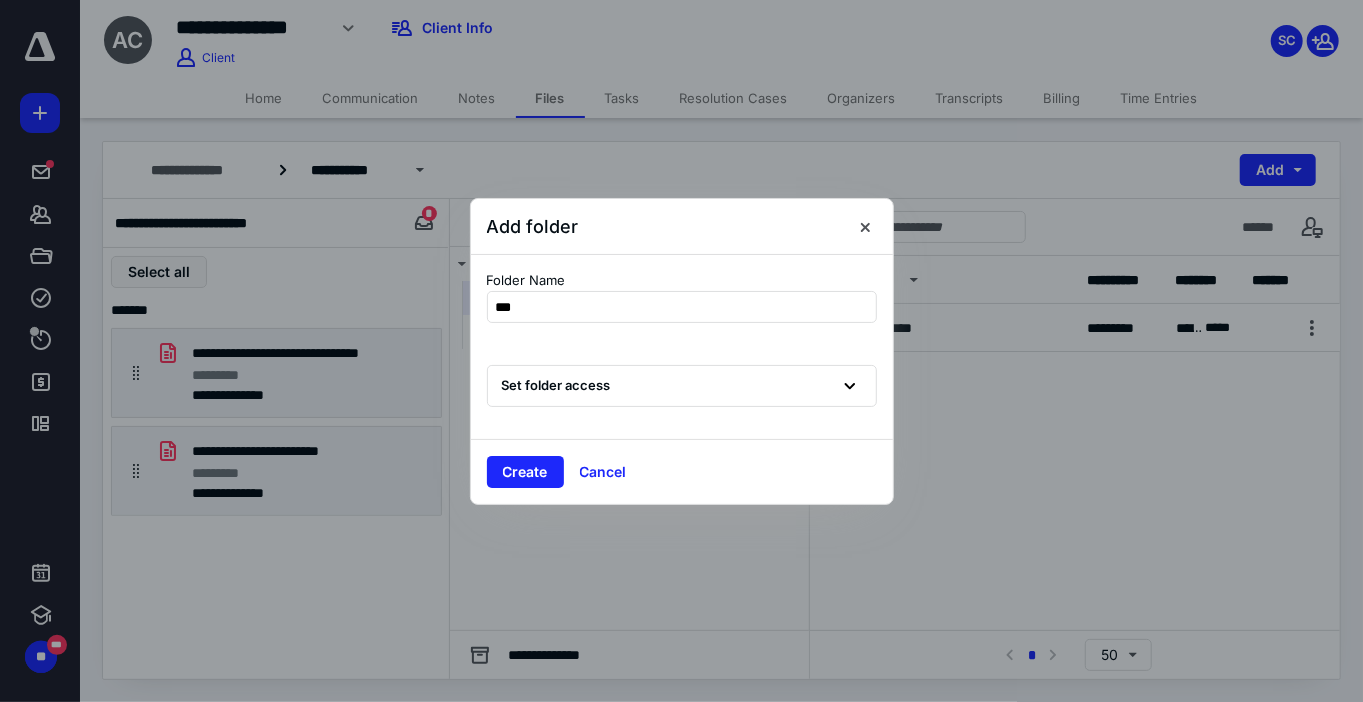 type on "****" 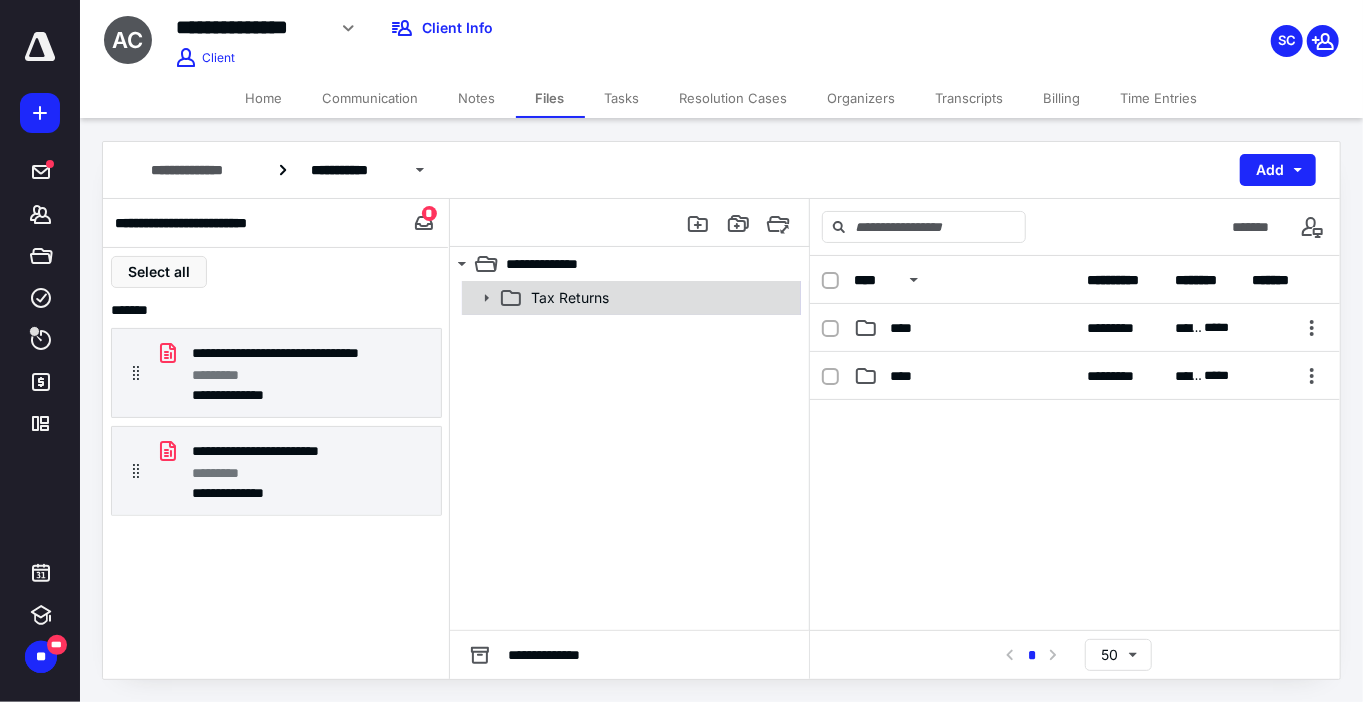 click 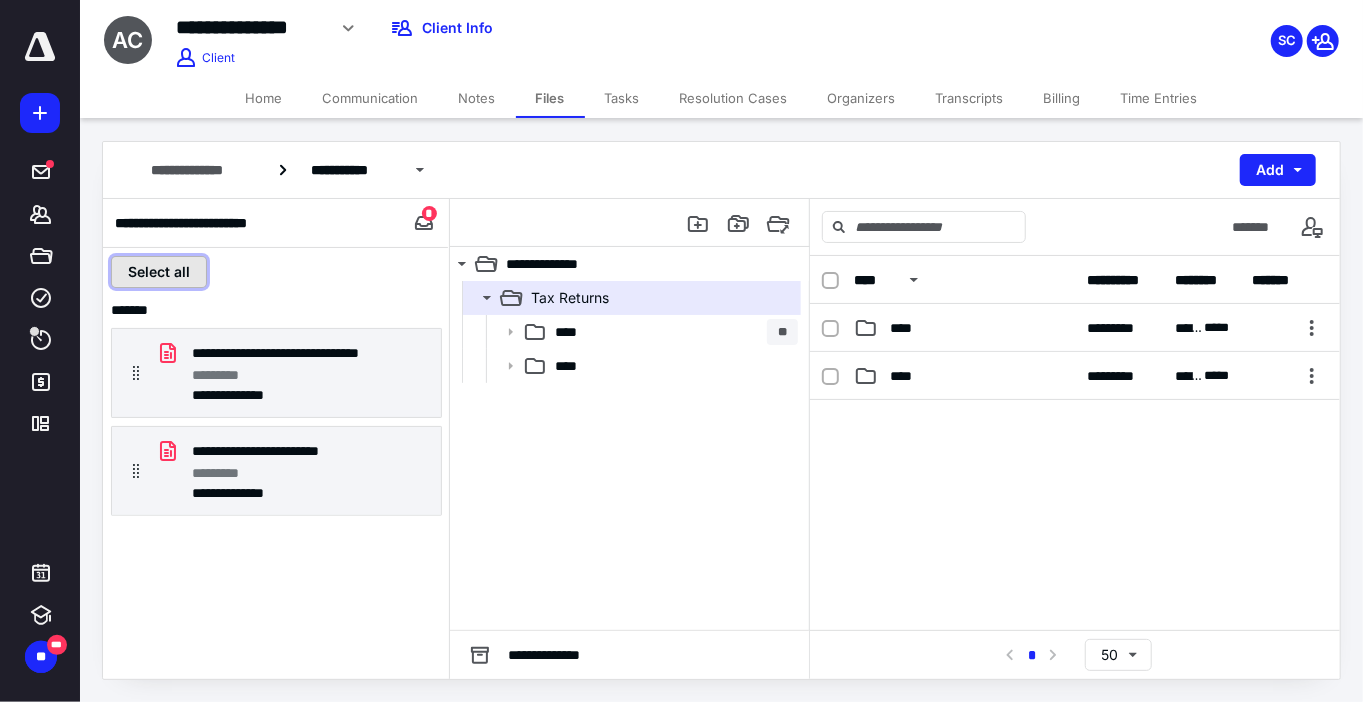 click on "Select all" at bounding box center (159, 272) 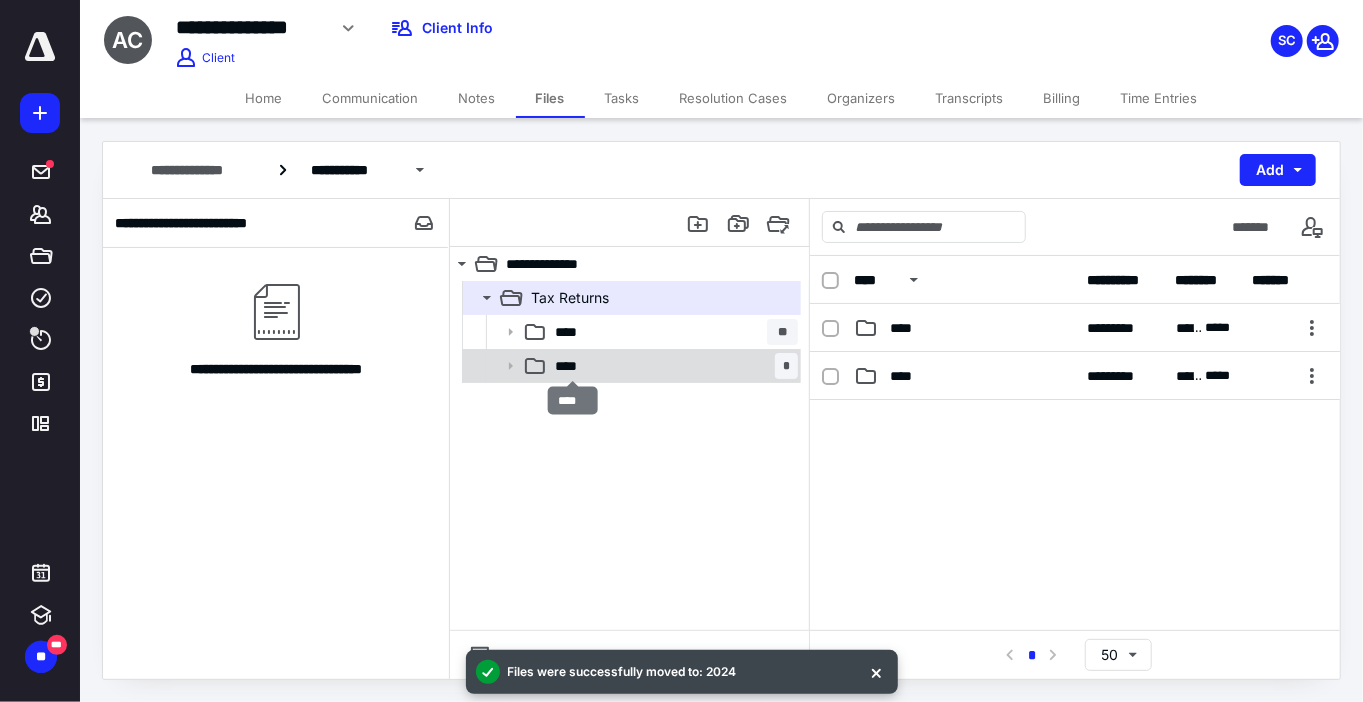 click on "****" at bounding box center (572, 366) 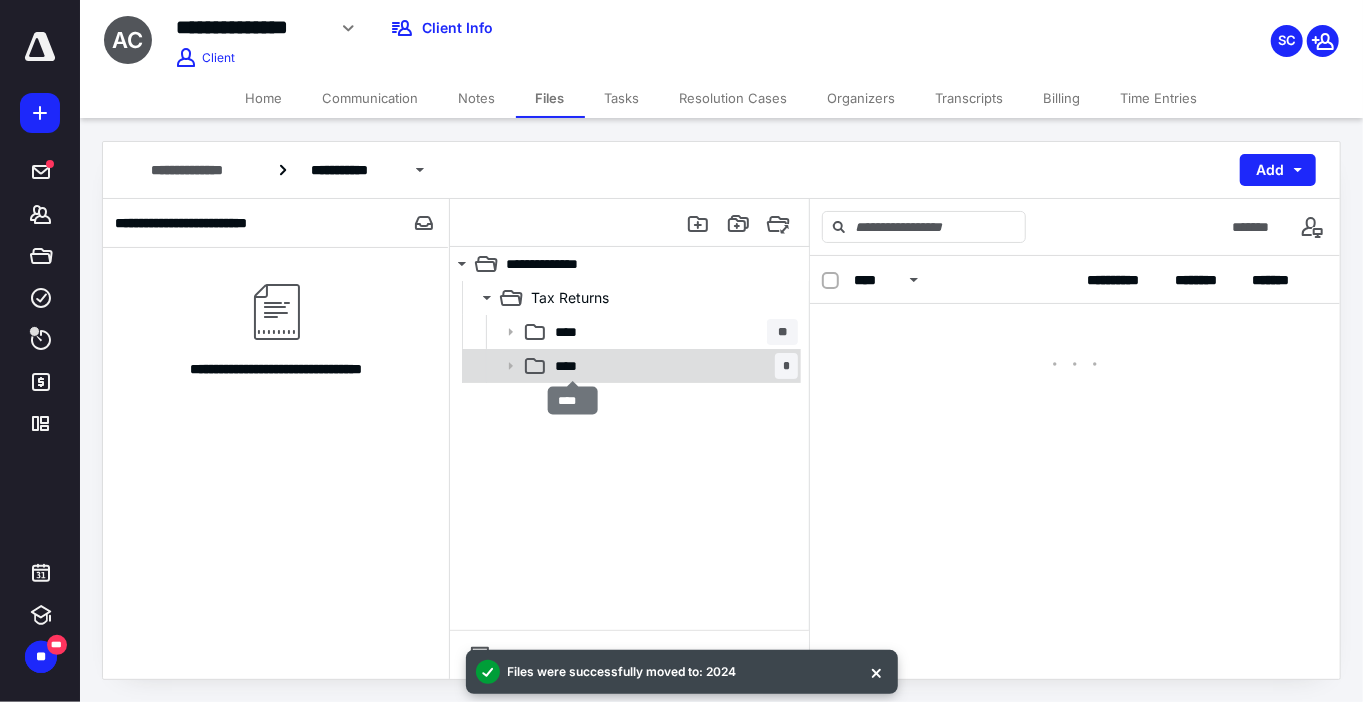 click on "****" at bounding box center (572, 366) 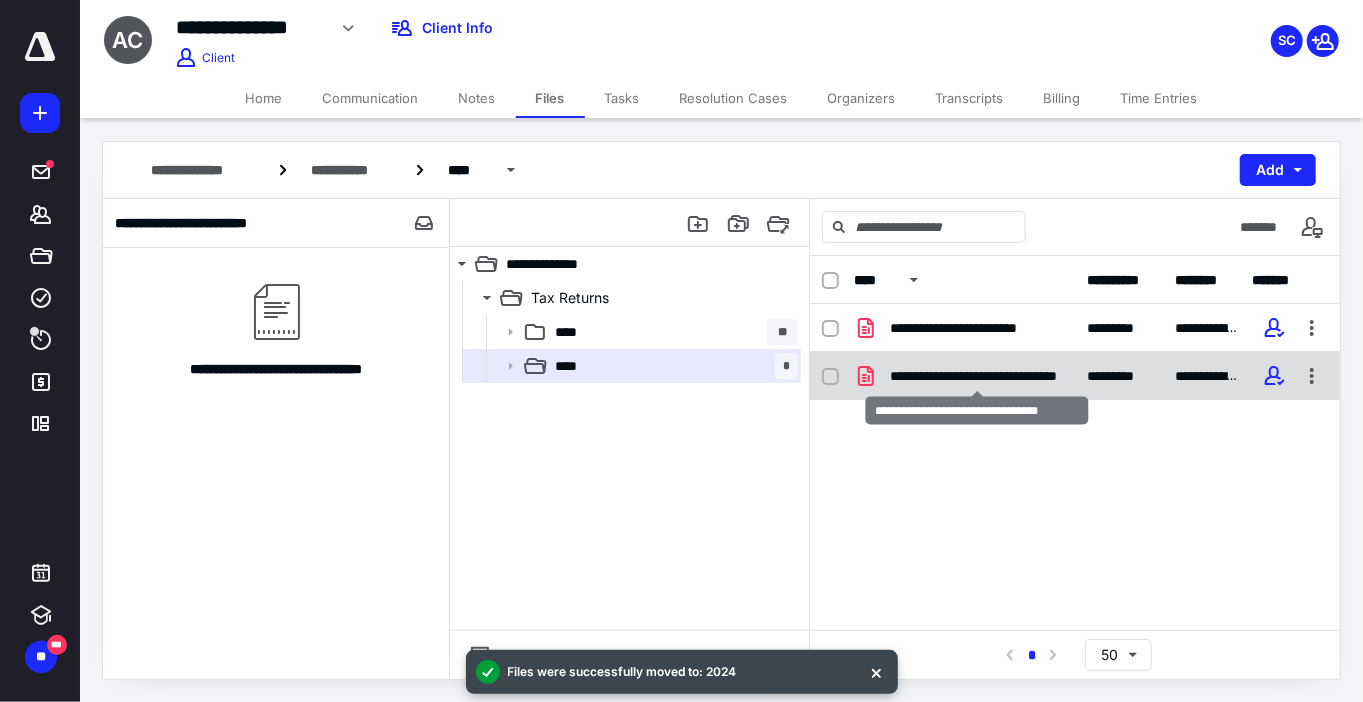 click on "**********" at bounding box center (976, 376) 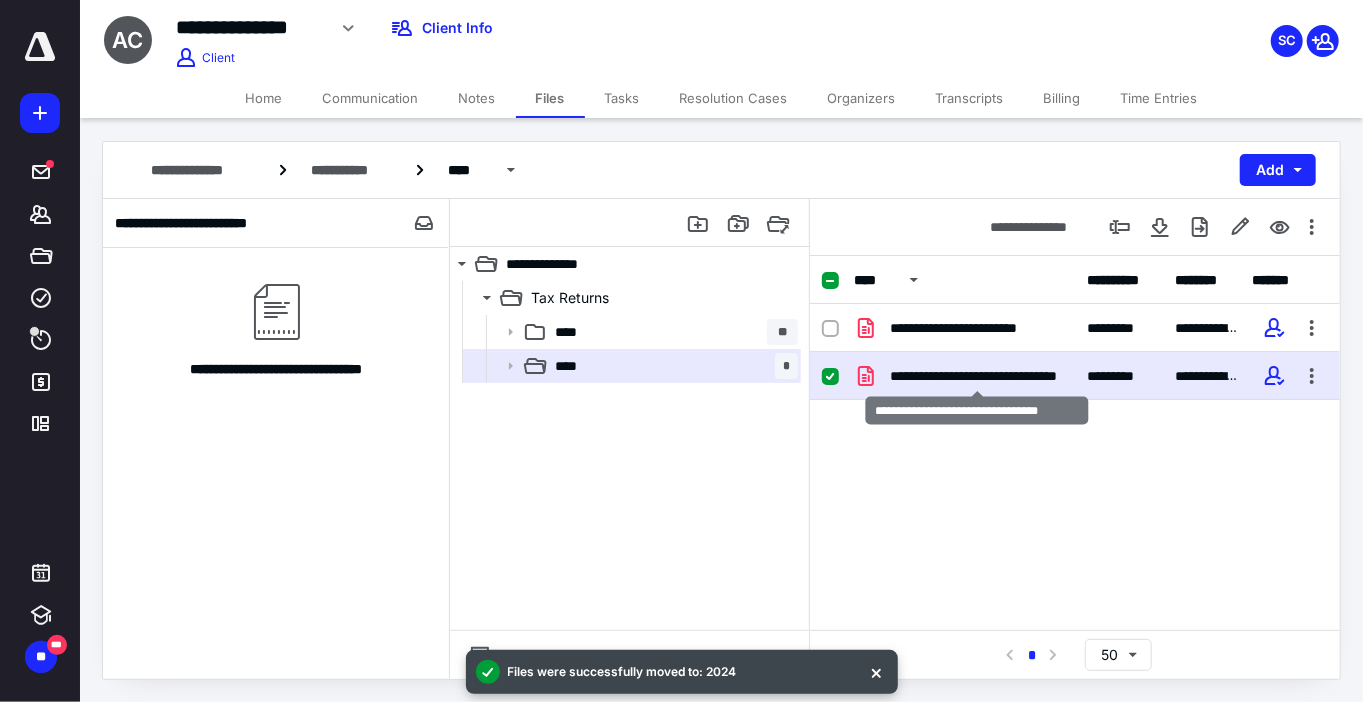 click on "**********" at bounding box center [976, 376] 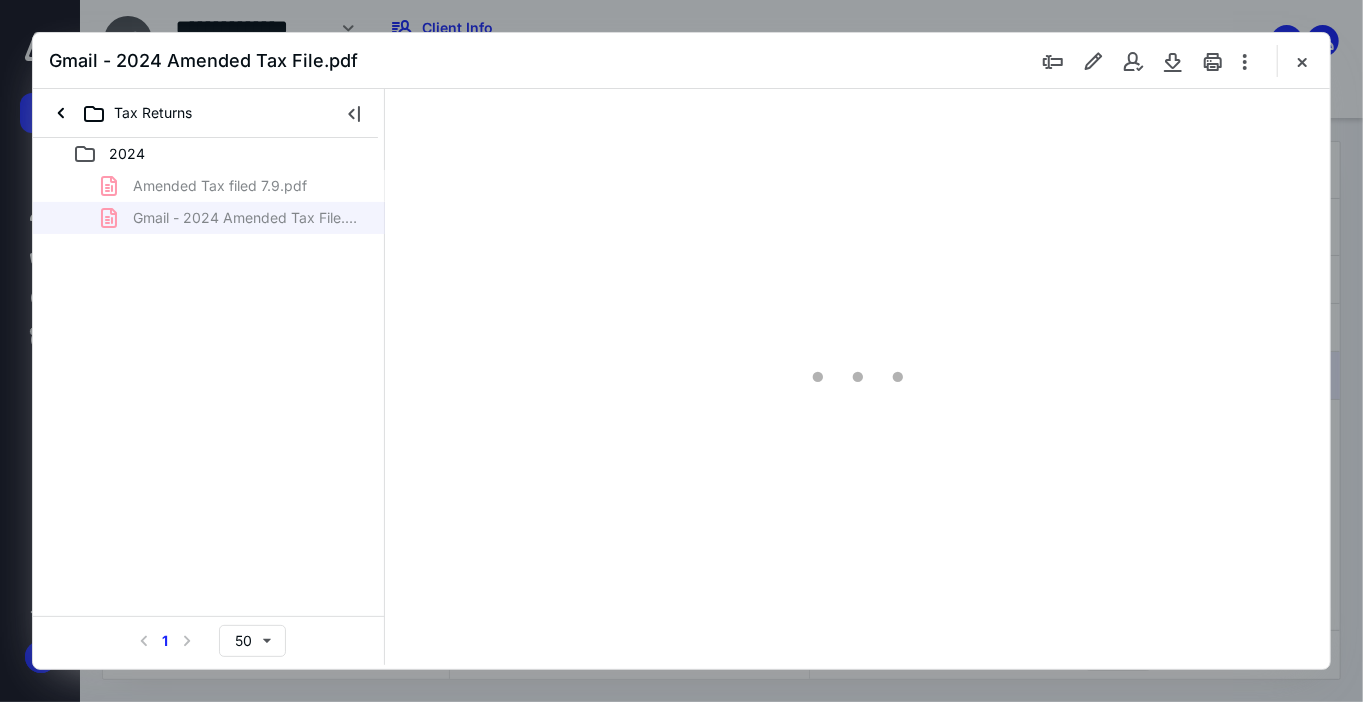 scroll, scrollTop: 0, scrollLeft: 0, axis: both 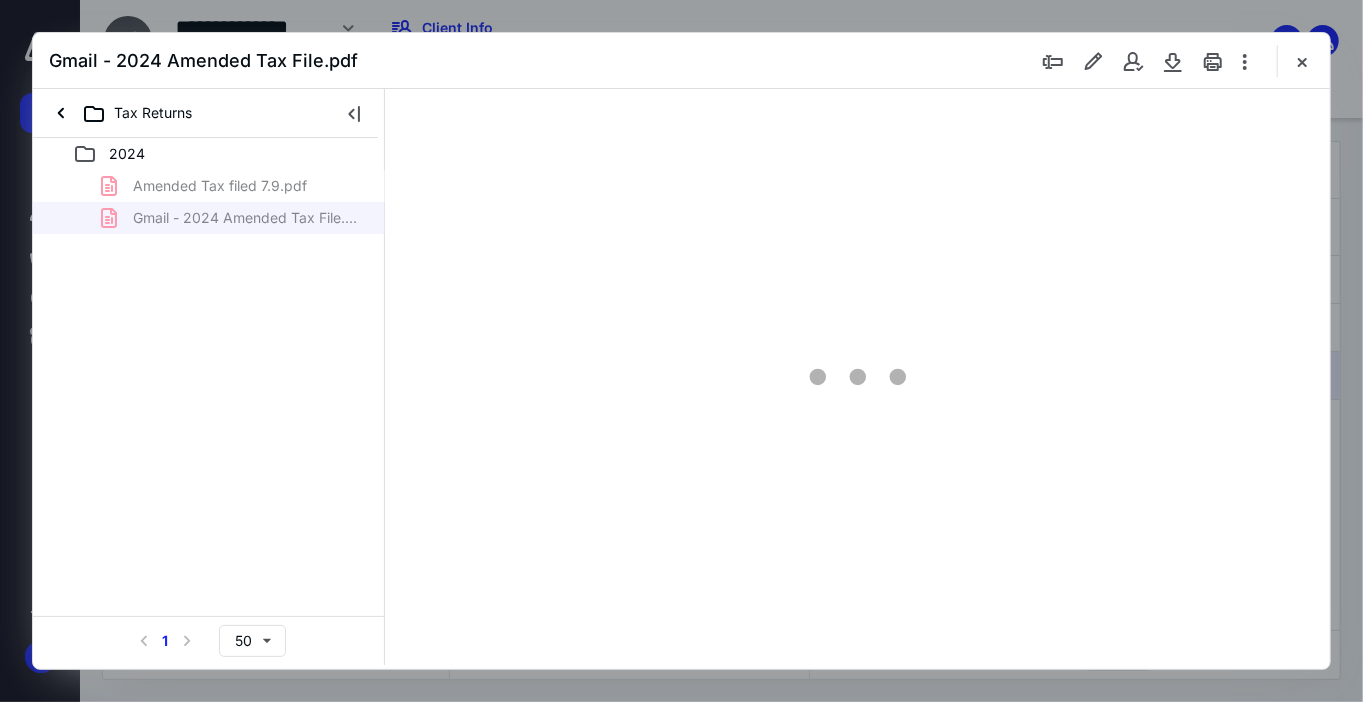 type on "63" 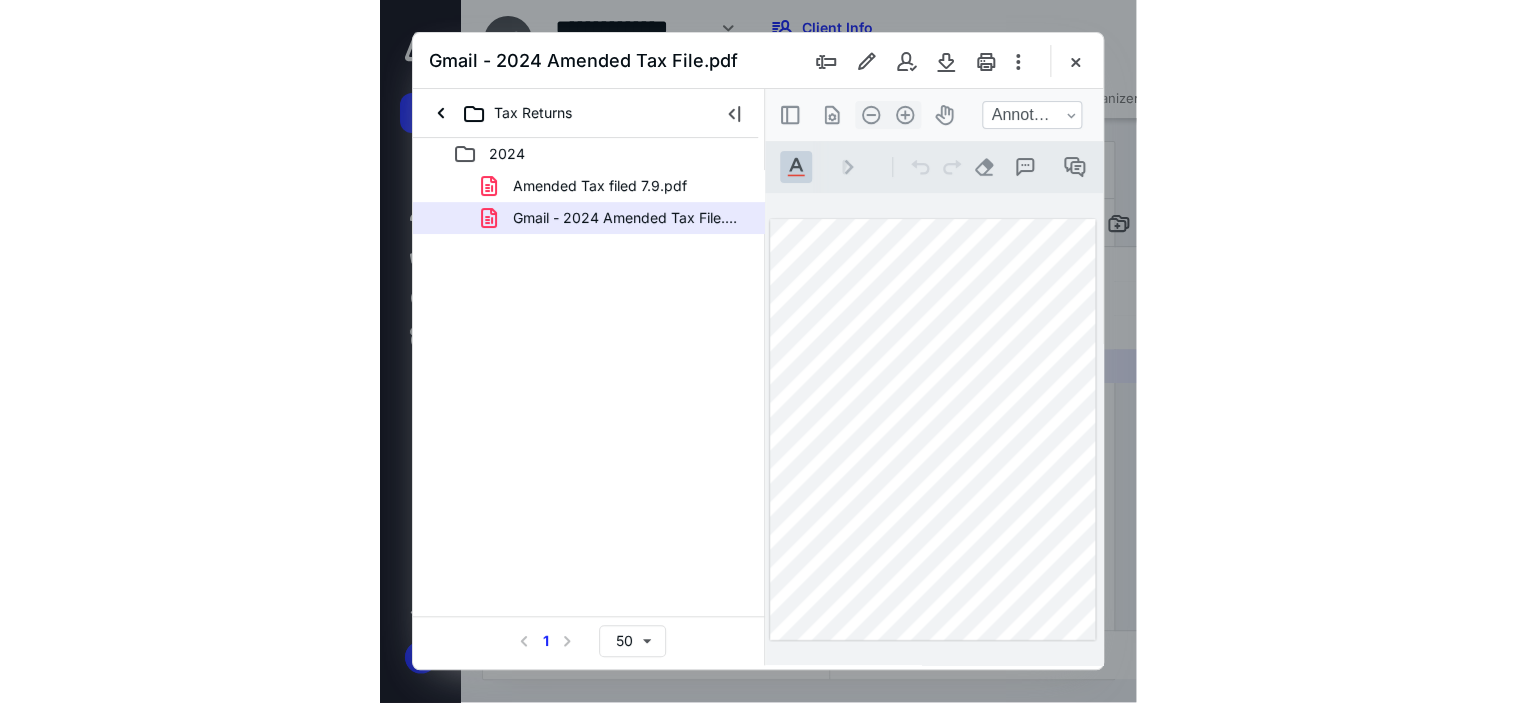 scroll, scrollTop: 0, scrollLeft: 0, axis: both 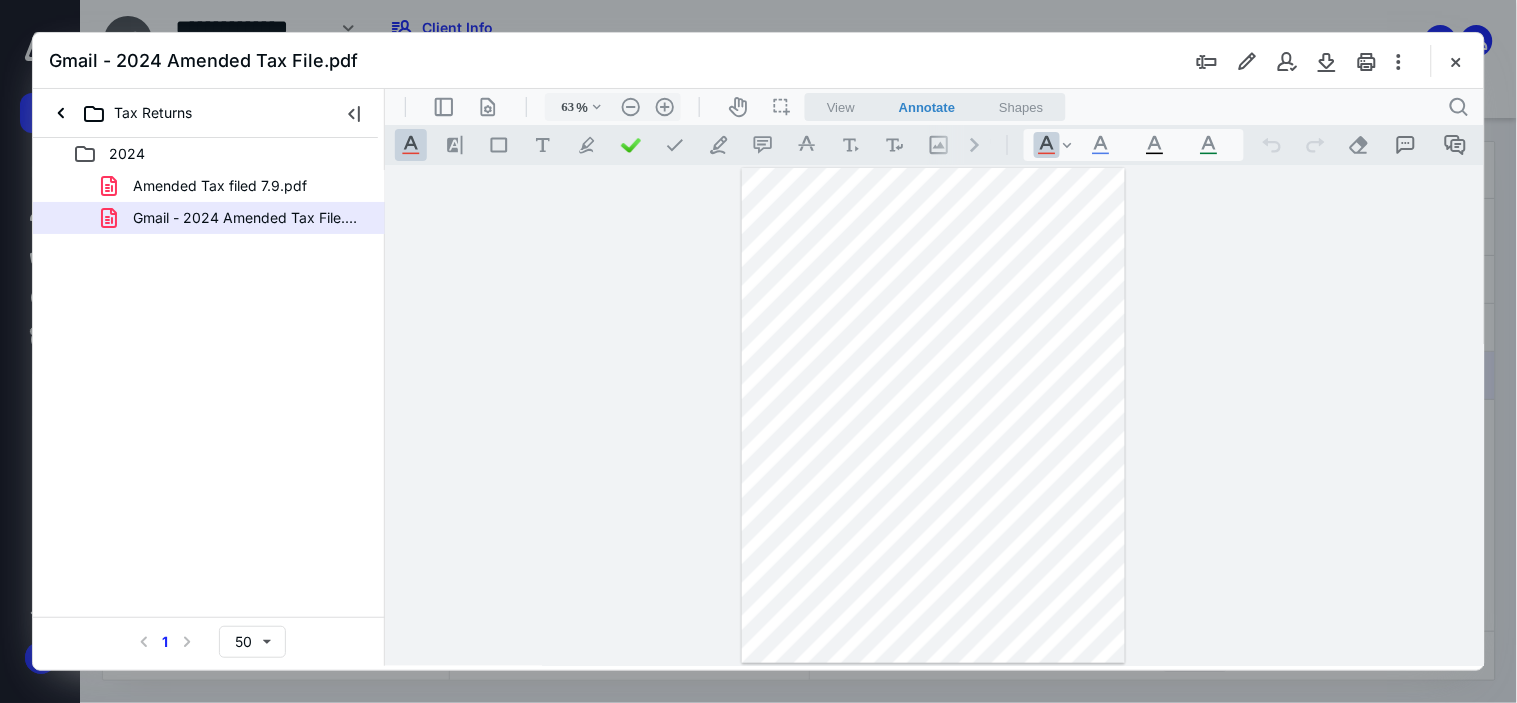 click at bounding box center [932, 415] 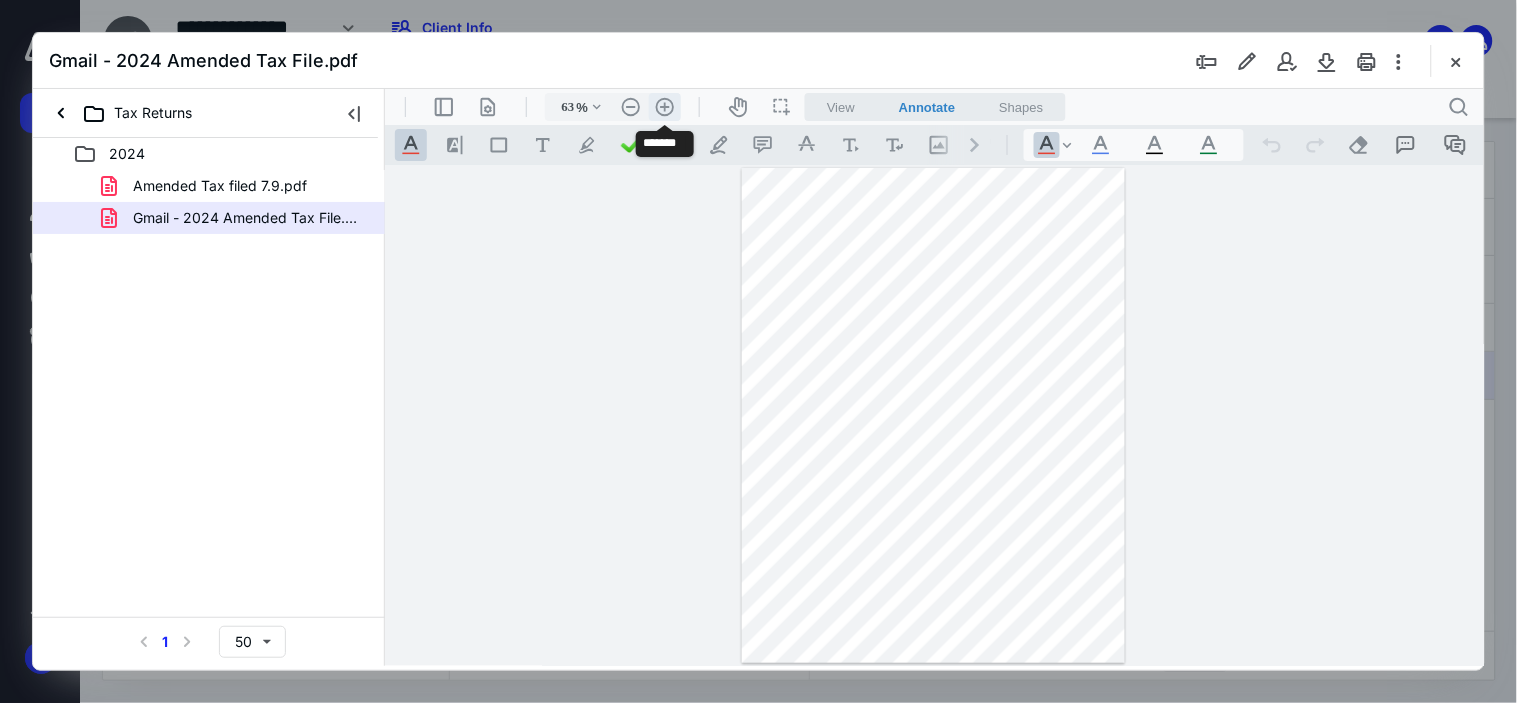 click on ".cls-1{fill:#abb0c4;} icon - header - zoom - in - line" at bounding box center (664, 106) 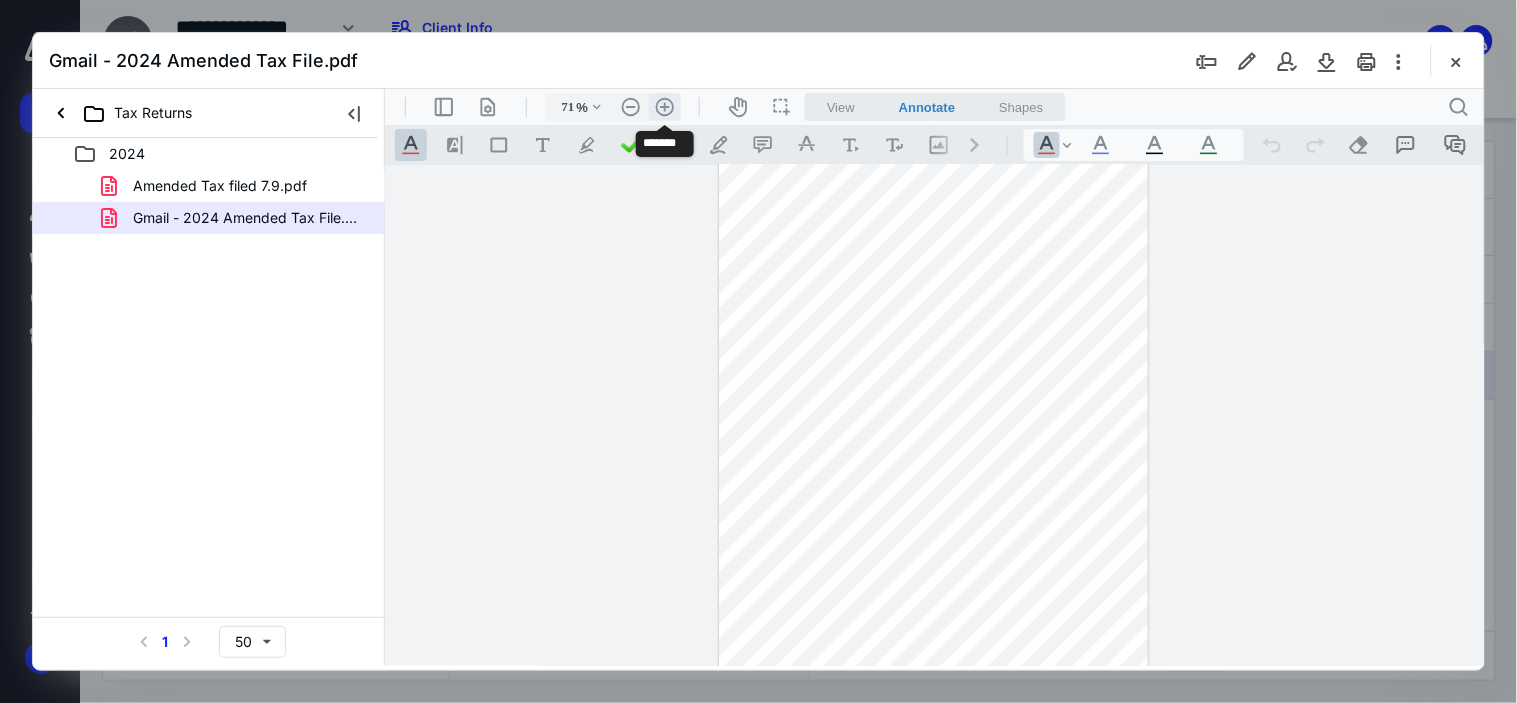 click on ".cls-1{fill:#abb0c4;} icon - header - zoom - in - line" at bounding box center (664, 106) 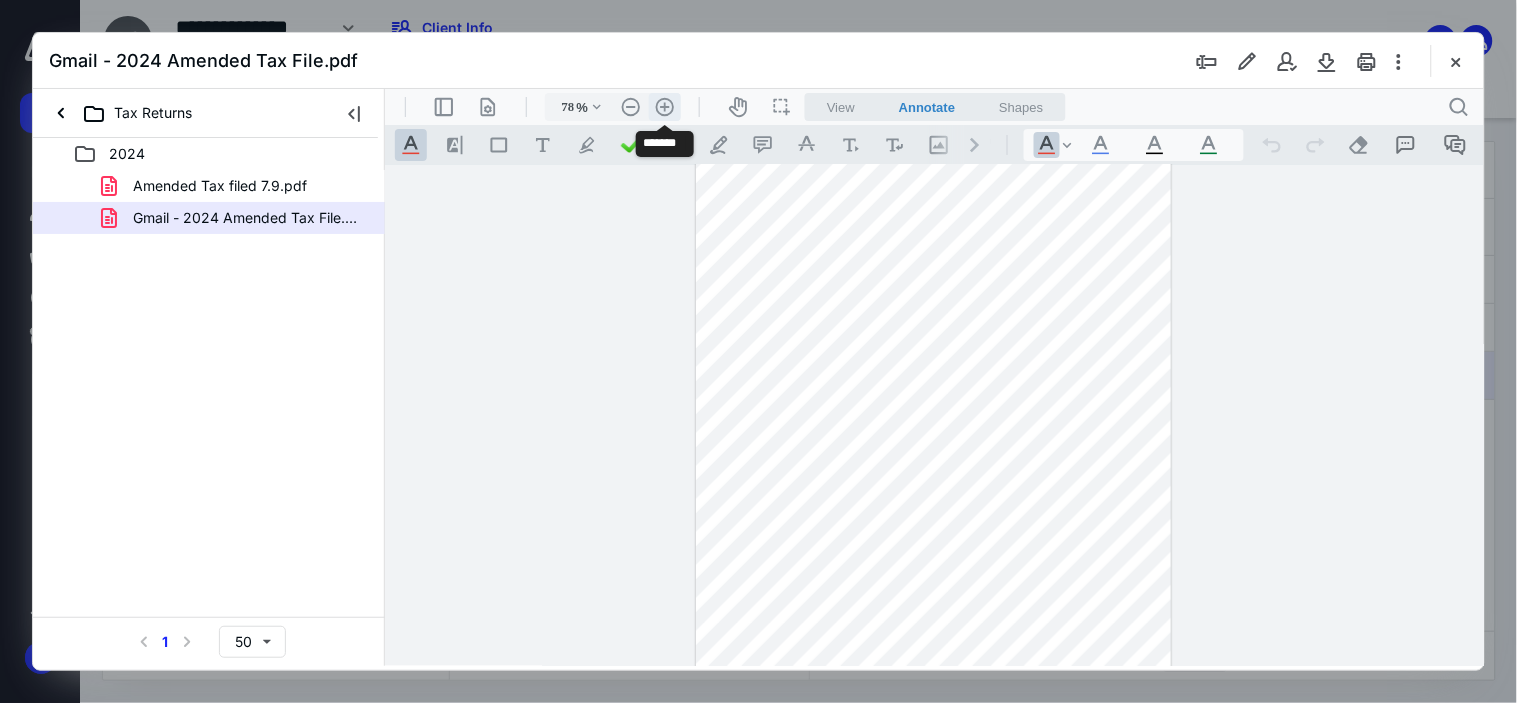 click on ".cls-1{fill:#abb0c4;} icon - header - zoom - in - line" at bounding box center [664, 106] 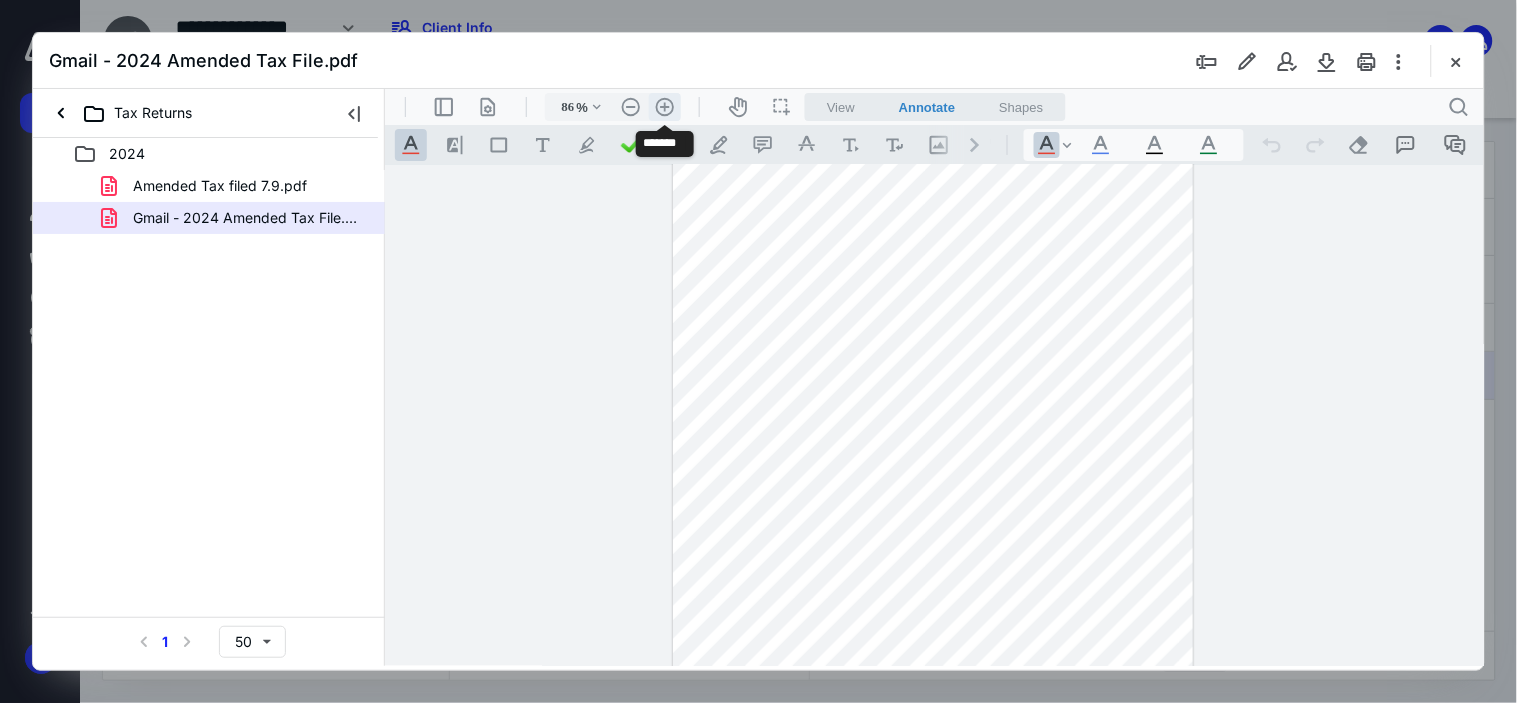 click on ".cls-1{fill:#abb0c4;} icon - header - zoom - in - line" at bounding box center [664, 106] 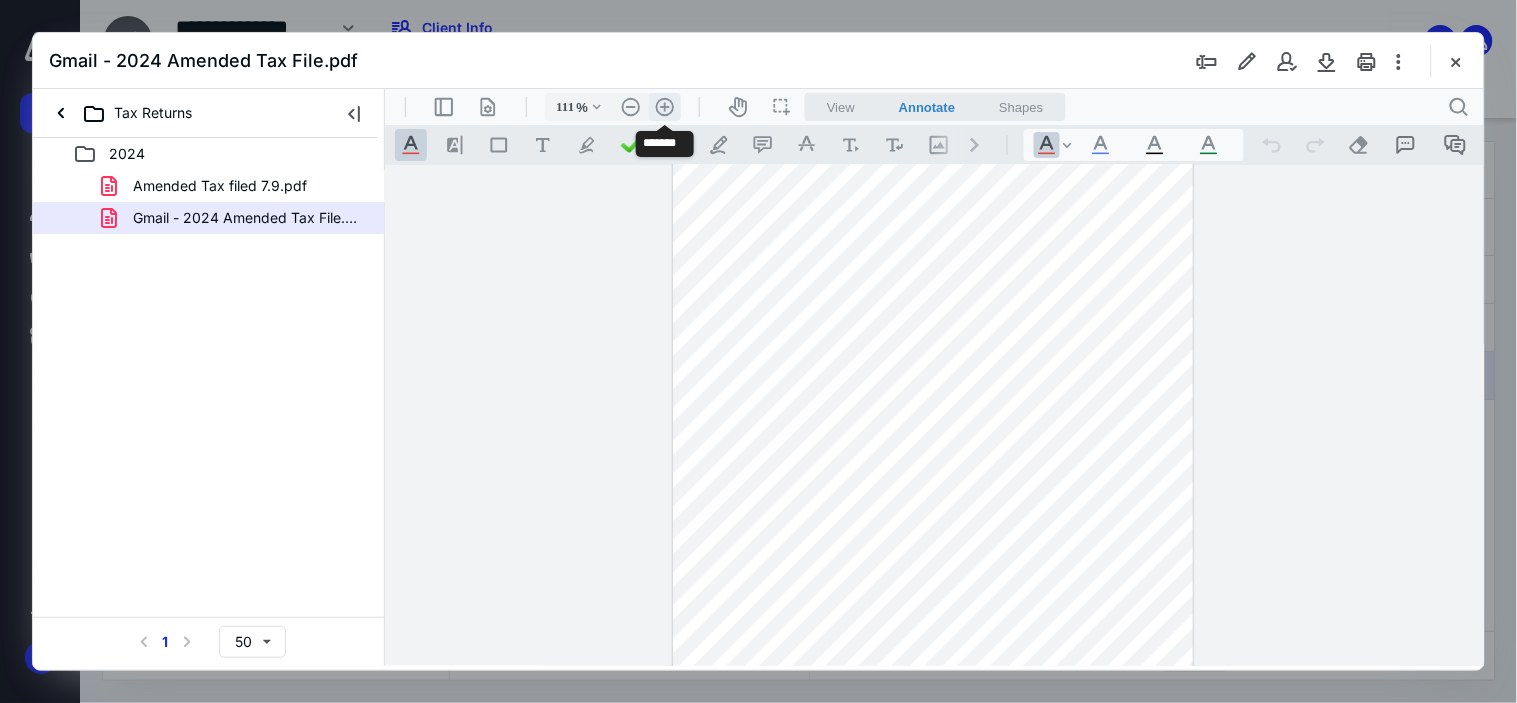 scroll, scrollTop: 161, scrollLeft: 0, axis: vertical 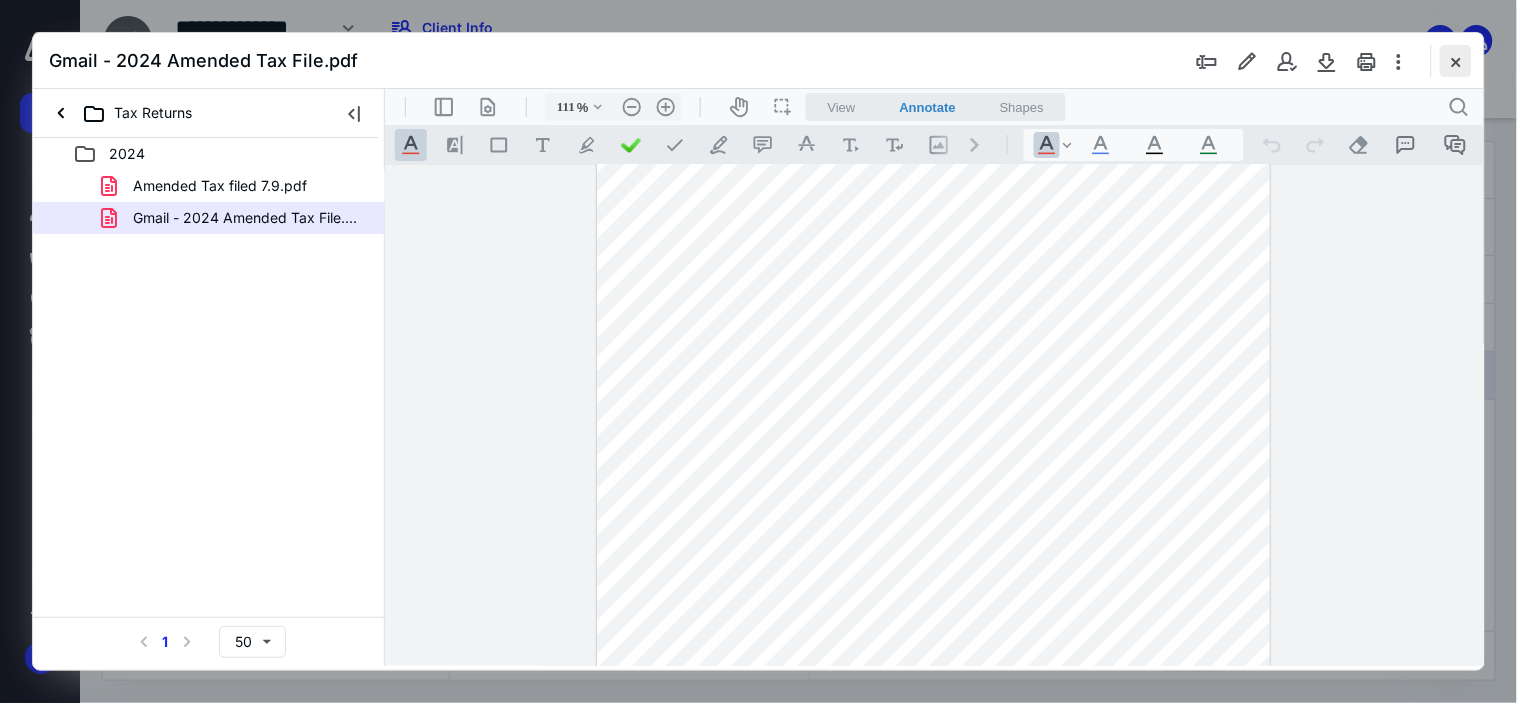click at bounding box center [1456, 61] 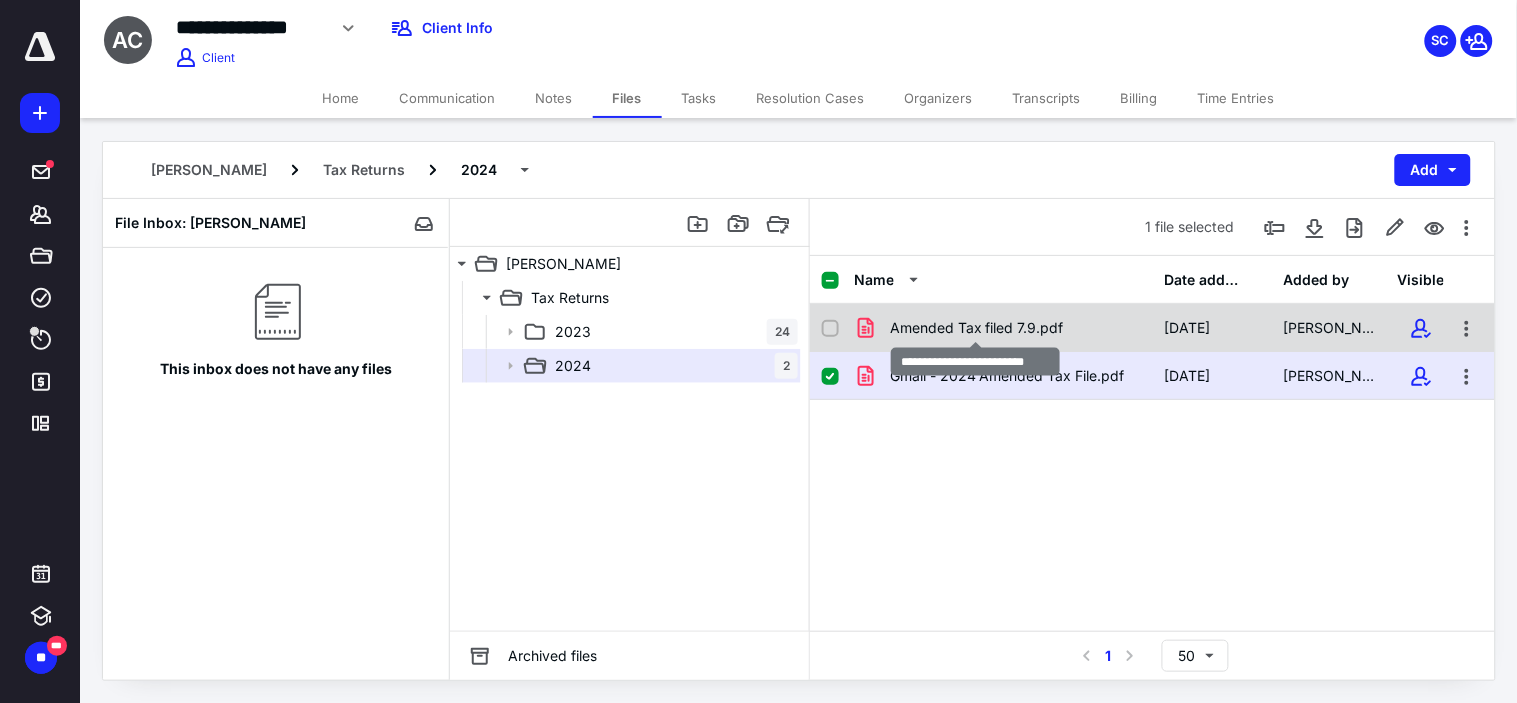 click on "Amended Tax filed 7.9.pdf" at bounding box center (977, 328) 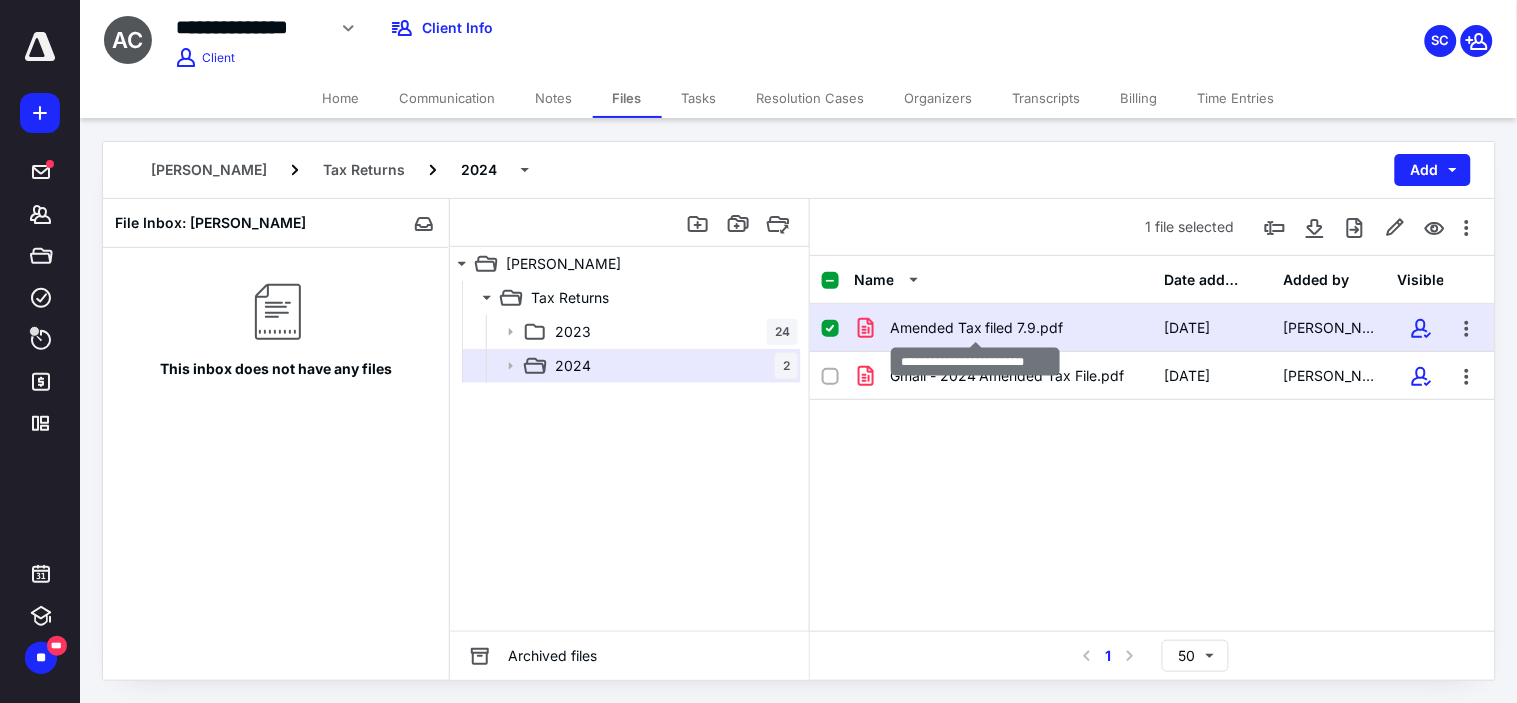 click on "Amended Tax filed 7.9.pdf" at bounding box center [977, 328] 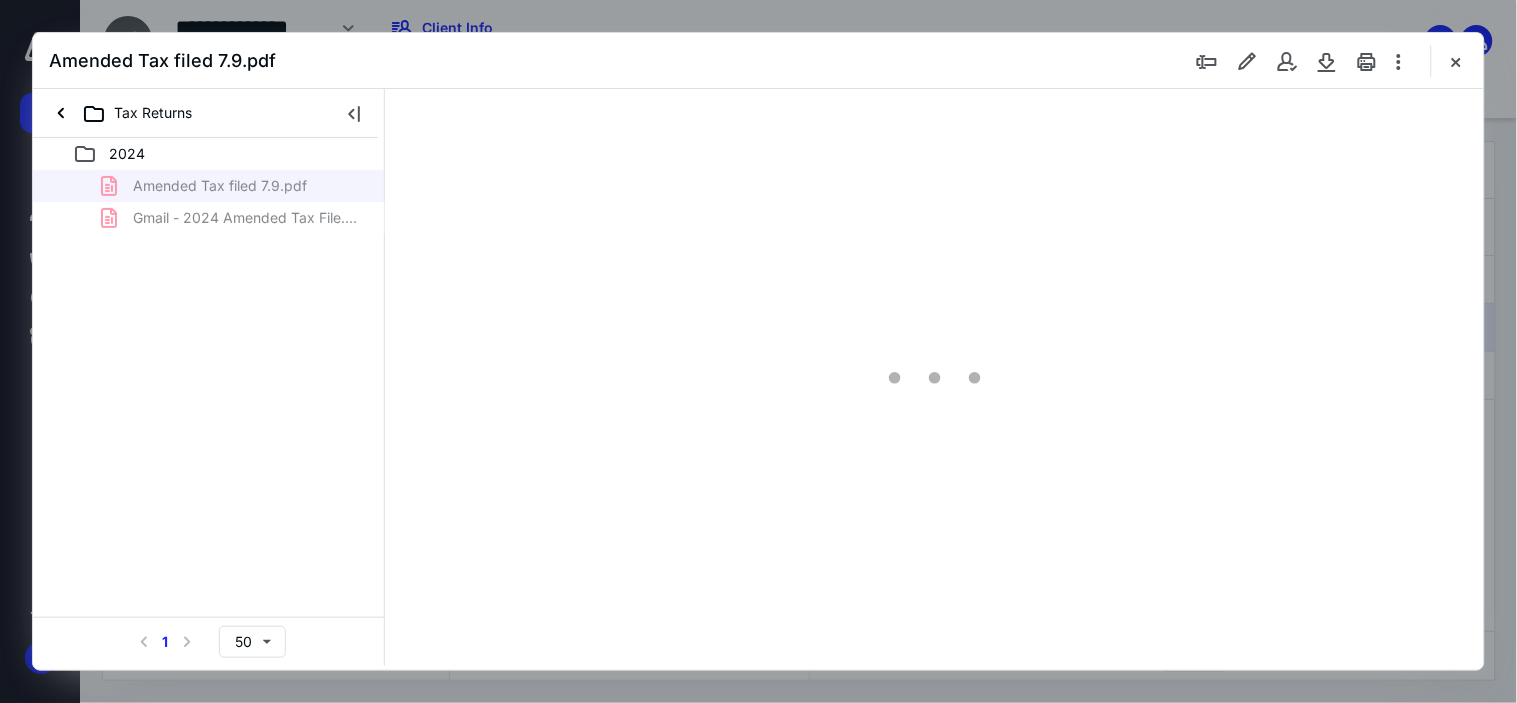 scroll, scrollTop: 0, scrollLeft: 0, axis: both 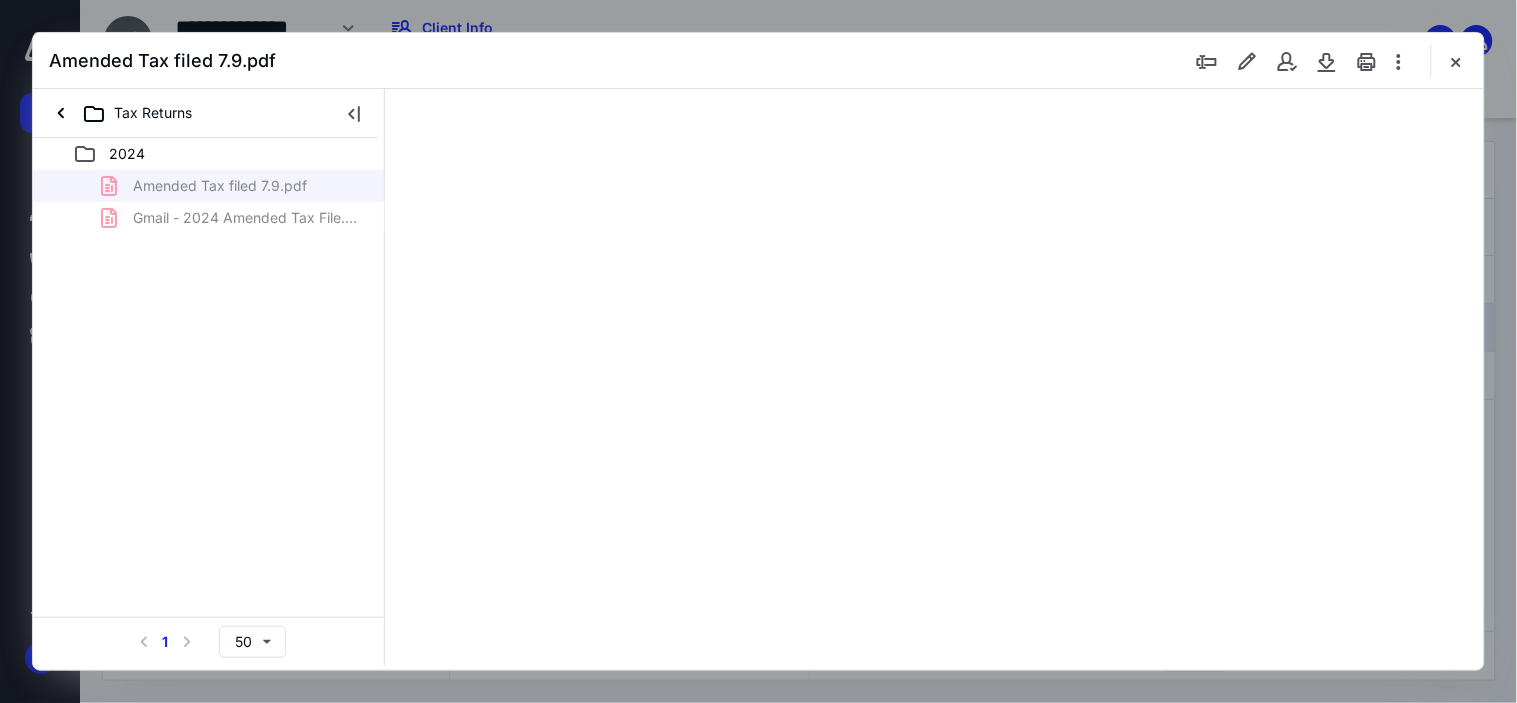 type on "63" 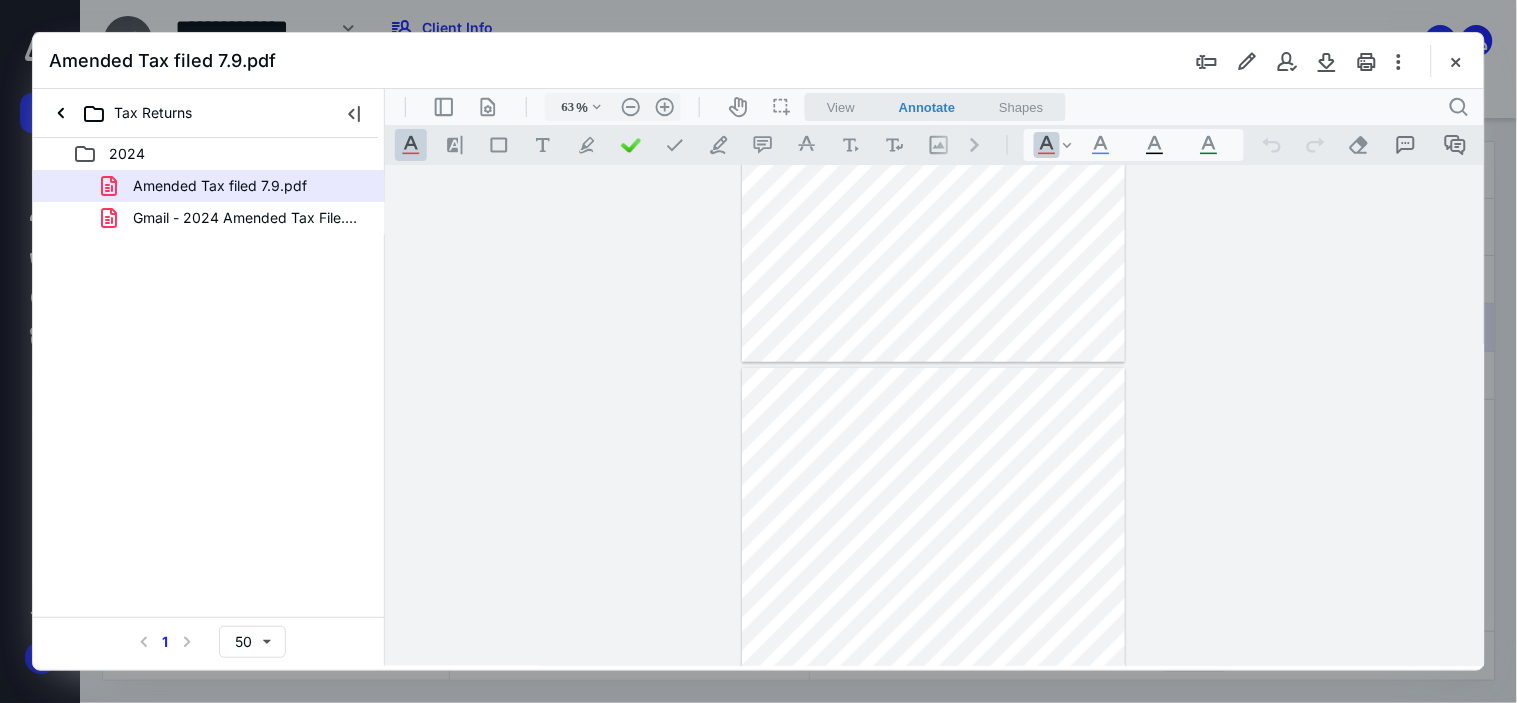 type on "*" 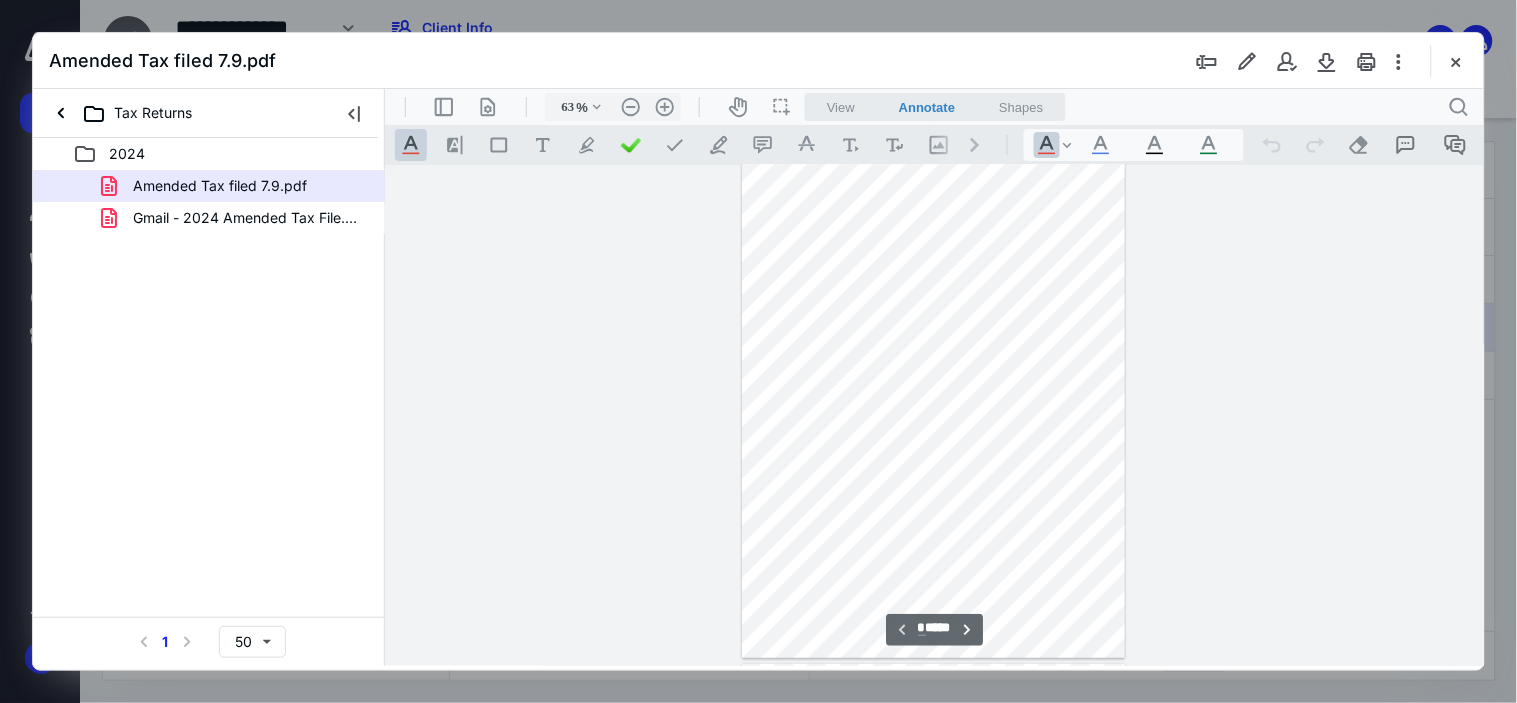 scroll, scrollTop: 0, scrollLeft: 0, axis: both 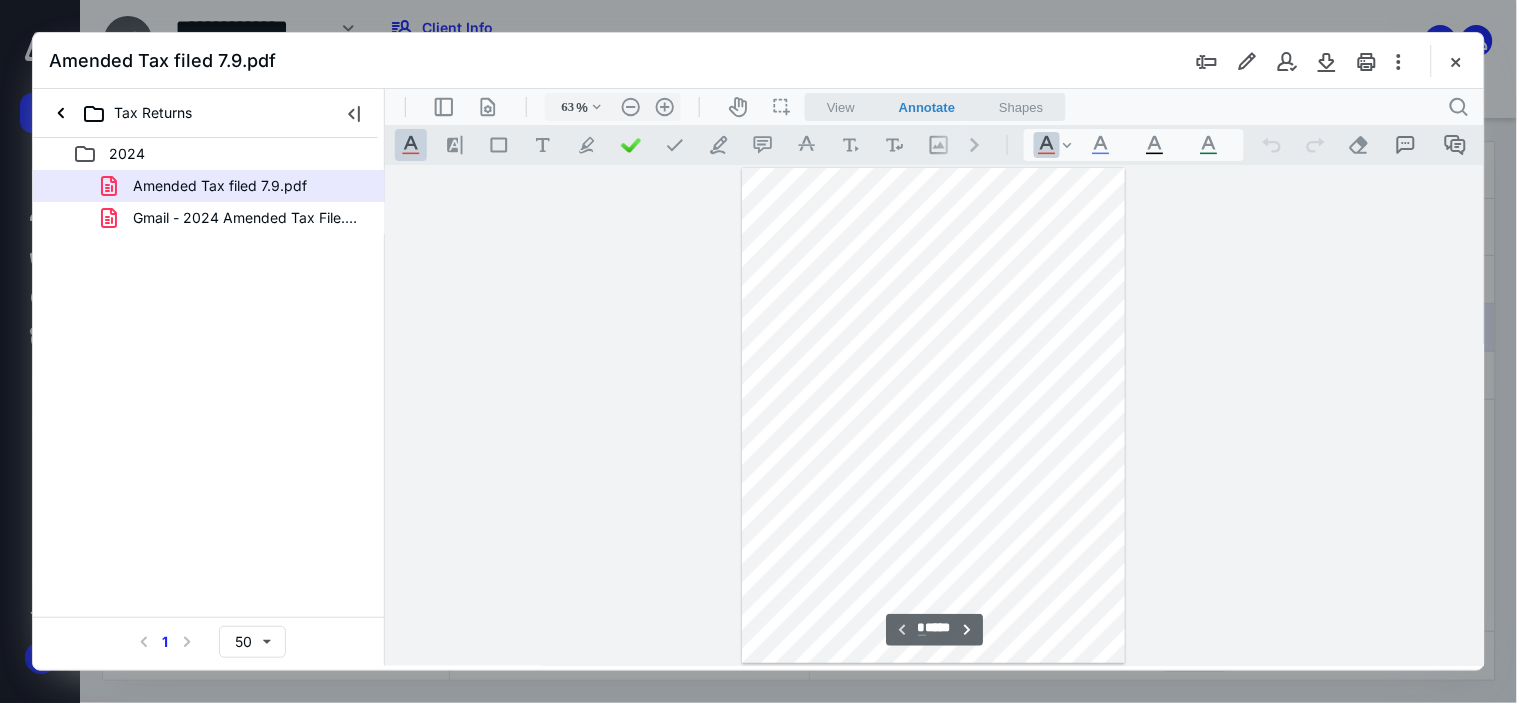 click at bounding box center [1456, 61] 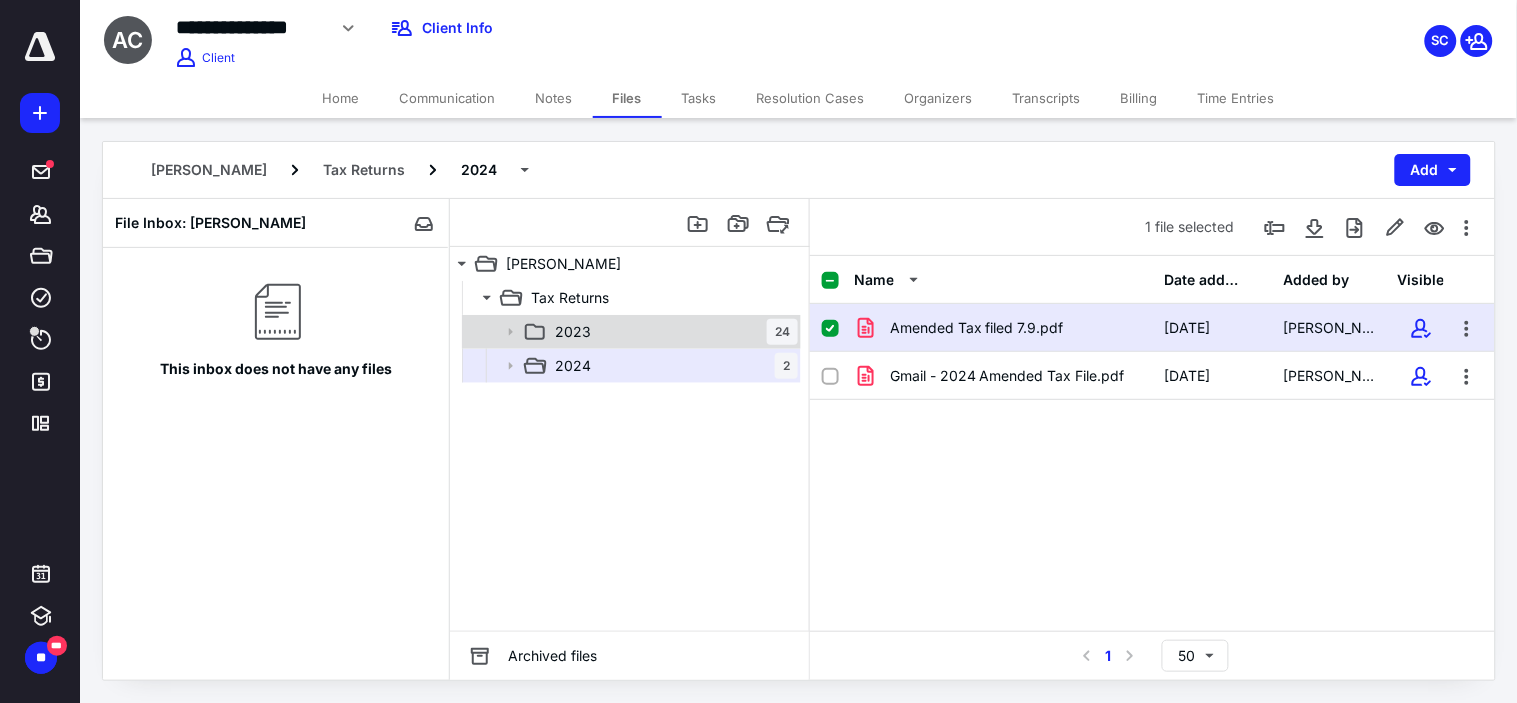 click on "2023" at bounding box center [573, 332] 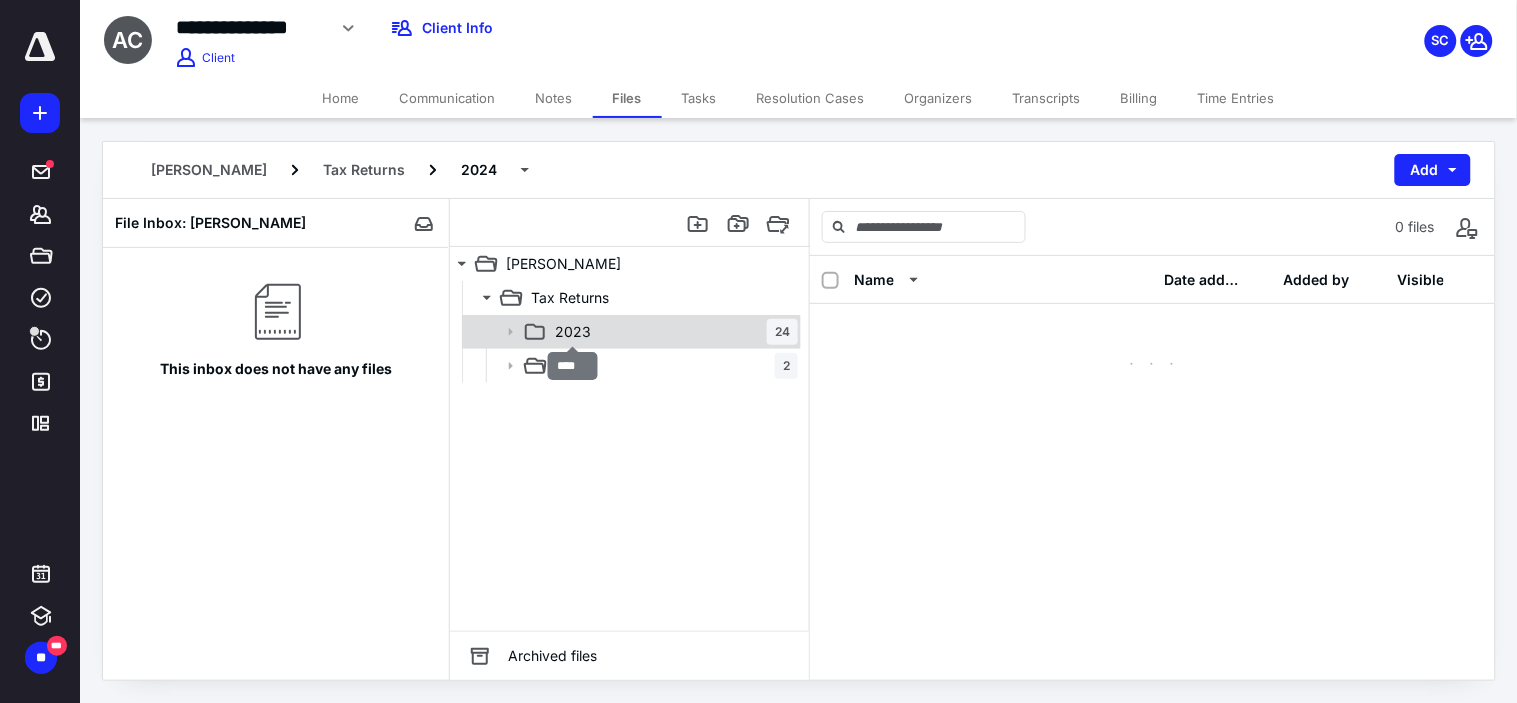 click on "2023" at bounding box center [573, 332] 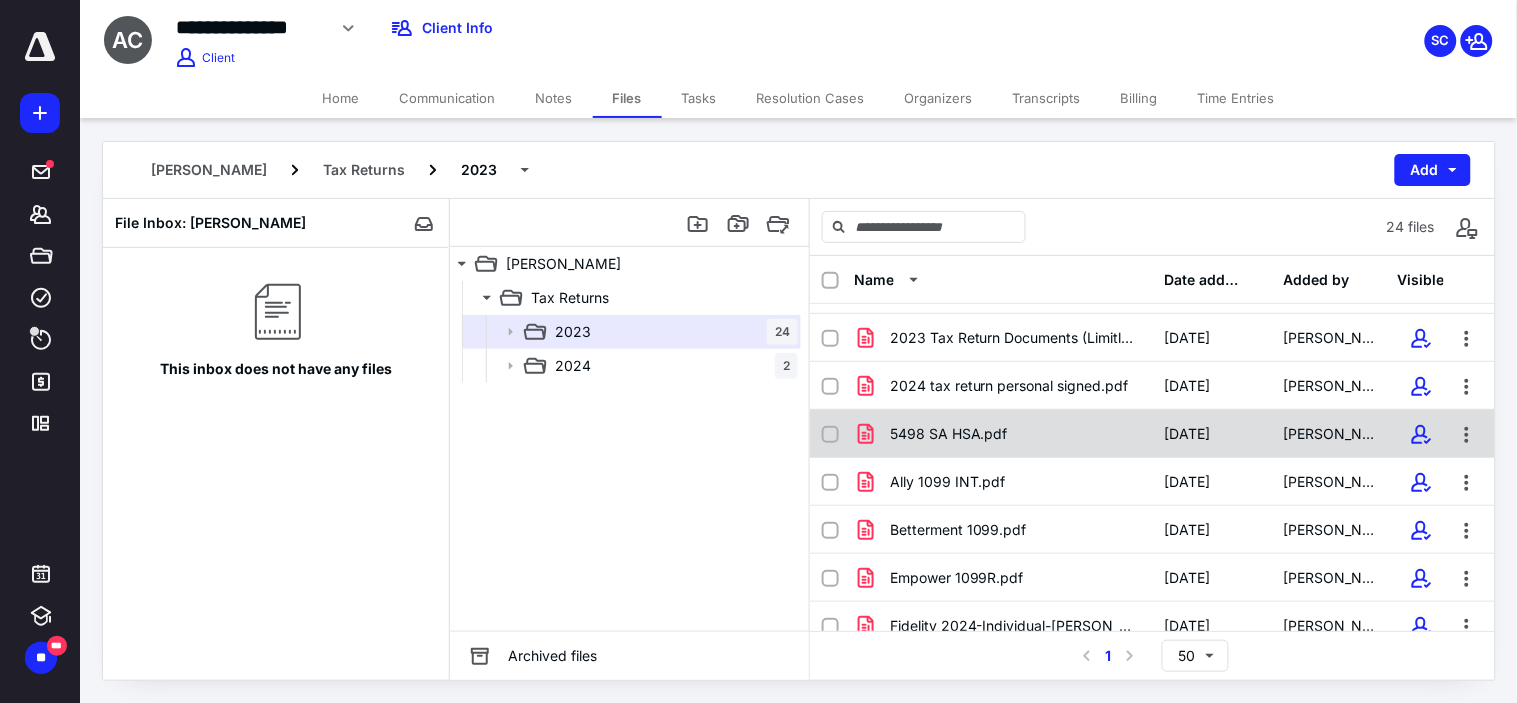 scroll, scrollTop: 0, scrollLeft: 0, axis: both 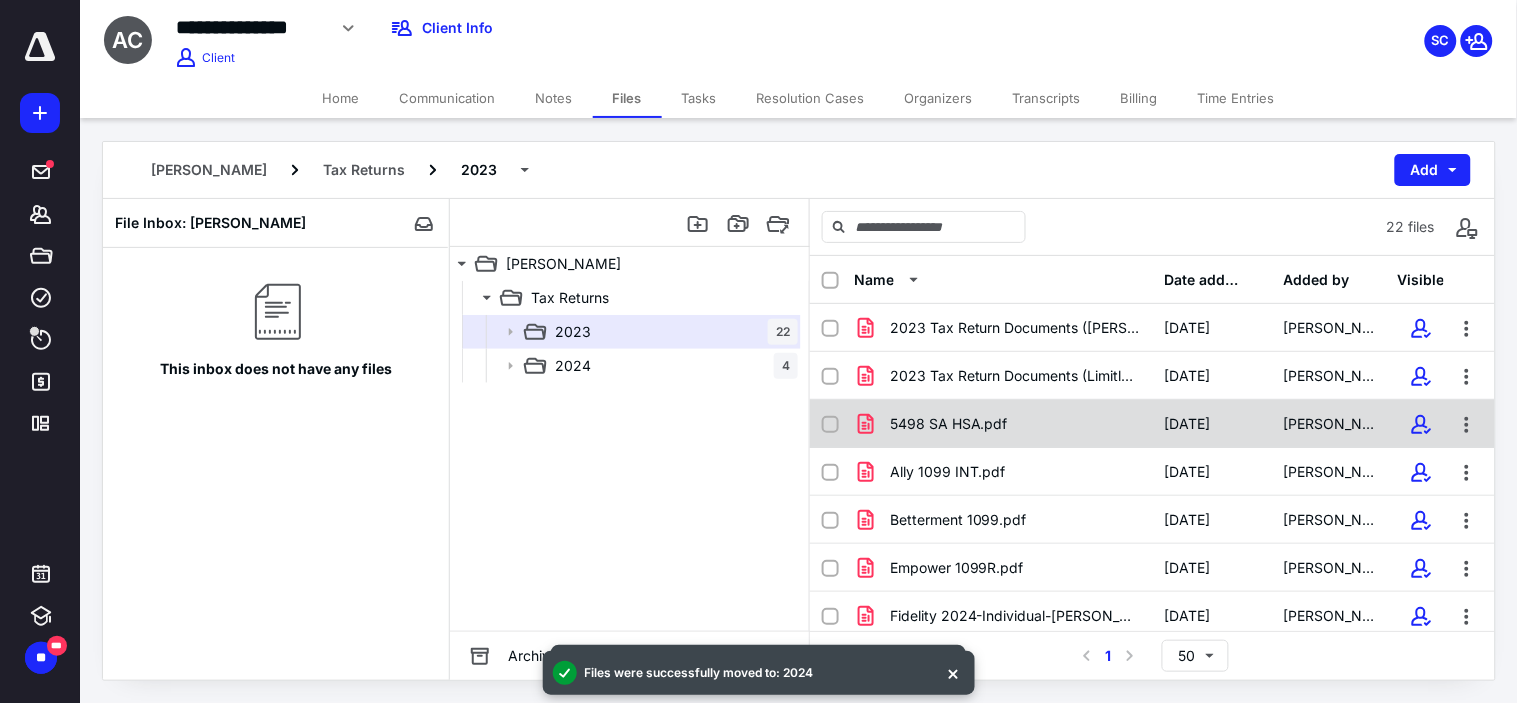 click on "5498 SA HSA.pdf [DATE] [PERSON_NAME]" at bounding box center [1152, 424] 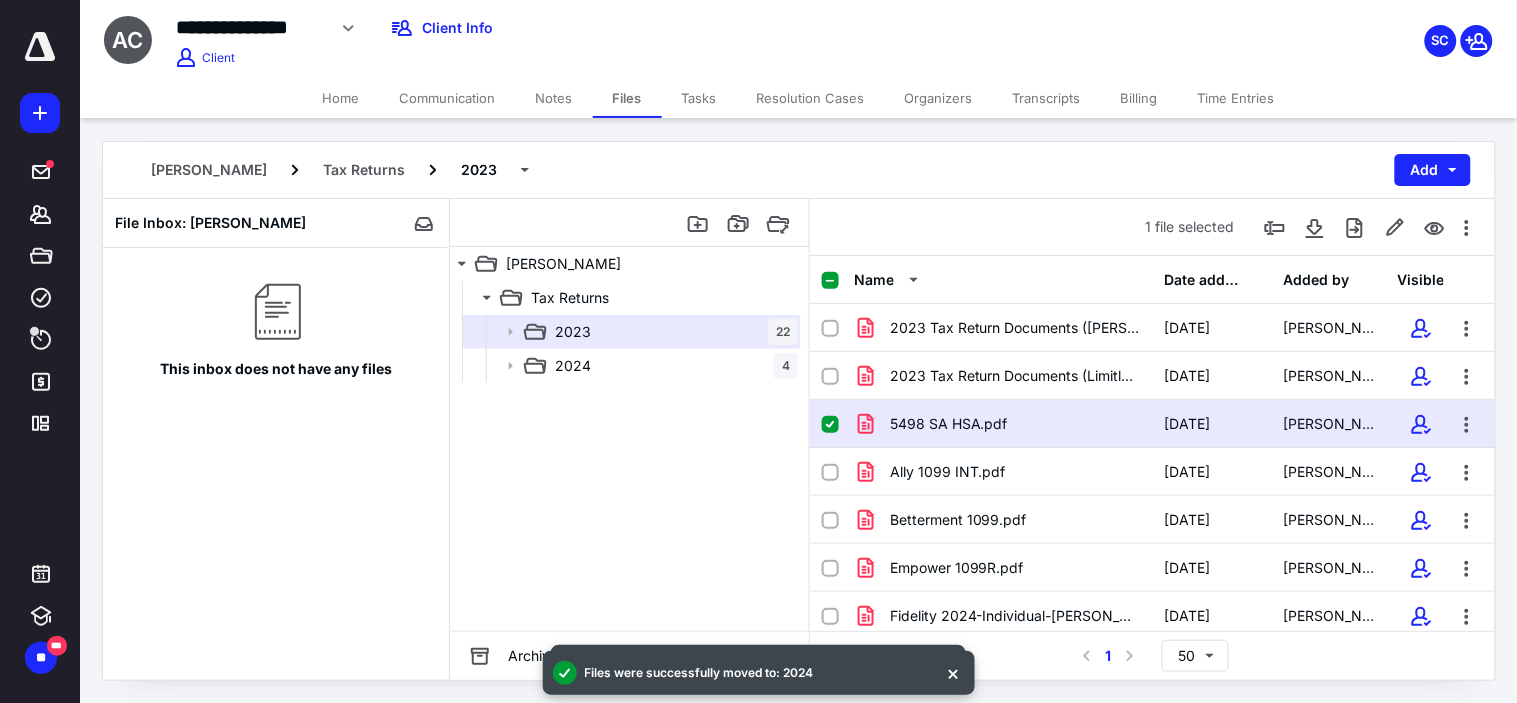 click on "5498 SA HSA.pdf [DATE] [PERSON_NAME]" at bounding box center (1152, 424) 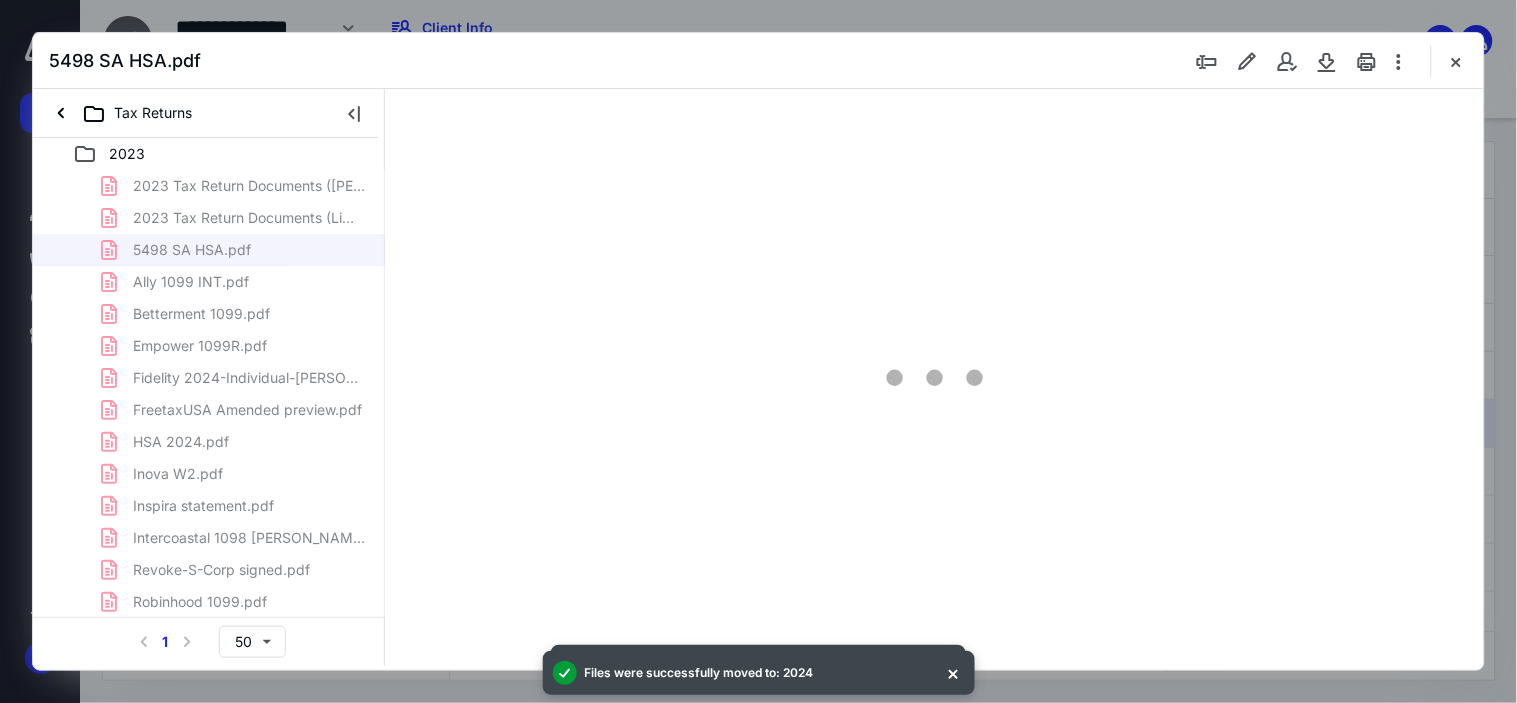 scroll, scrollTop: 0, scrollLeft: 0, axis: both 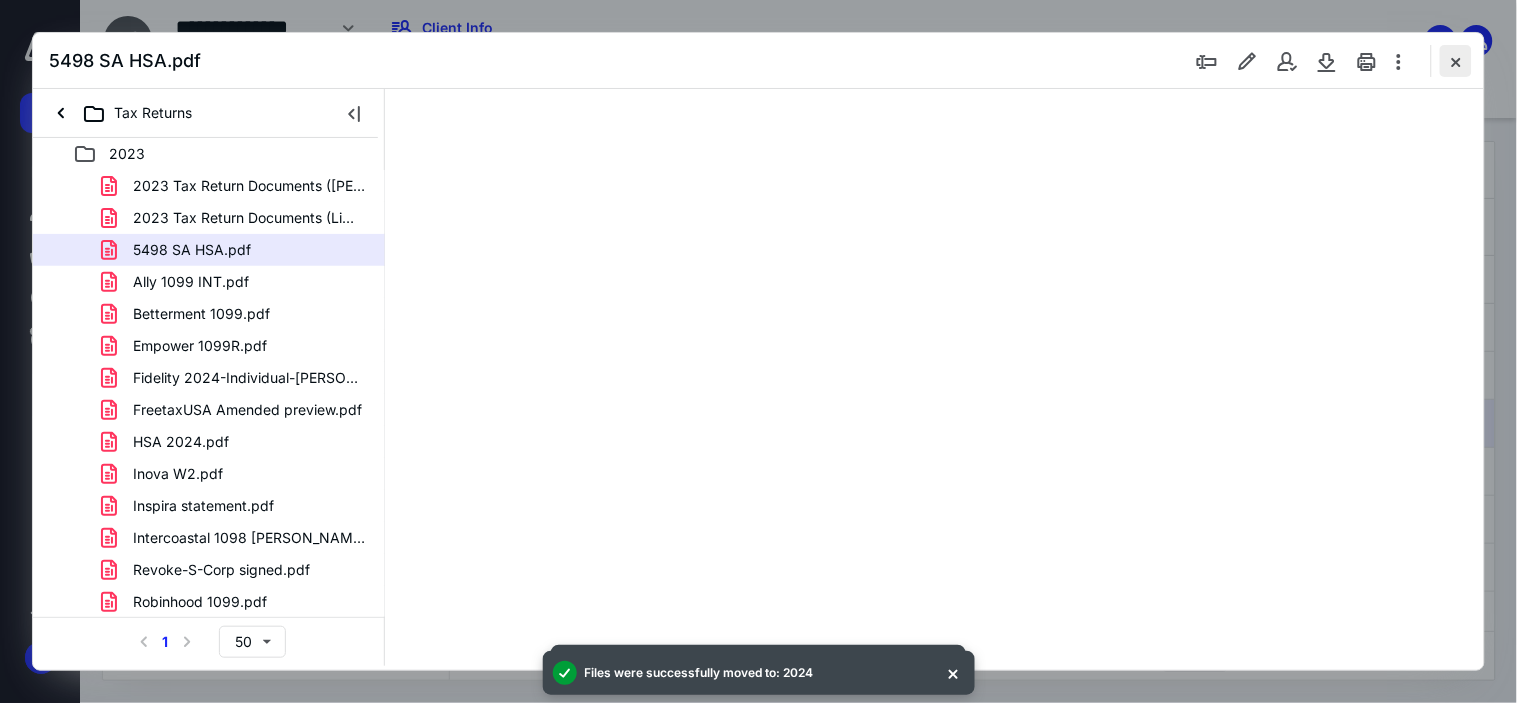type on "63" 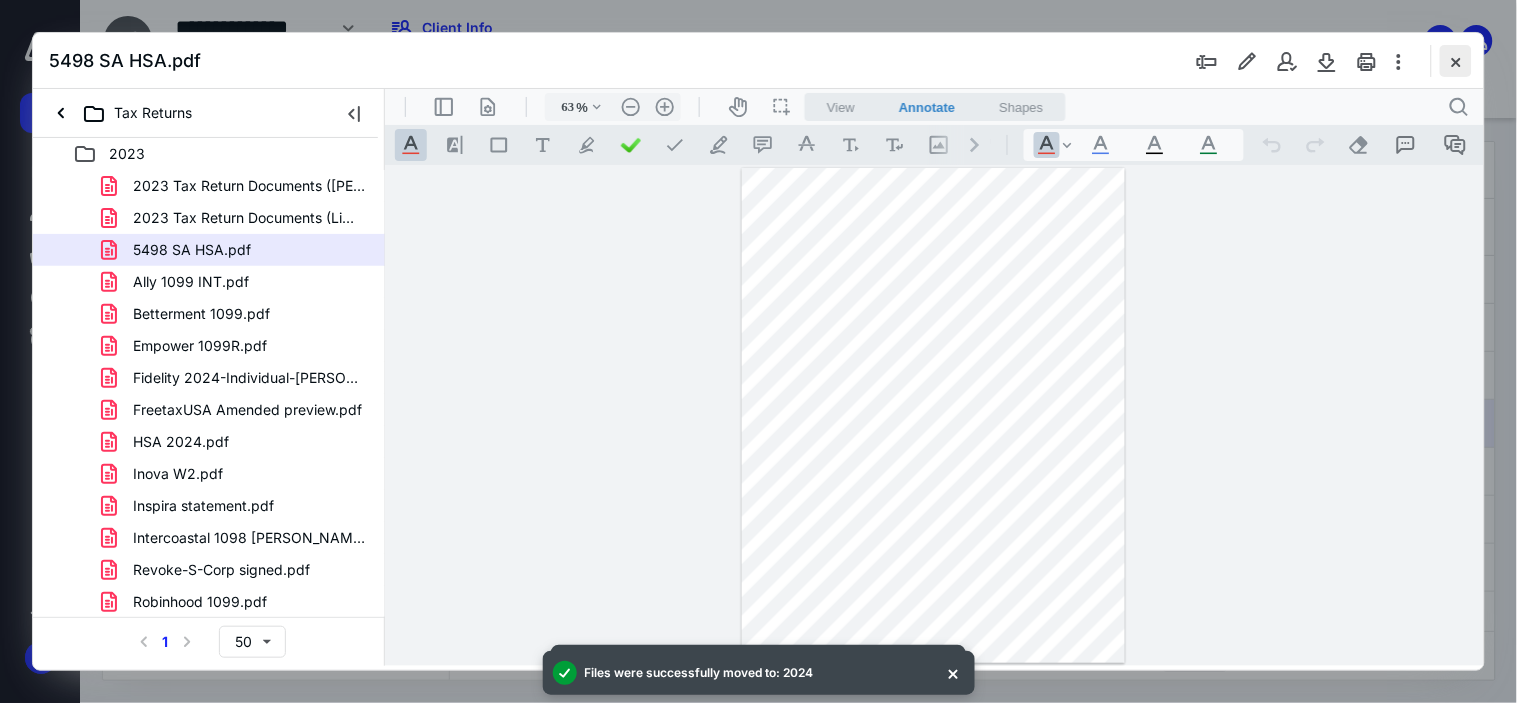 click at bounding box center (1456, 61) 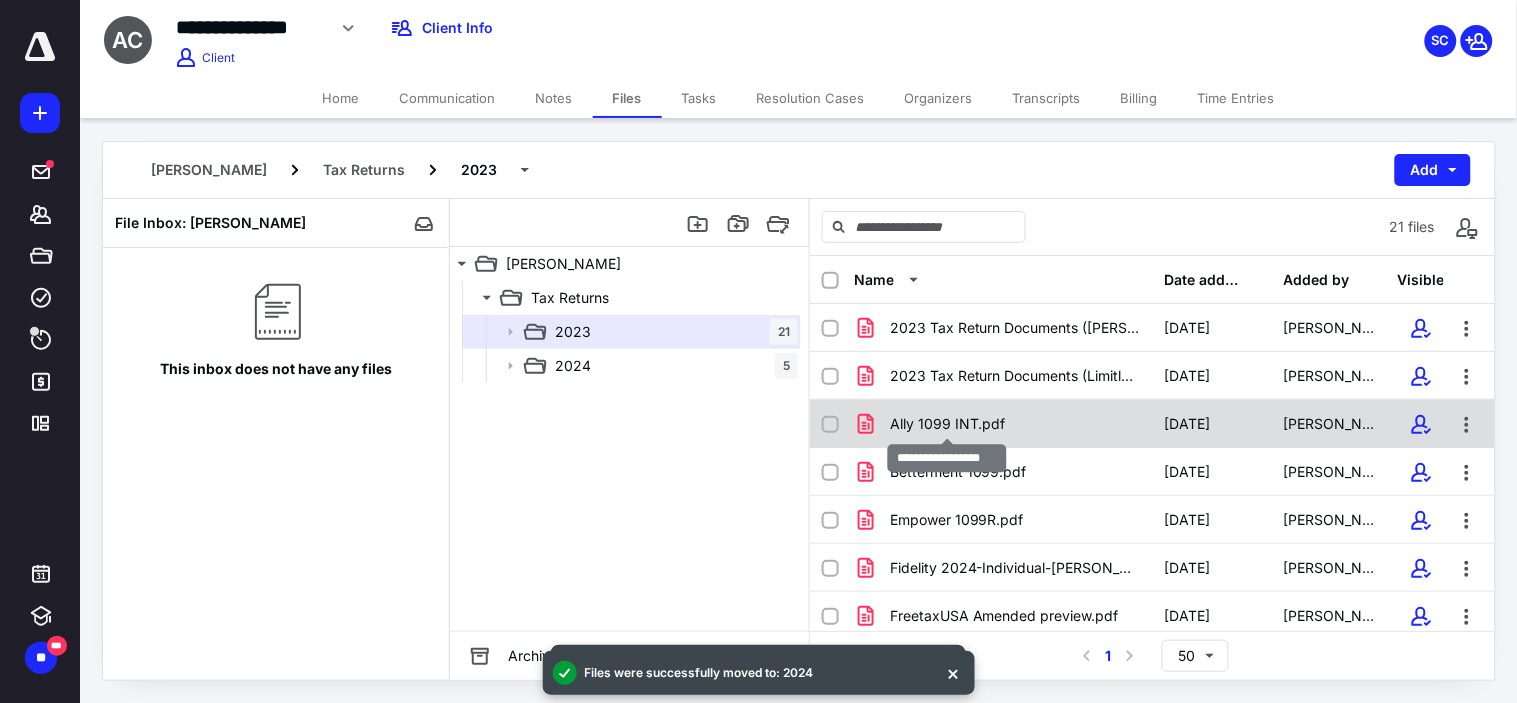 click on "Ally 1099 INT.pdf" at bounding box center [948, 424] 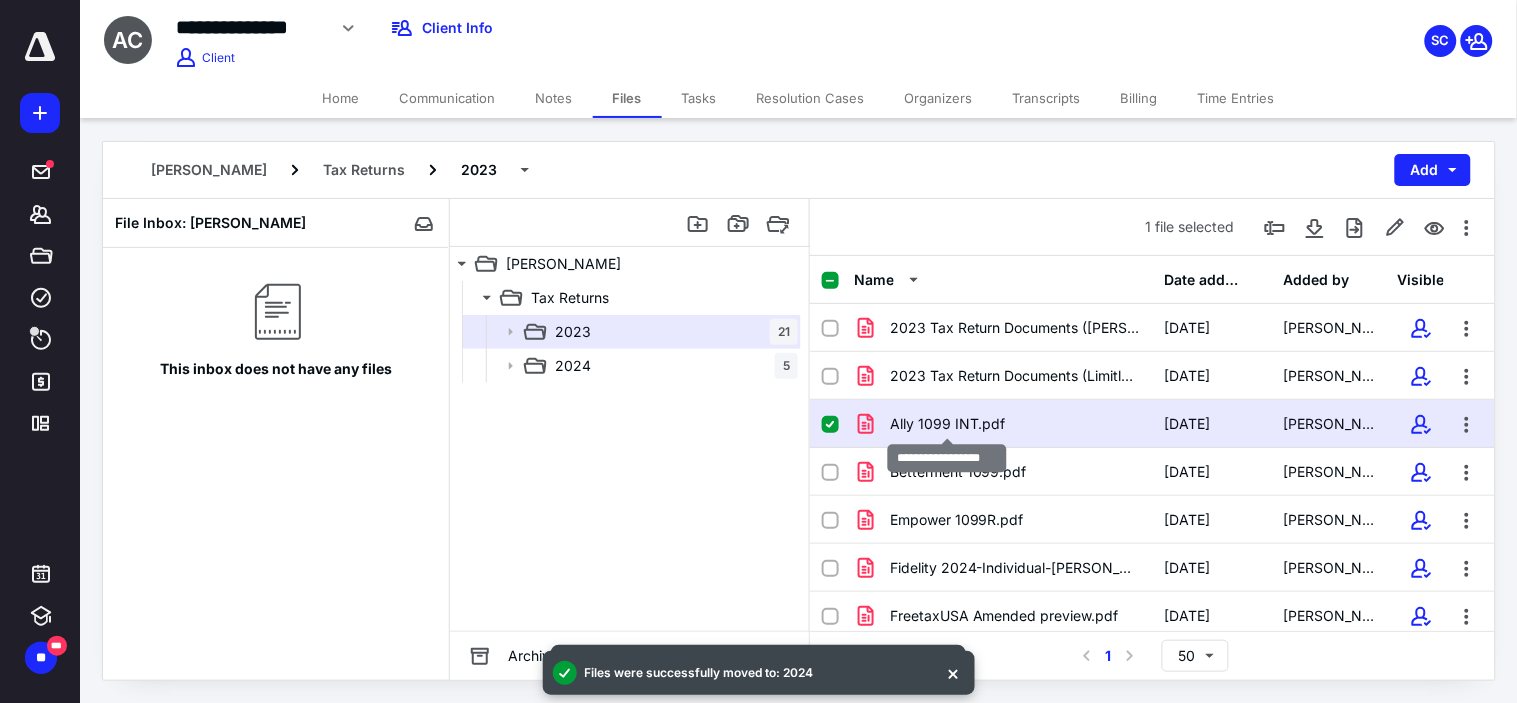 click on "Ally 1099 INT.pdf" at bounding box center (948, 424) 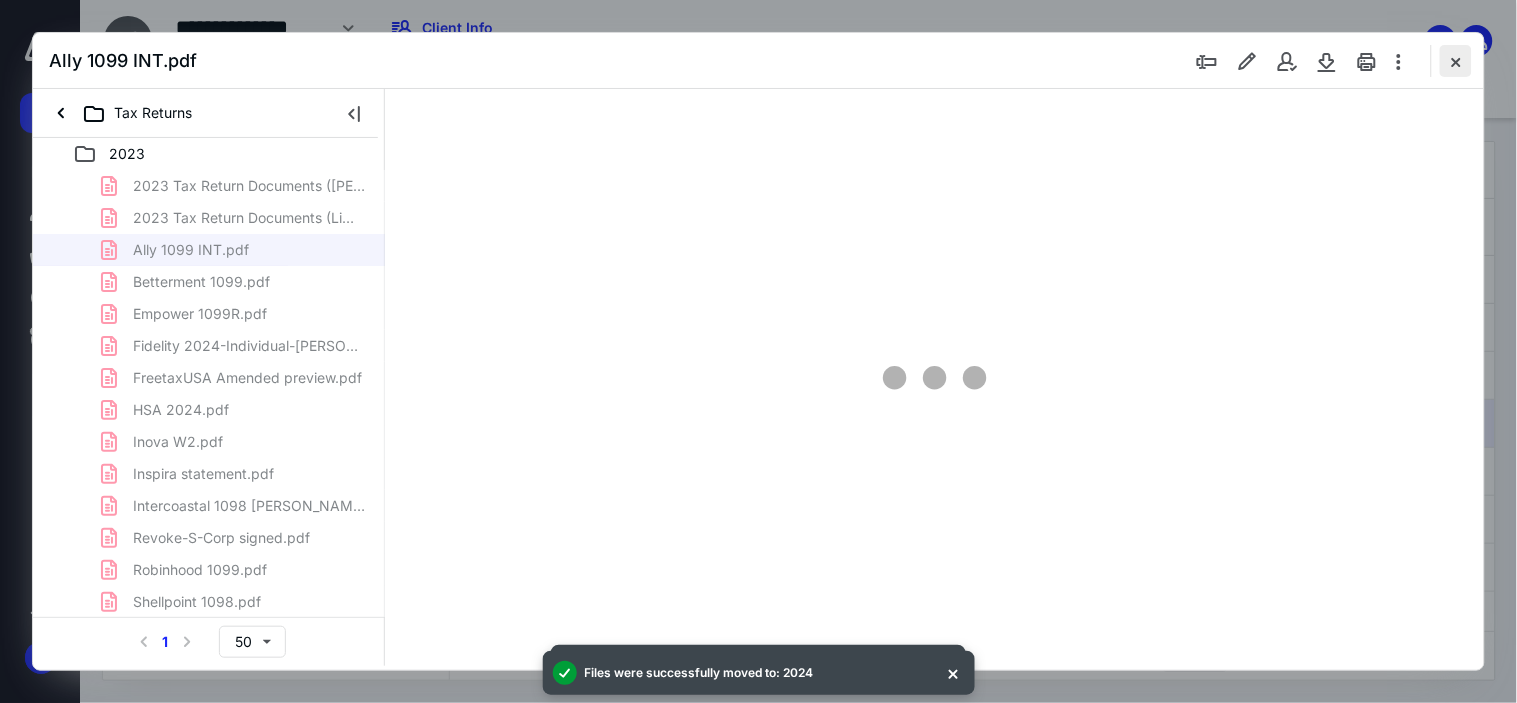 scroll, scrollTop: 0, scrollLeft: 0, axis: both 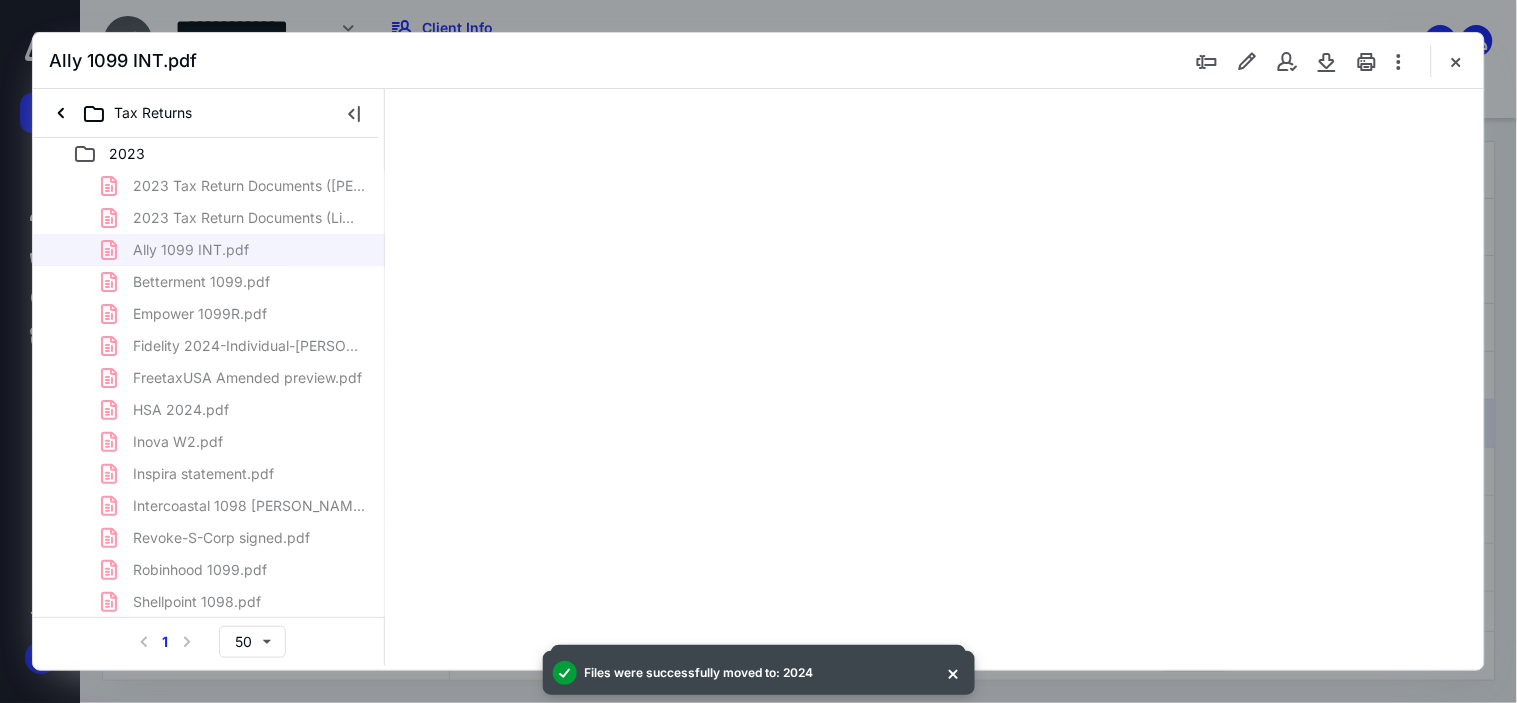 type on "63" 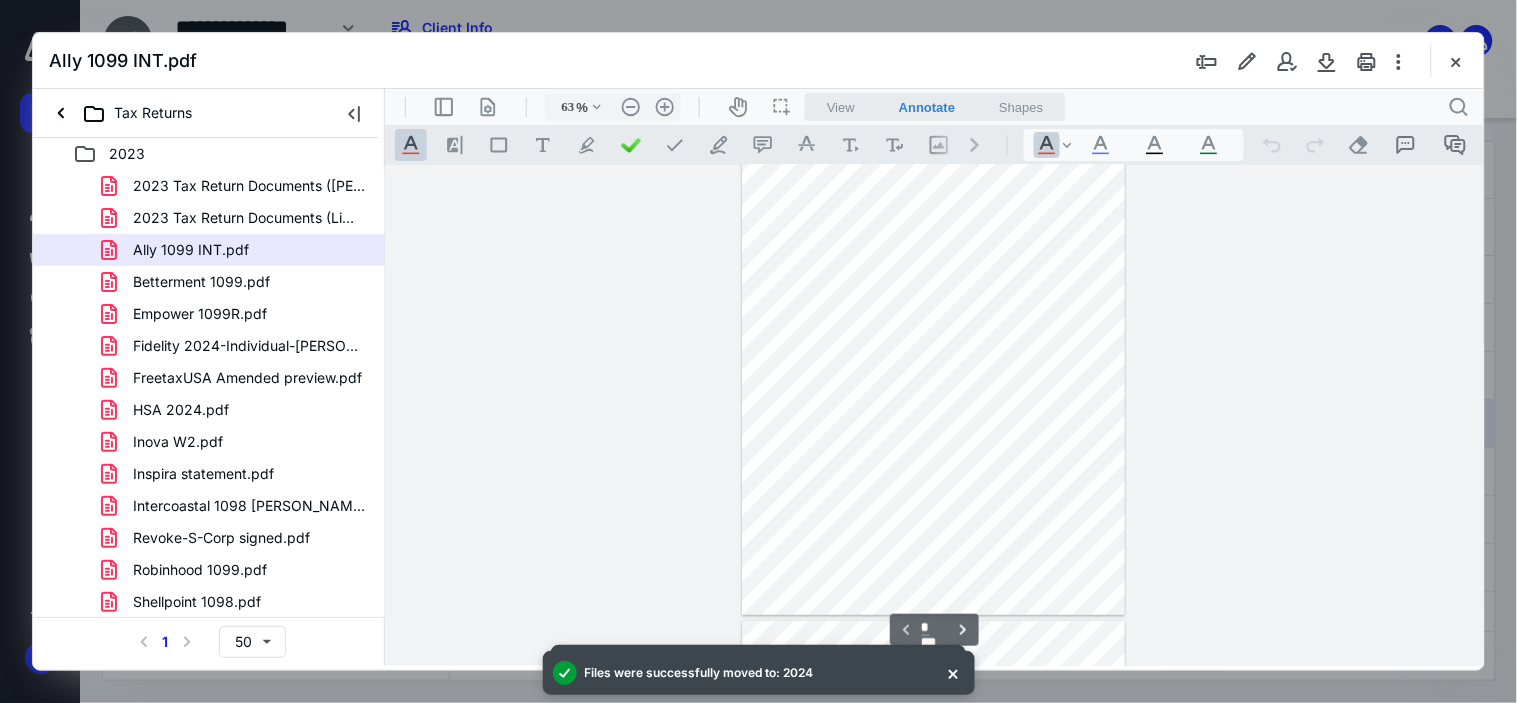 scroll, scrollTop: 0, scrollLeft: 0, axis: both 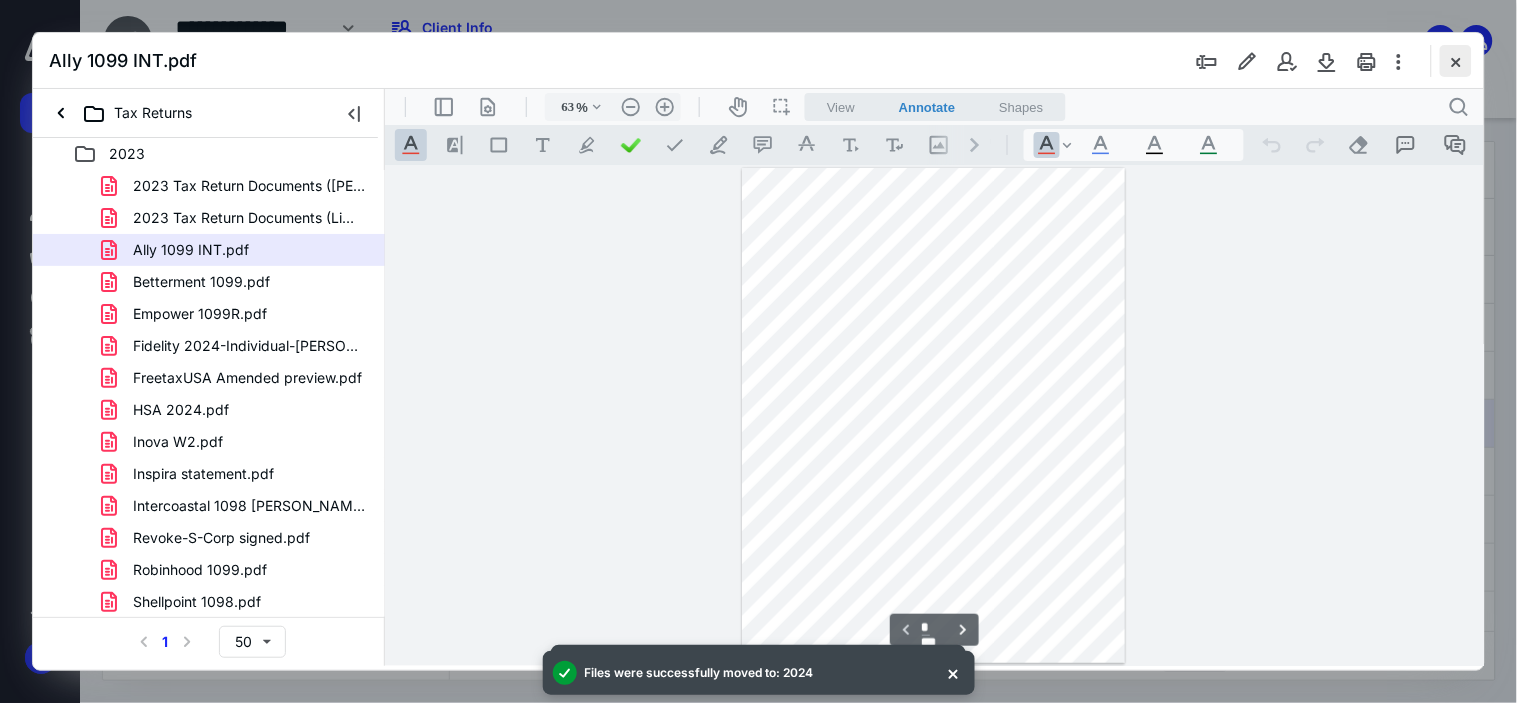 click at bounding box center (1456, 61) 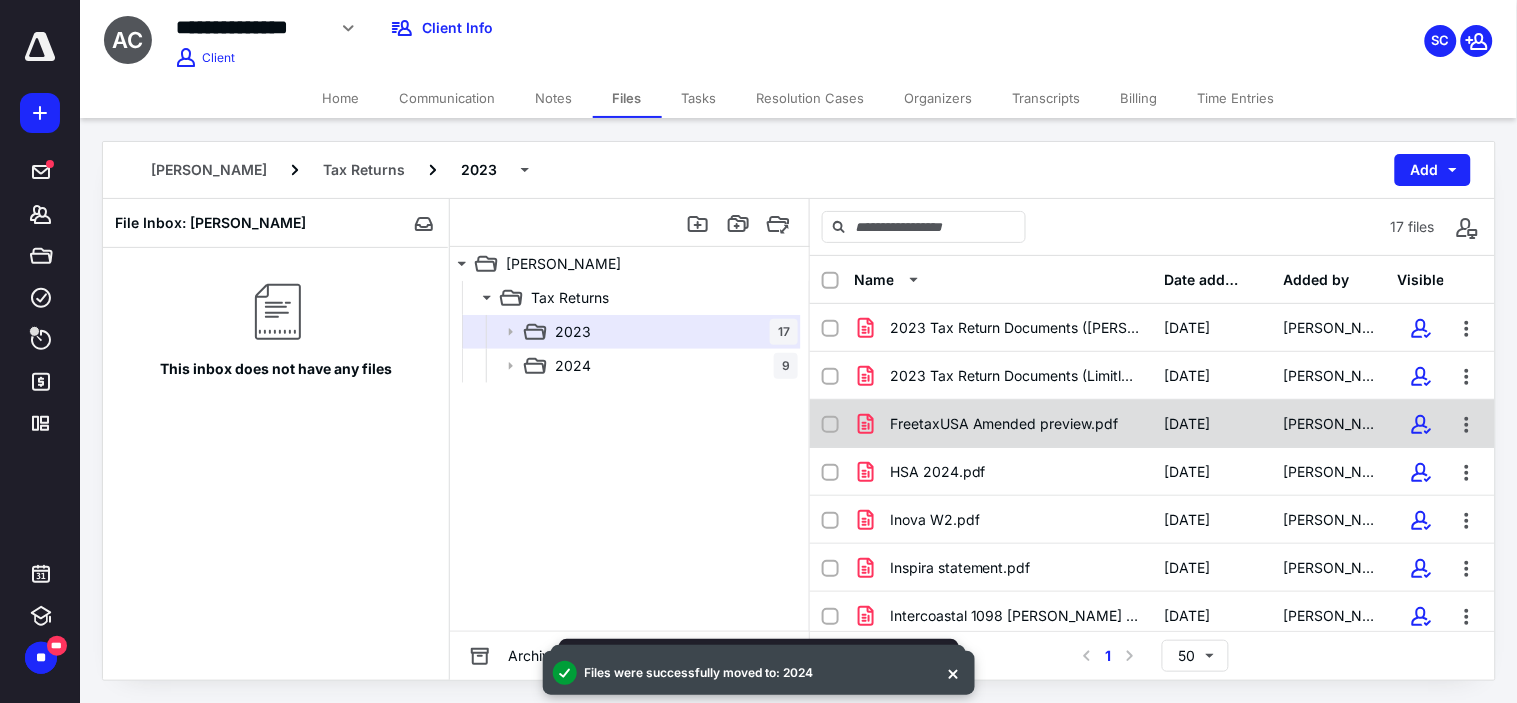 click on "FreetaxUSA Amended preview.pdf" at bounding box center (1004, 424) 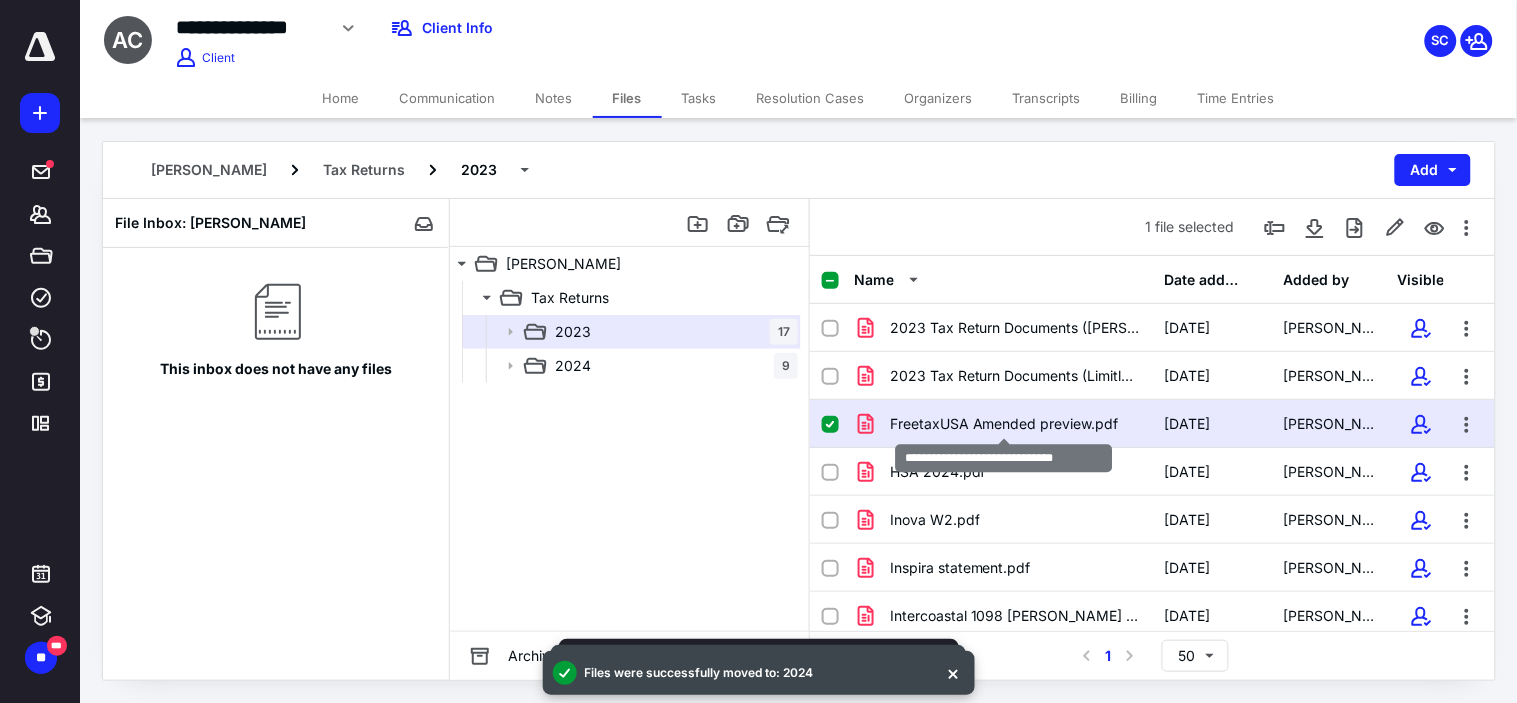 click on "FreetaxUSA Amended preview.pdf" at bounding box center (1004, 424) 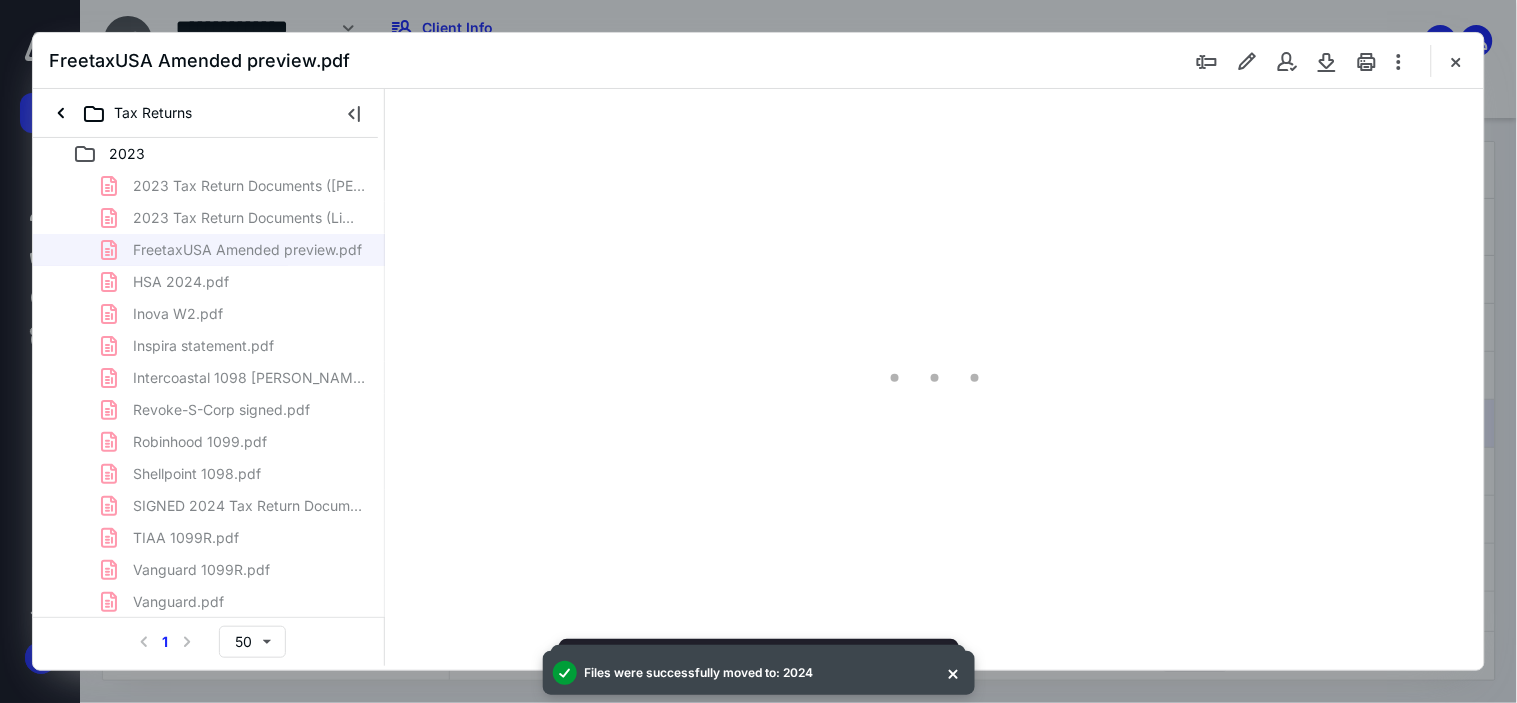 scroll, scrollTop: 0, scrollLeft: 0, axis: both 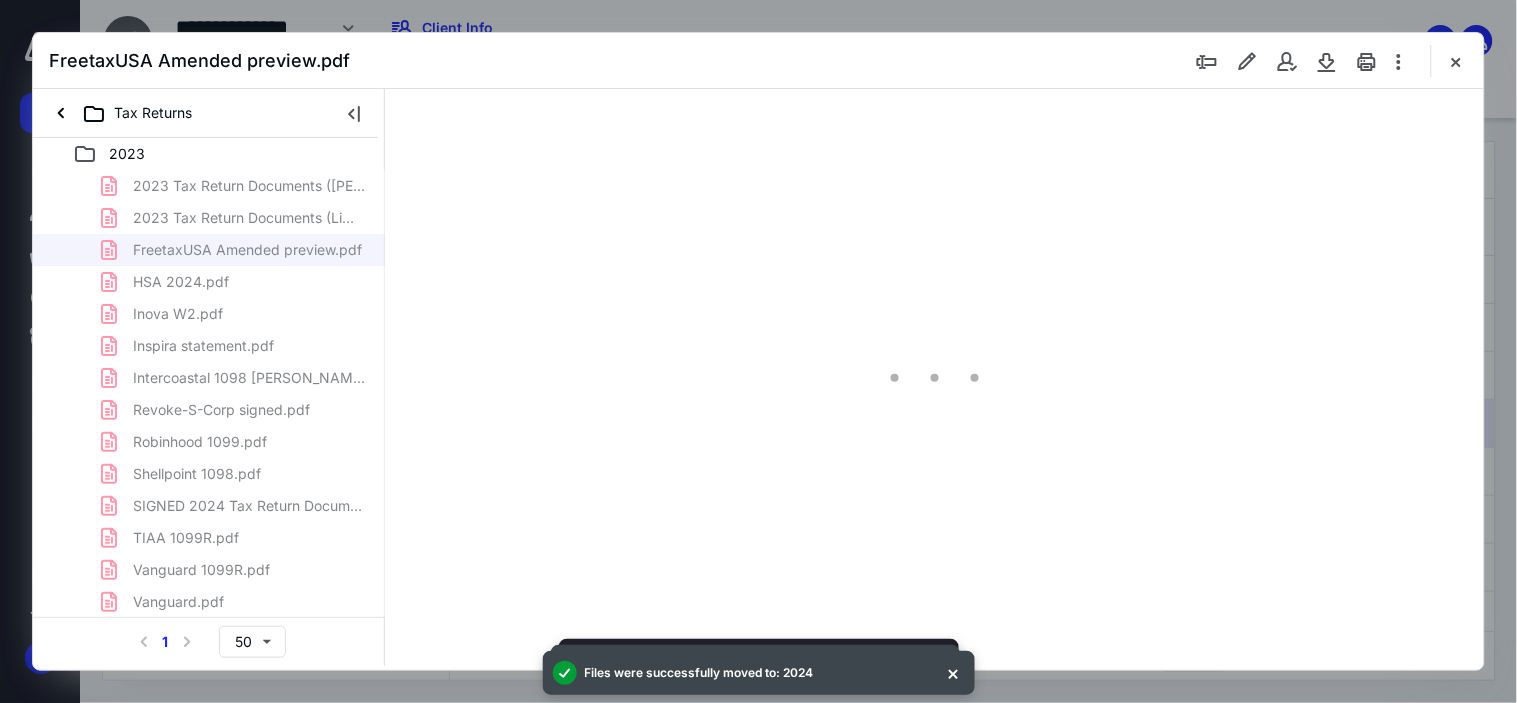 type on "63" 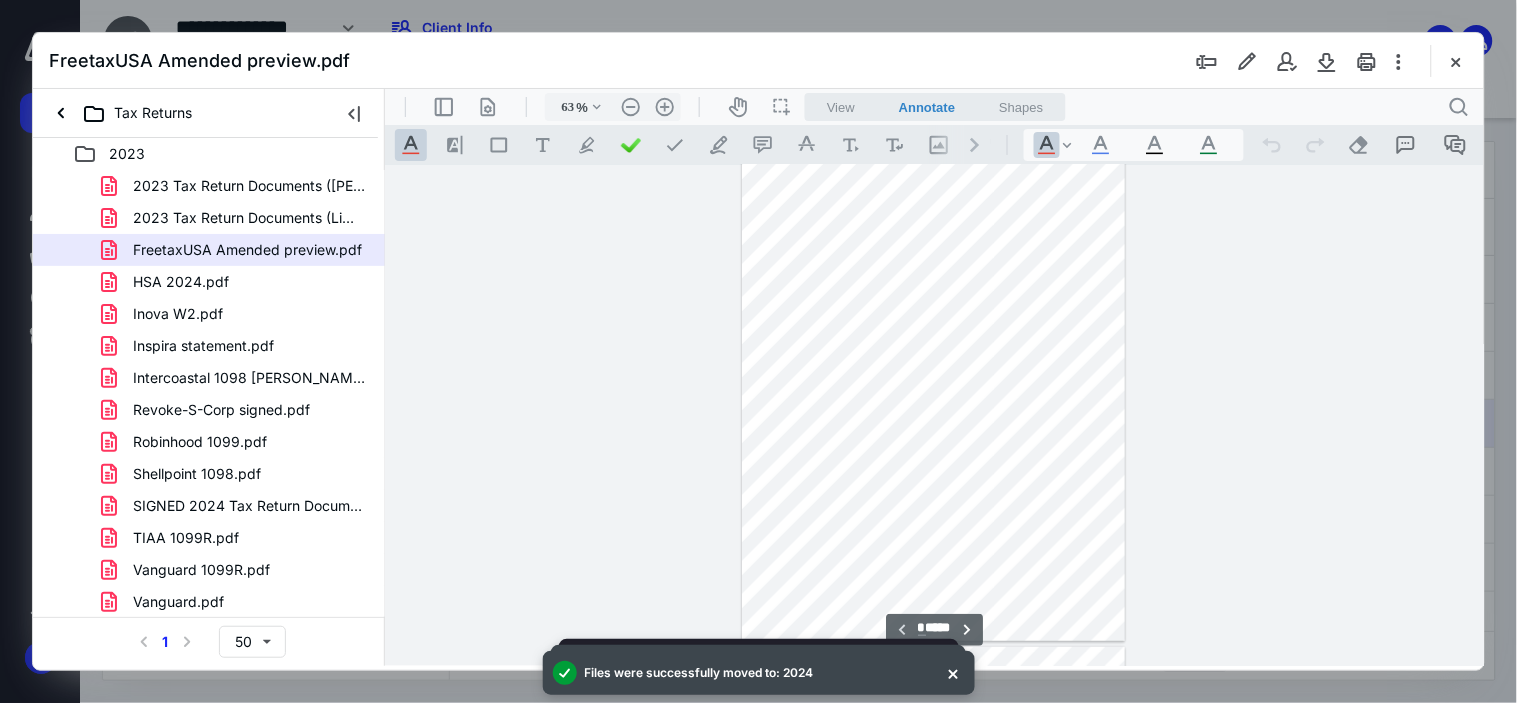 scroll, scrollTop: 0, scrollLeft: 0, axis: both 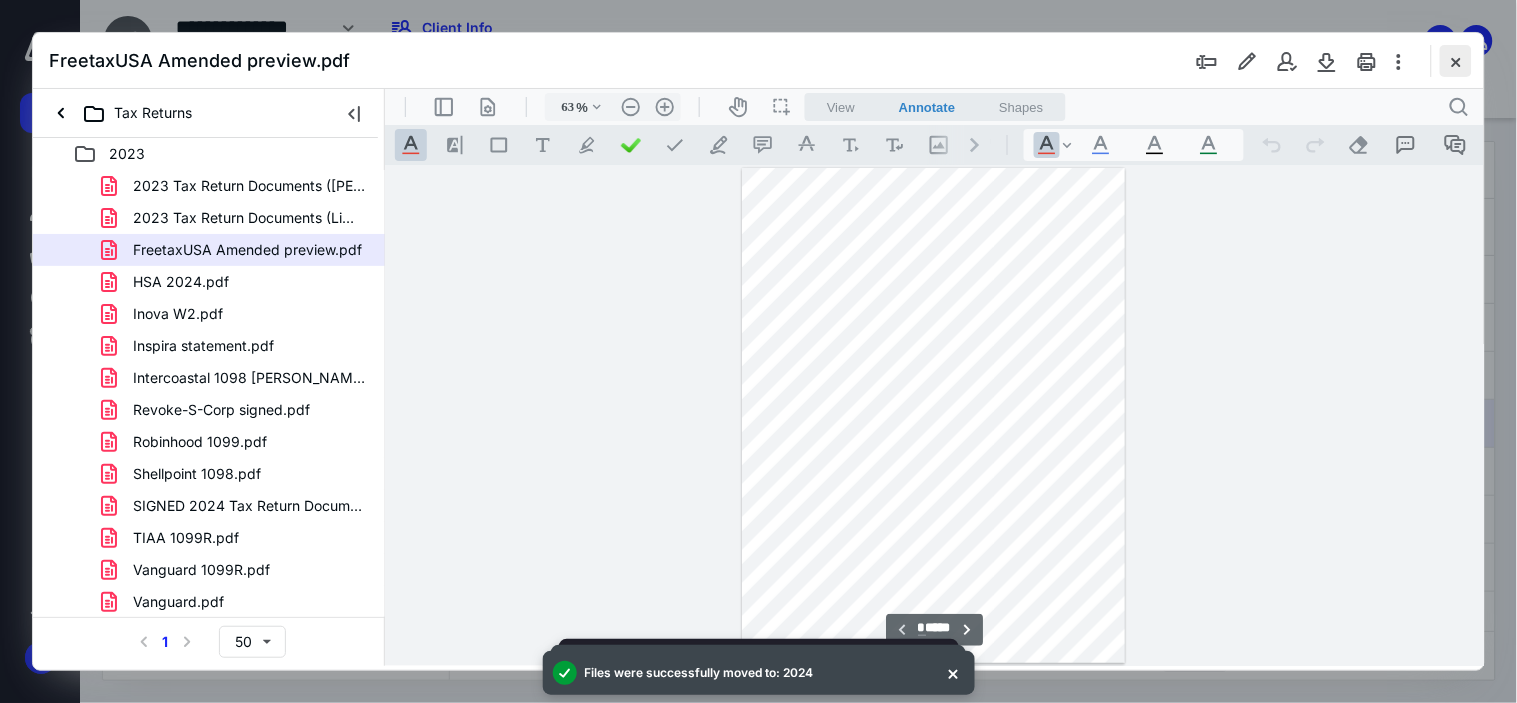 click at bounding box center (1456, 61) 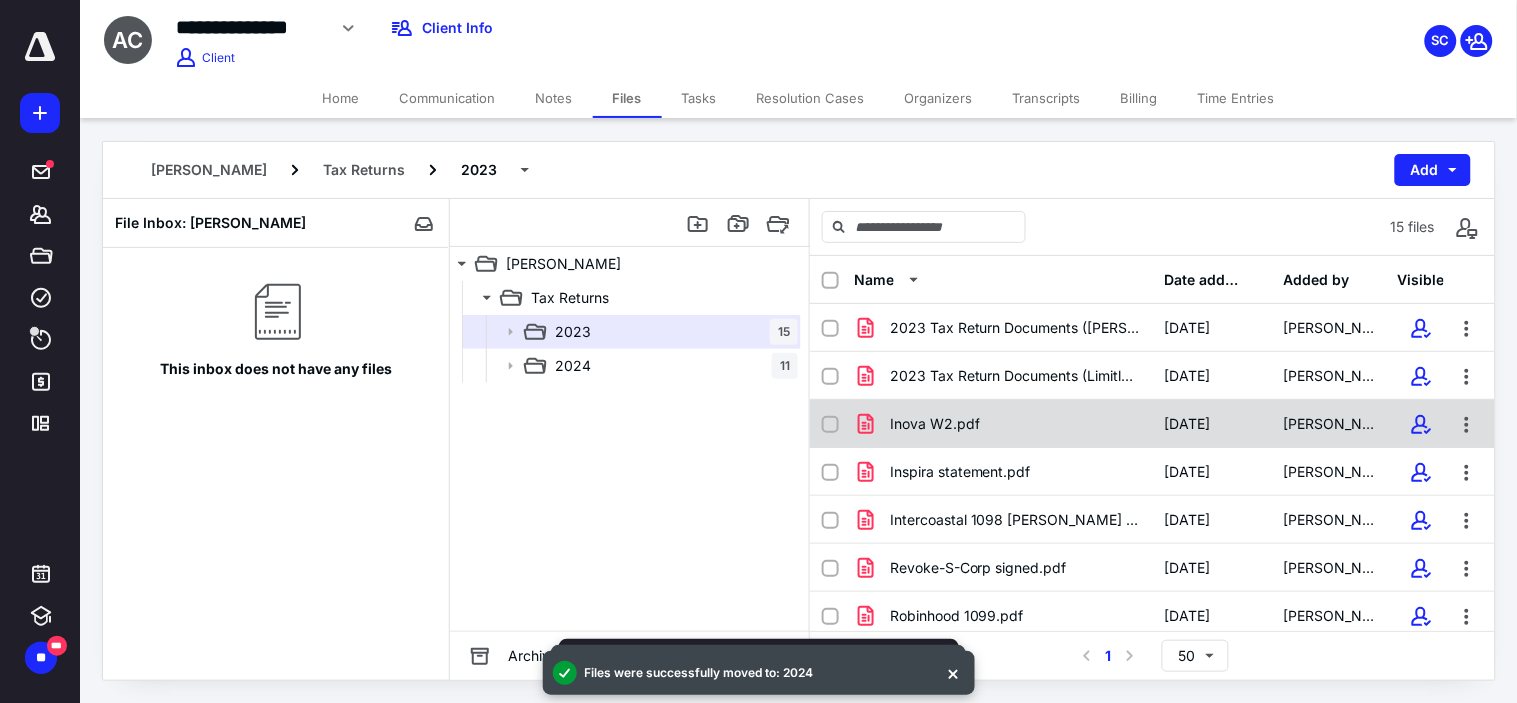 click on "Inova W2.pdf" at bounding box center (935, 424) 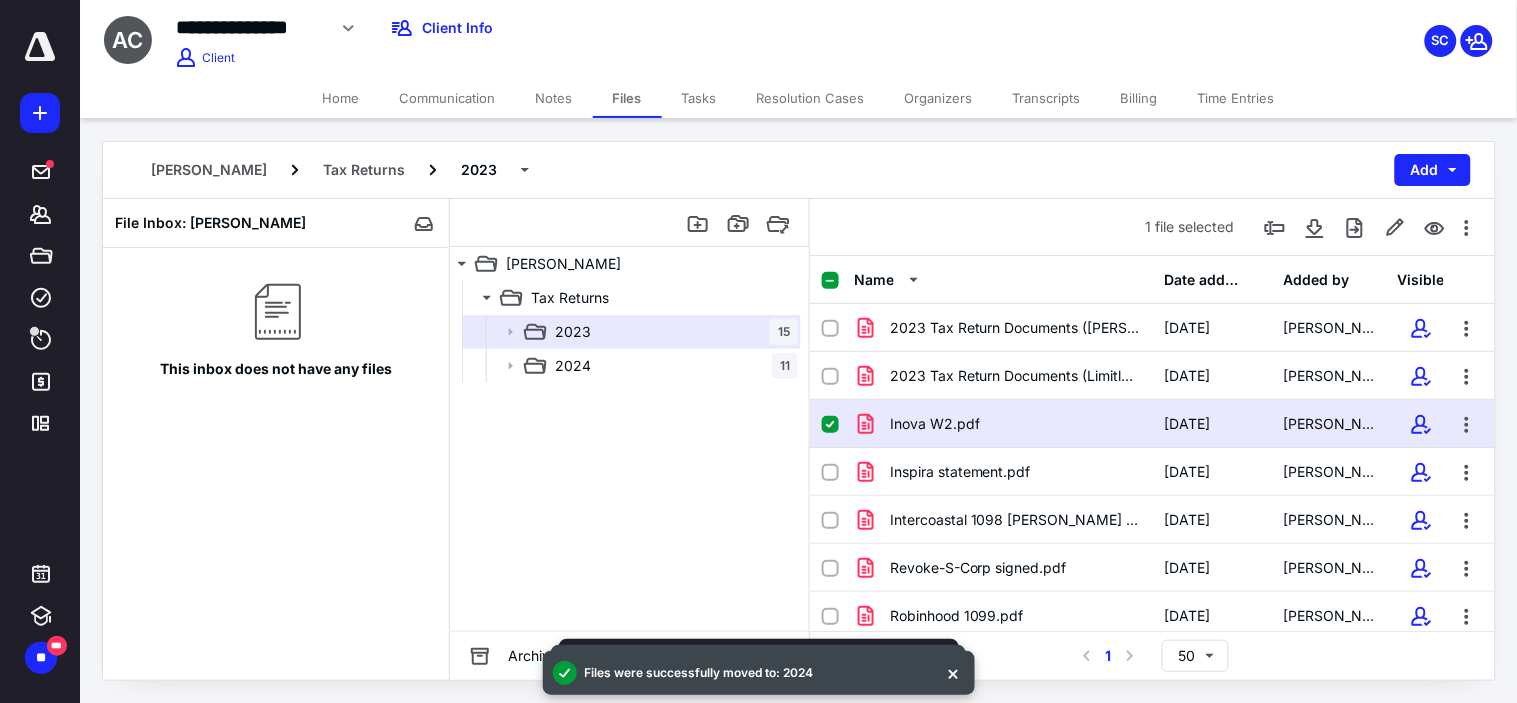 click on "Inova W2.pdf" at bounding box center [935, 424] 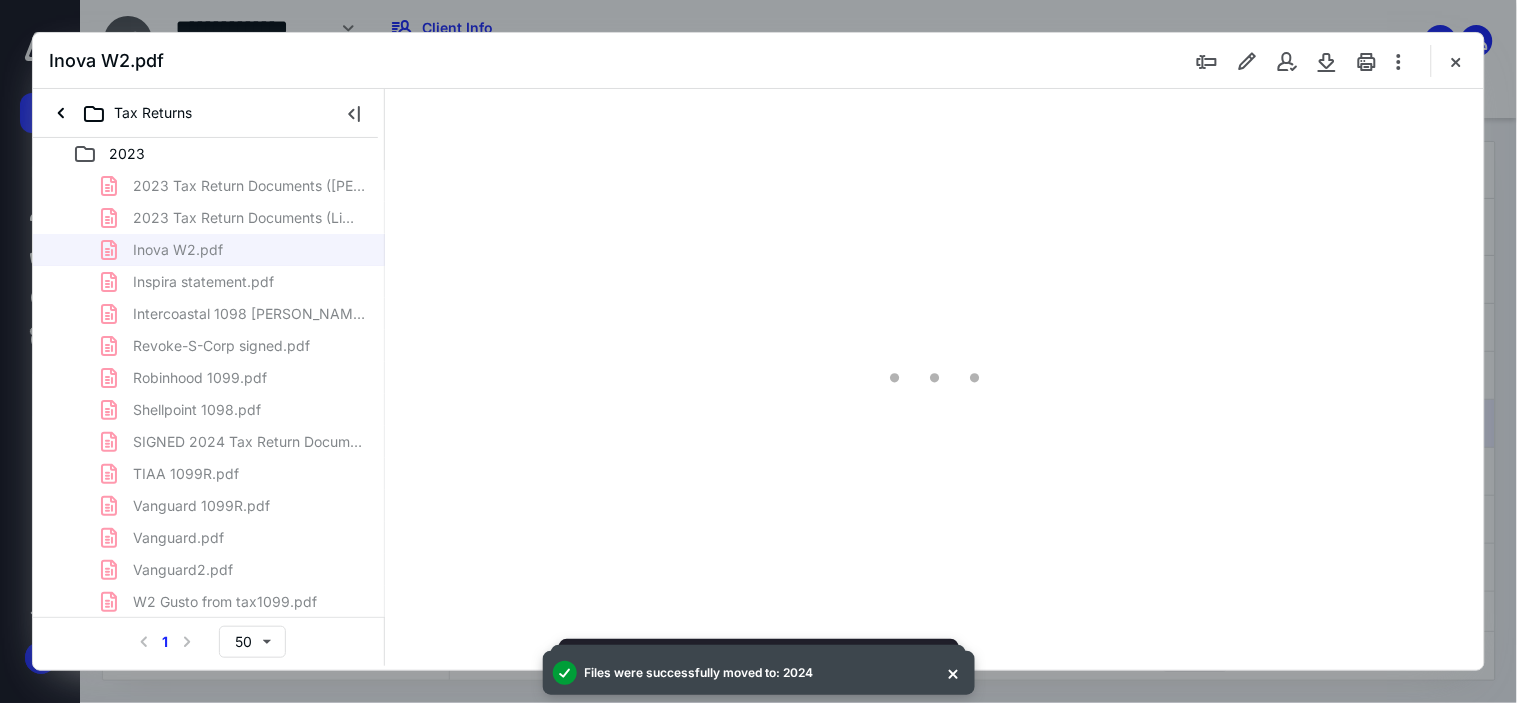 scroll, scrollTop: 0, scrollLeft: 0, axis: both 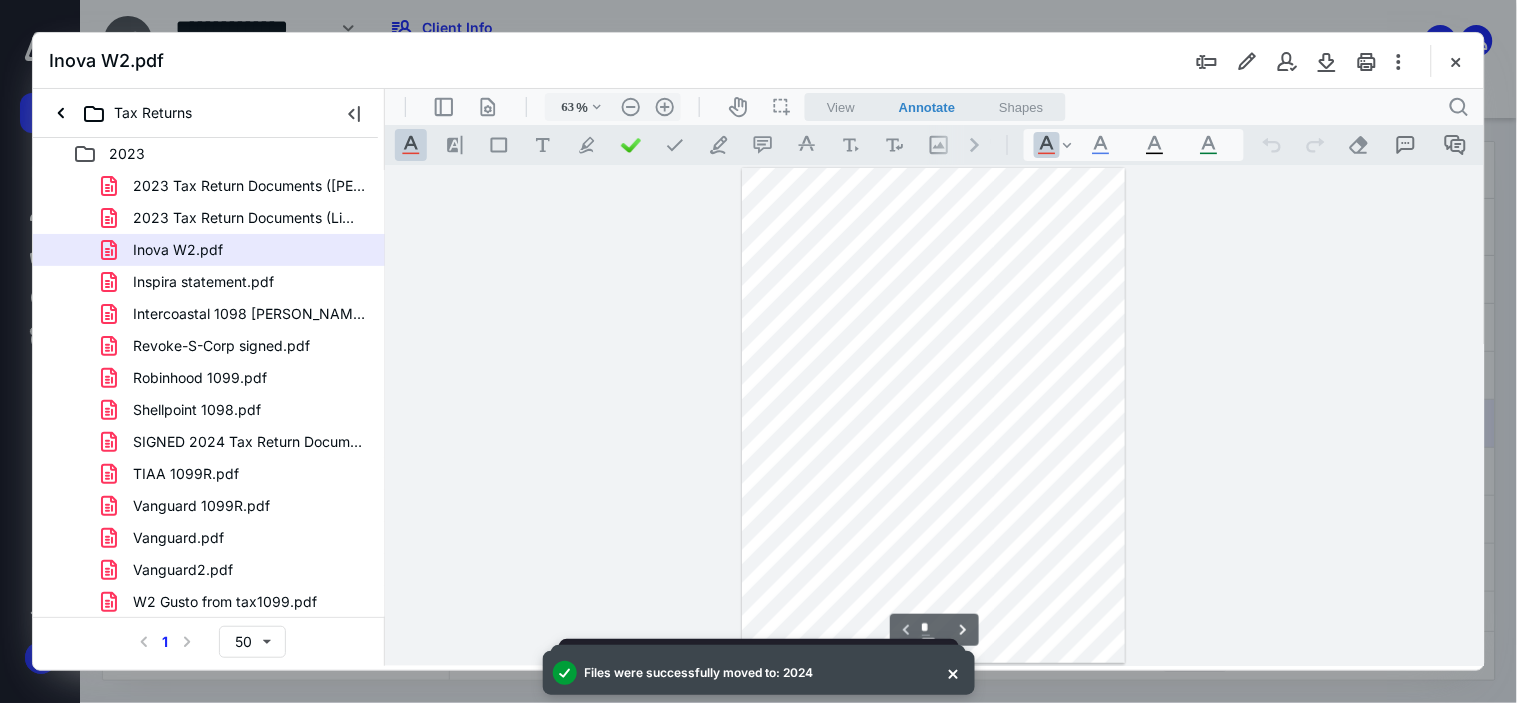 click at bounding box center [932, 415] 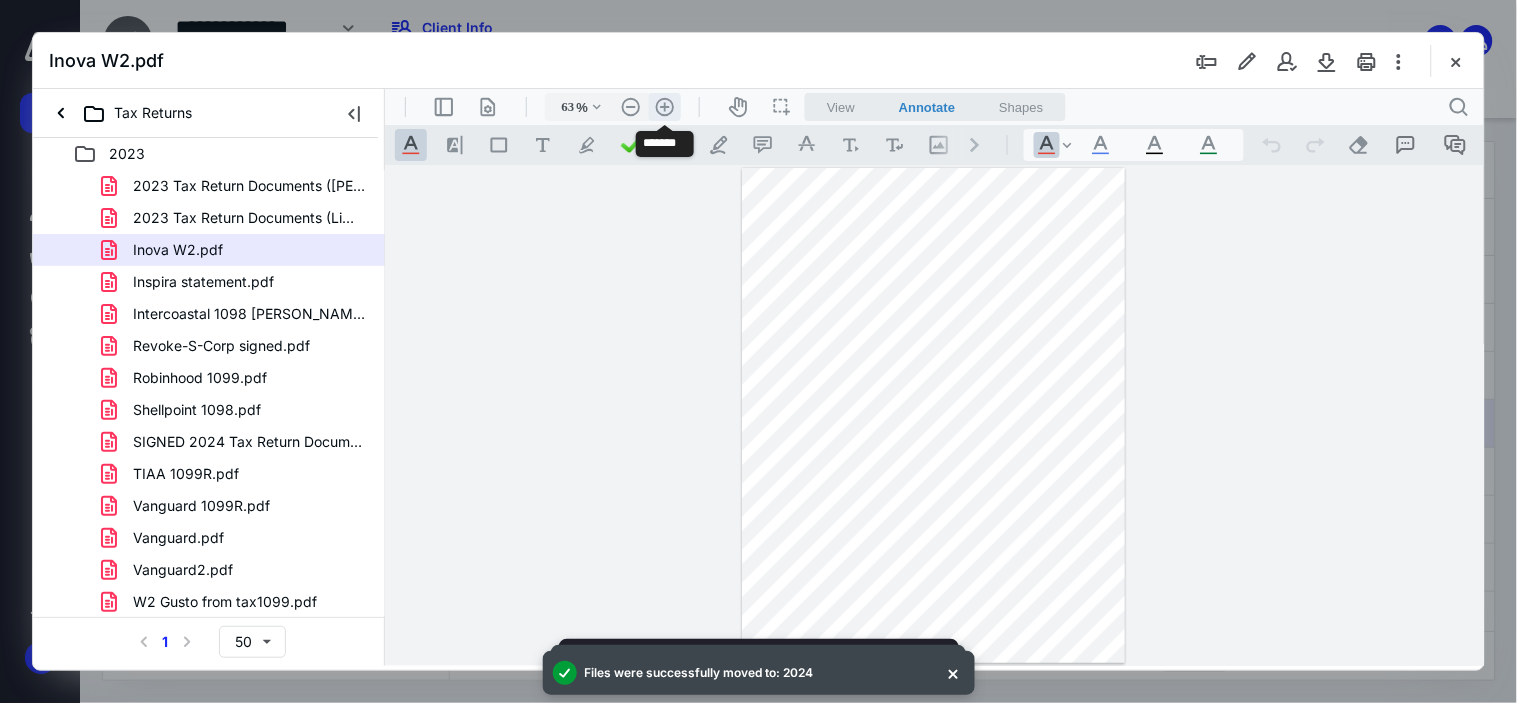 click on ".cls-1{fill:#abb0c4;} icon - header - zoom - in - line" at bounding box center (664, 106) 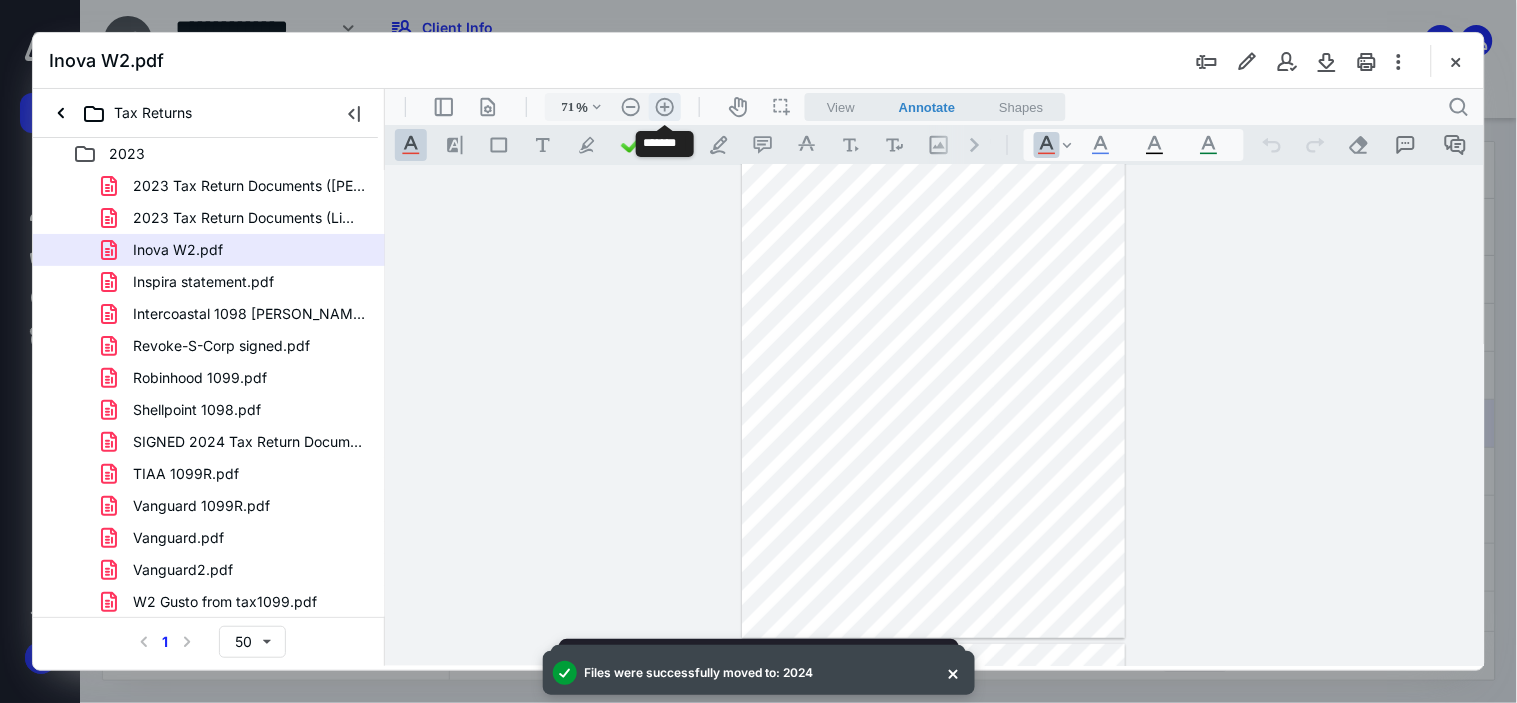 click on ".cls-1{fill:#abb0c4;} icon - header - zoom - in - line" at bounding box center (664, 106) 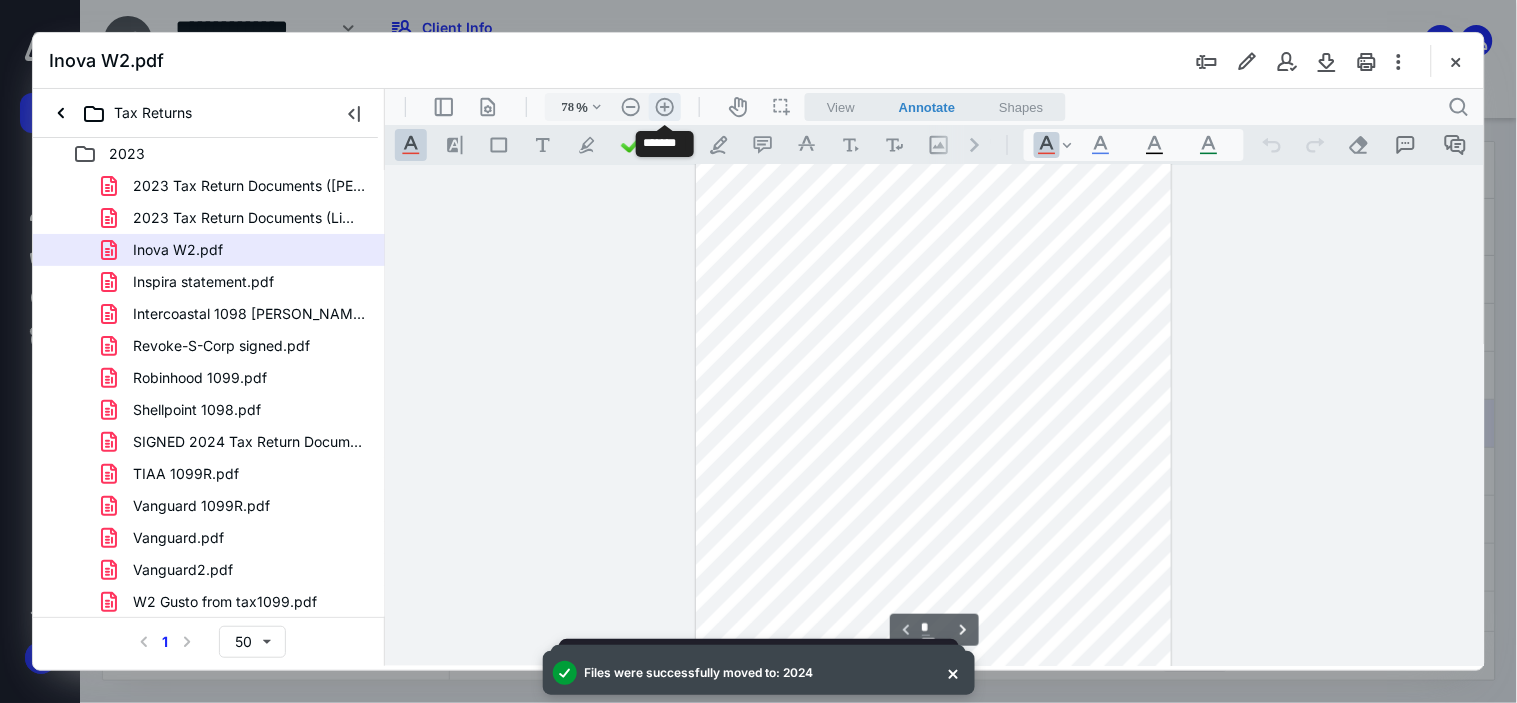 click on ".cls-1{fill:#abb0c4;} icon - header - zoom - in - line" at bounding box center (664, 106) 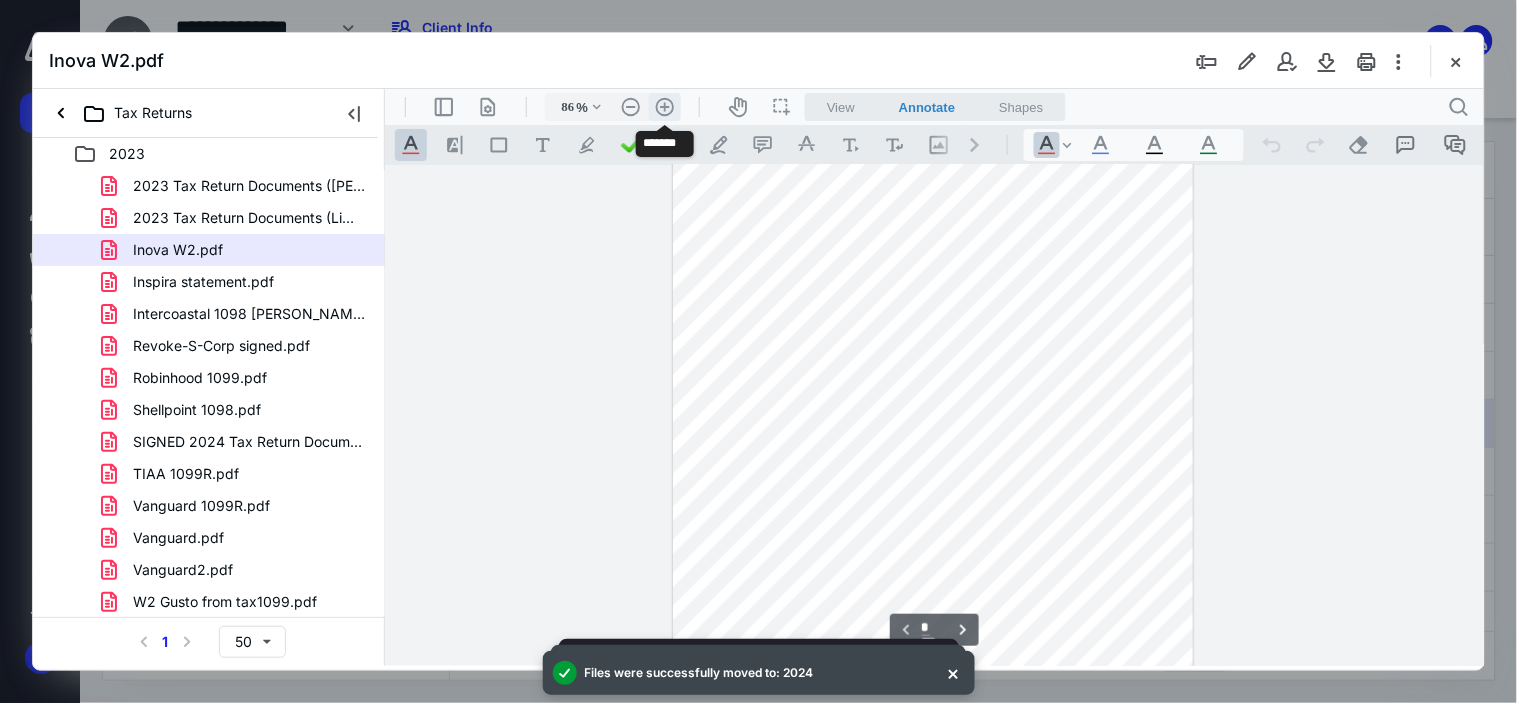 click on ".cls-1{fill:#abb0c4;} icon - header - zoom - in - line" at bounding box center (664, 106) 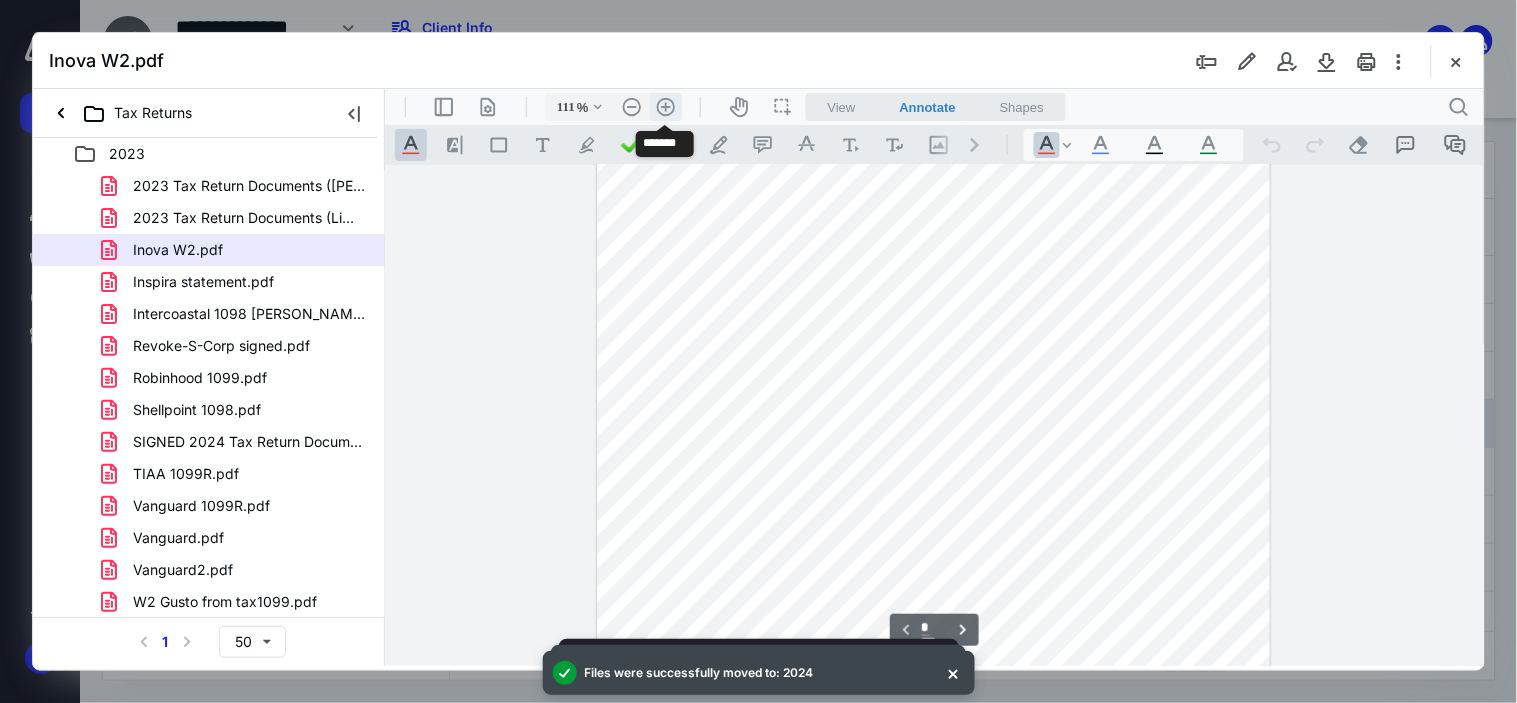 click on ".cls-1{fill:#abb0c4;} icon - header - zoom - in - line" at bounding box center (665, 106) 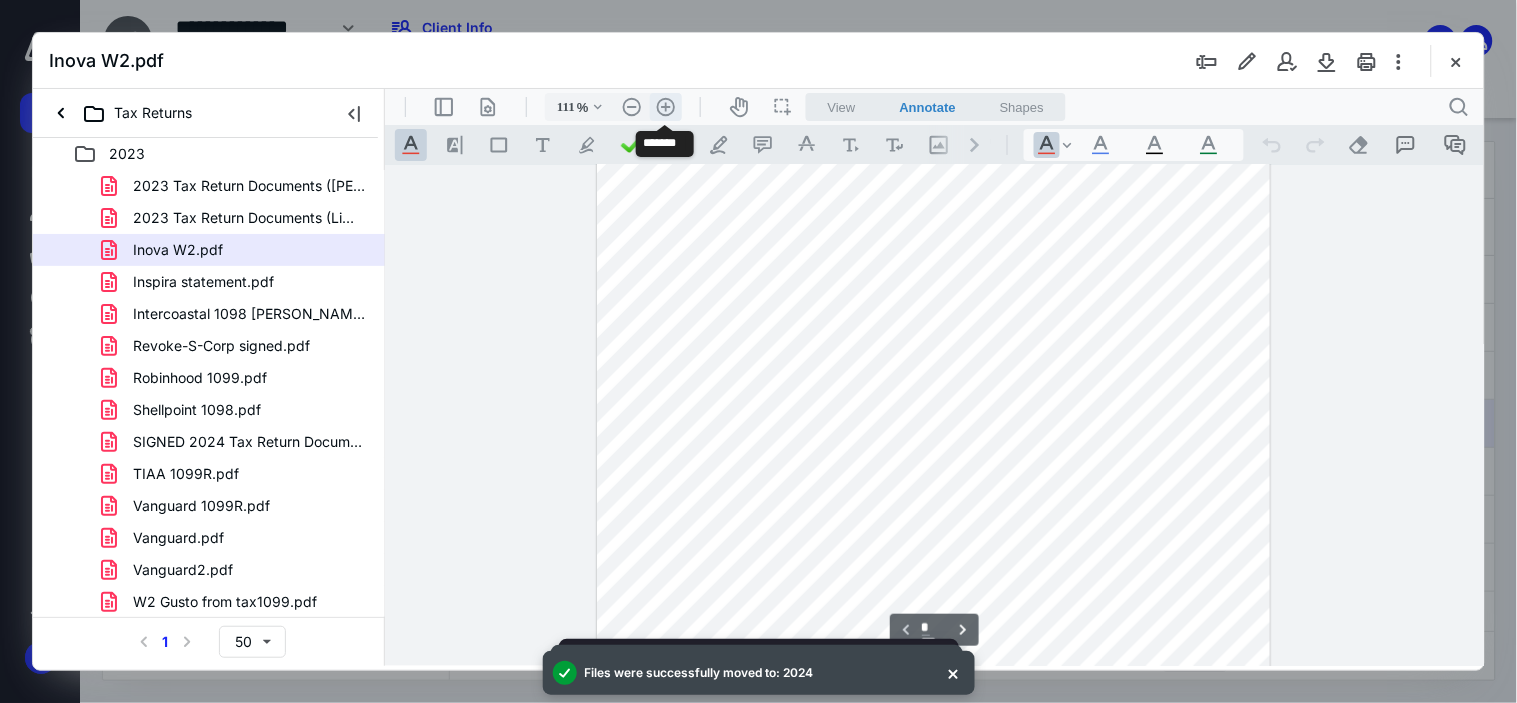 type on "136" 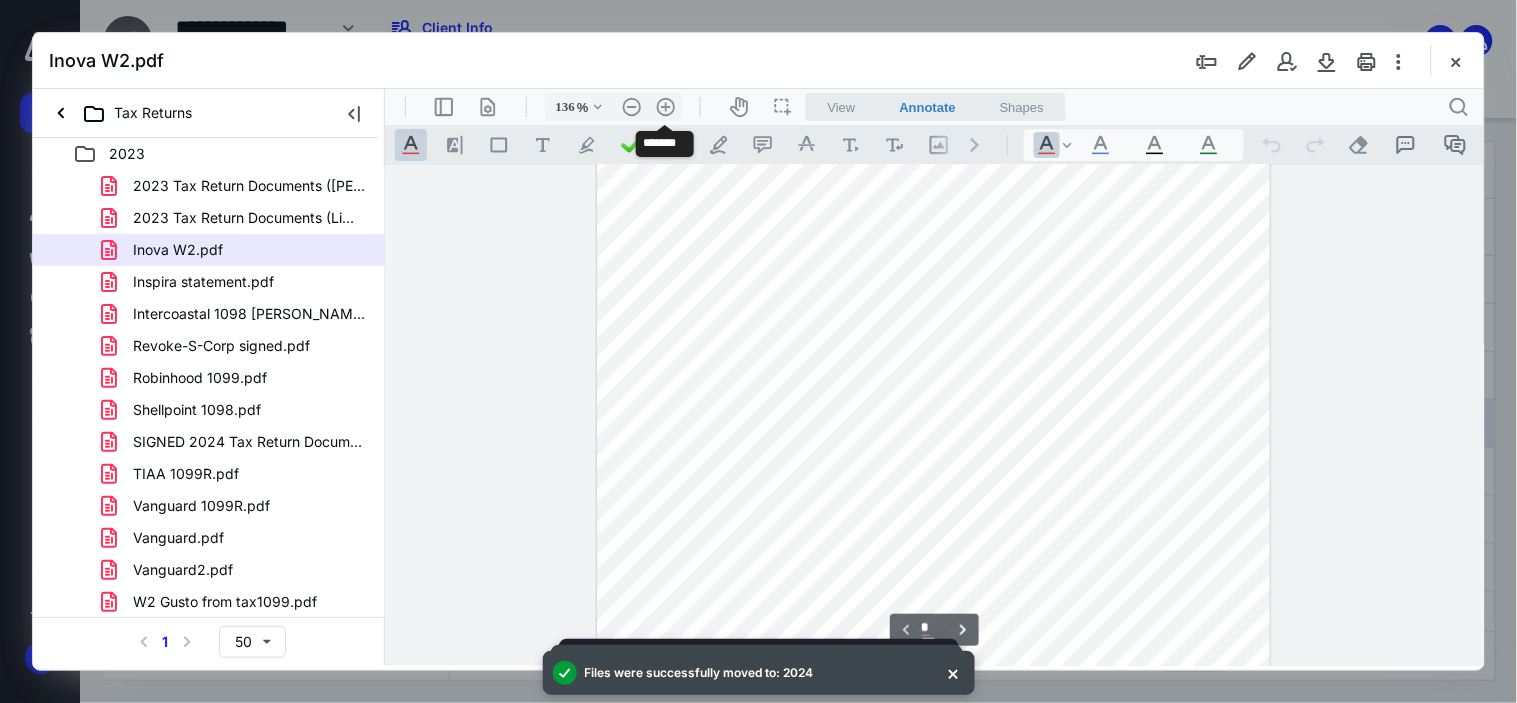 scroll, scrollTop: 245, scrollLeft: 0, axis: vertical 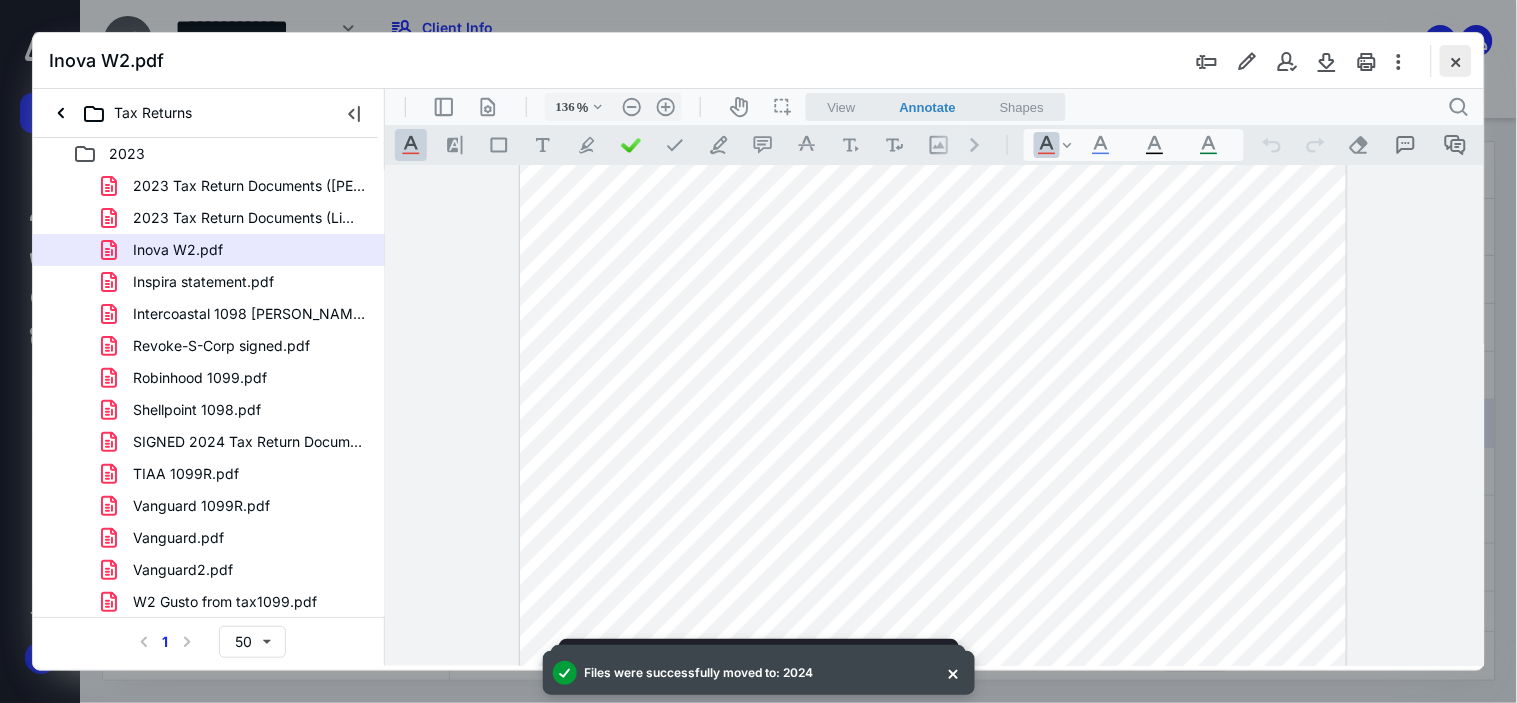 click at bounding box center [1456, 61] 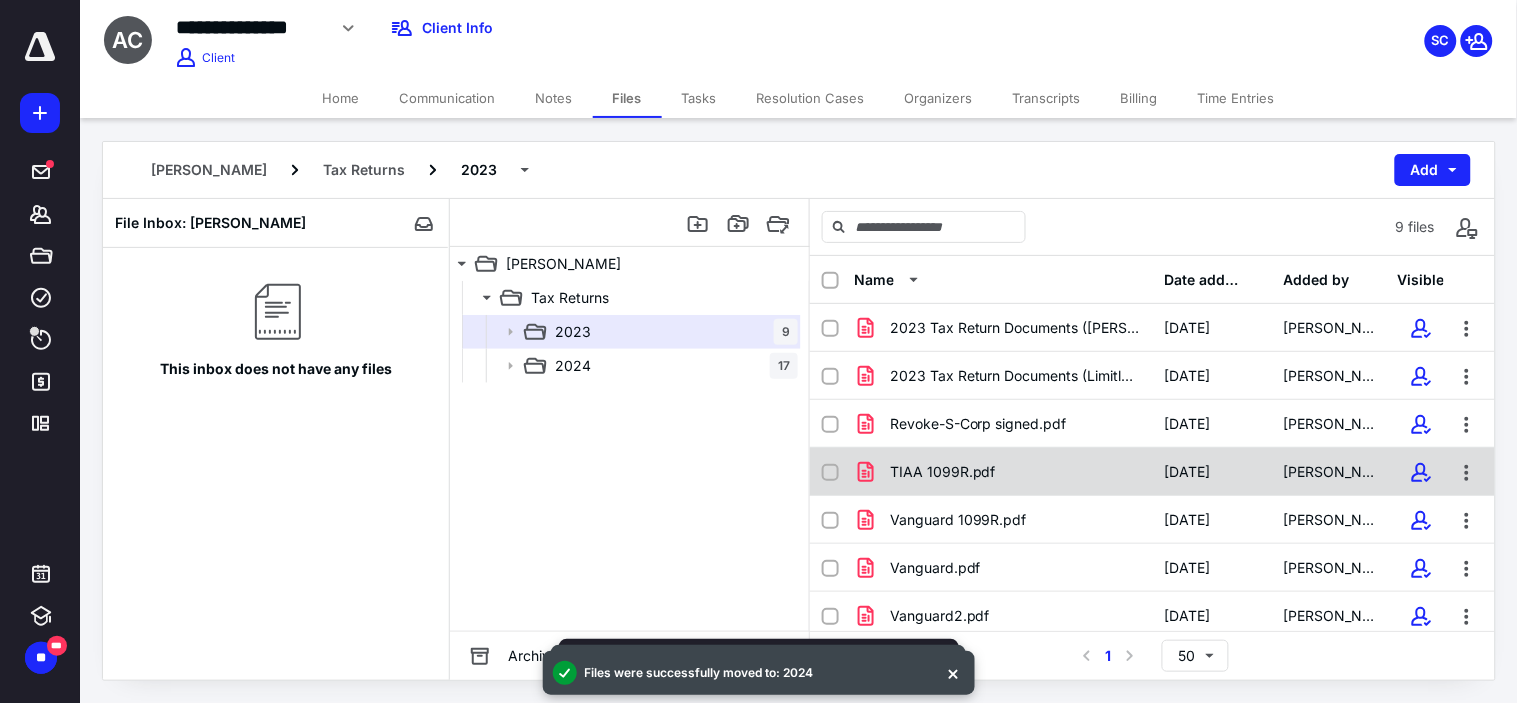 scroll, scrollTop: 105, scrollLeft: 0, axis: vertical 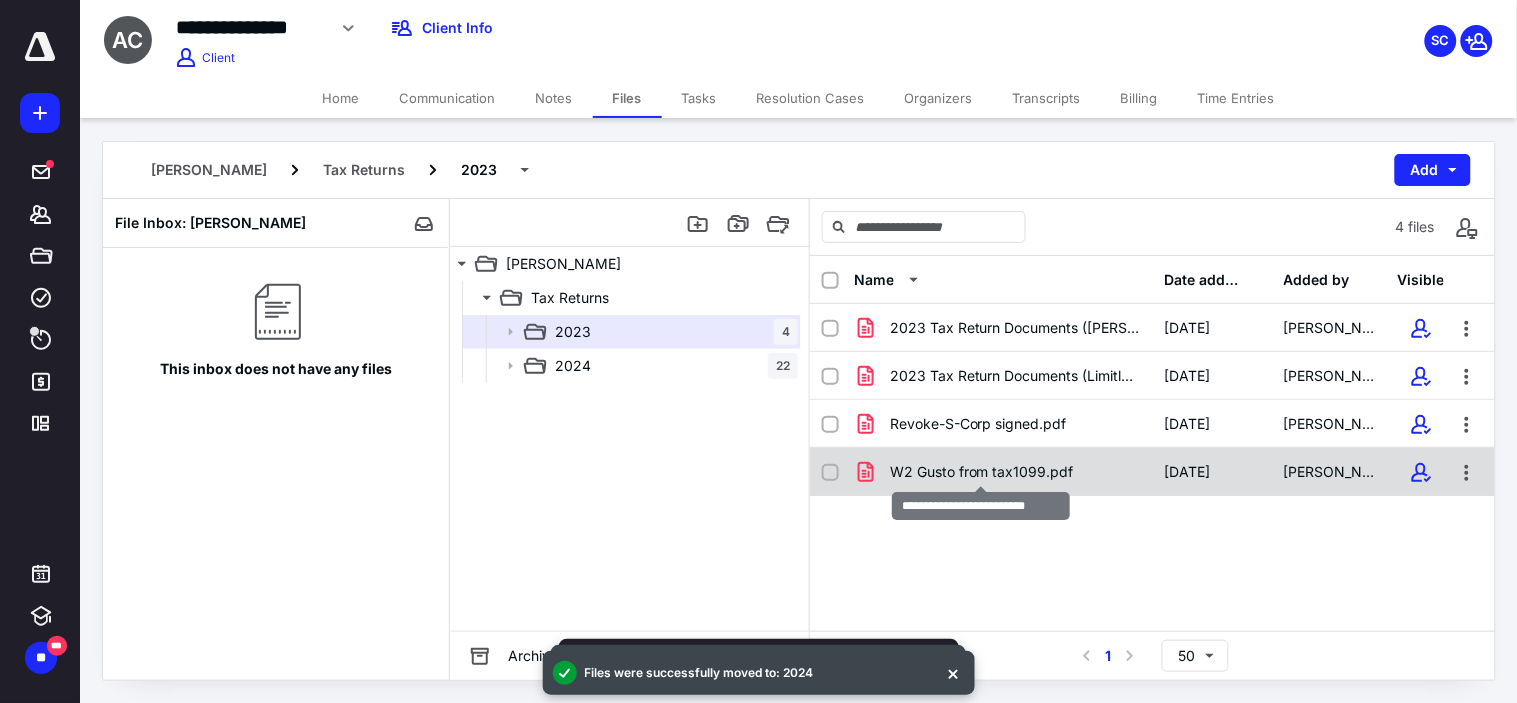 click on "W2 Gusto from tax1099.pdf" at bounding box center [982, 472] 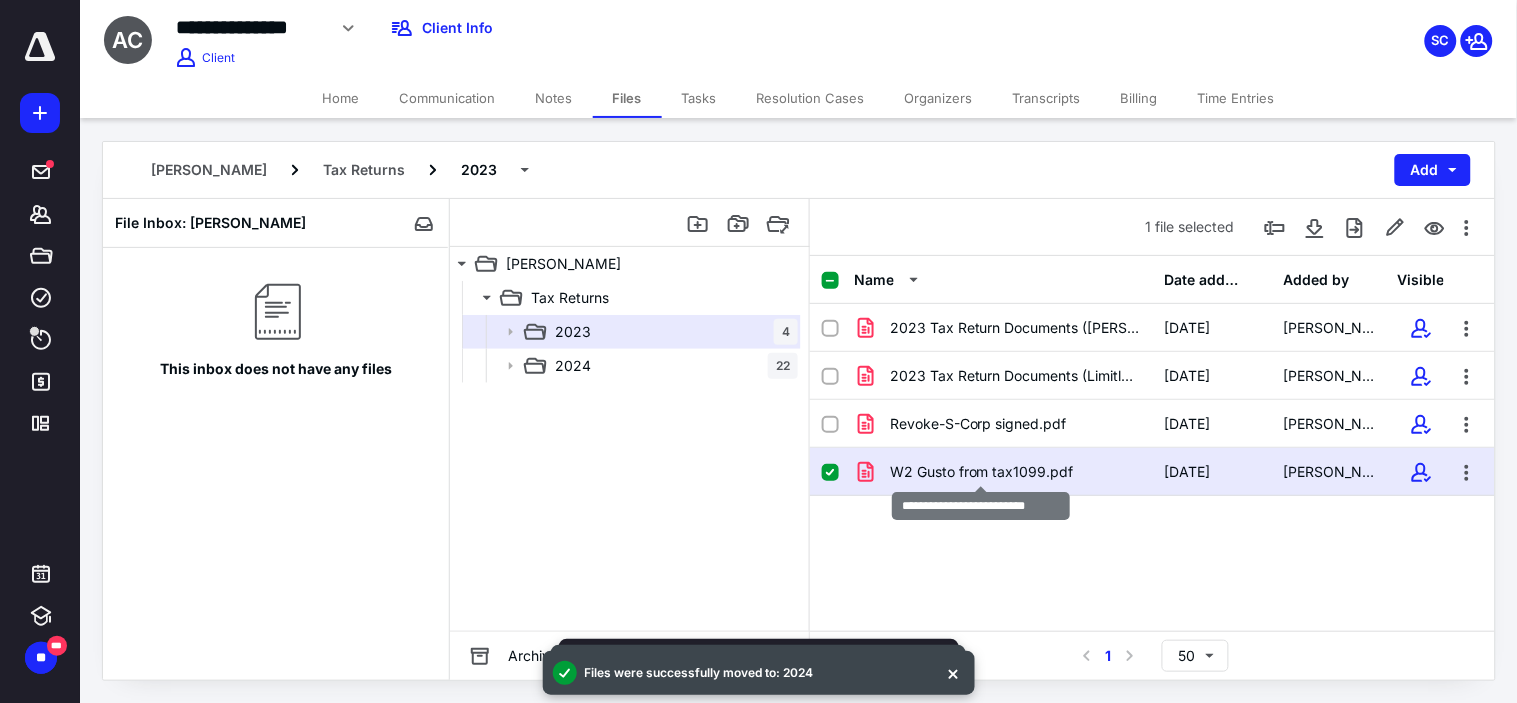 click on "W2 Gusto from tax1099.pdf" at bounding box center (982, 472) 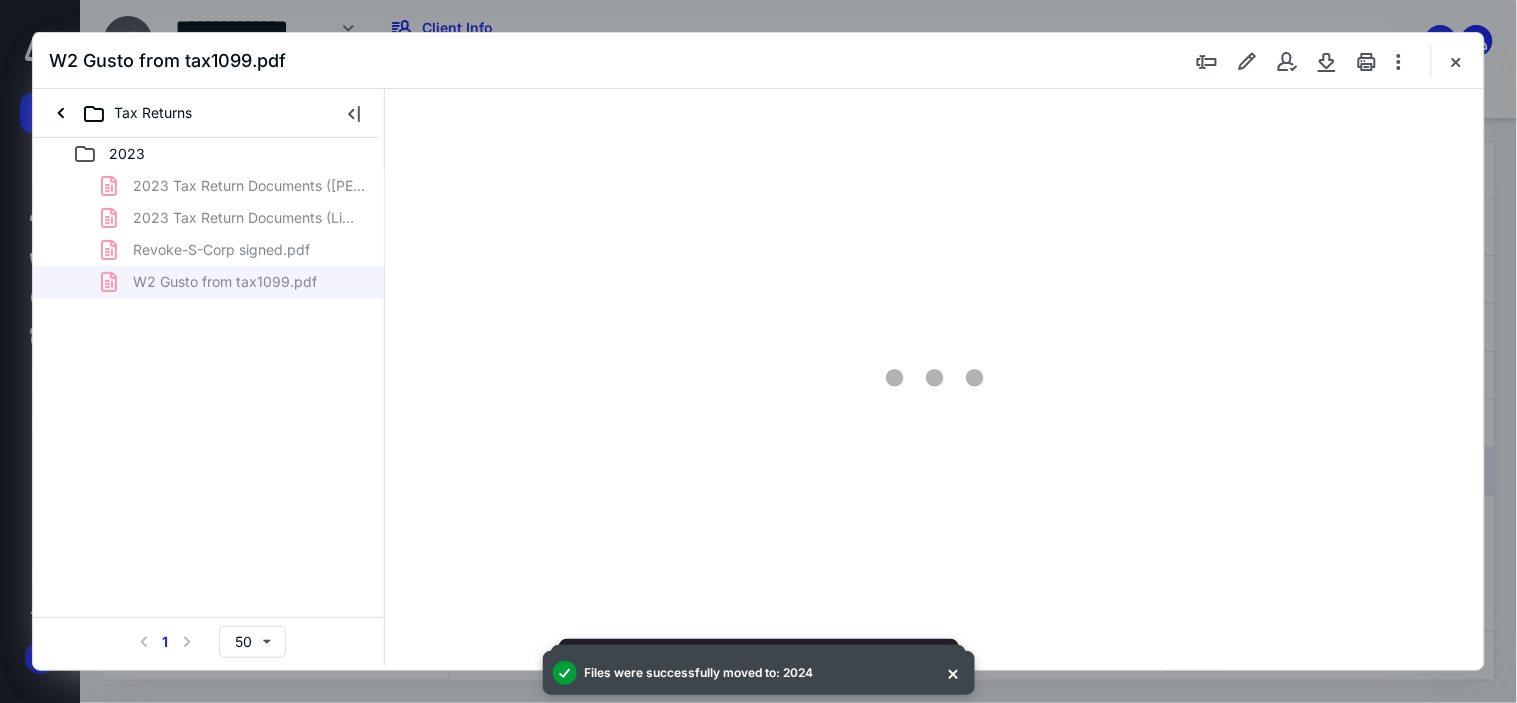 scroll, scrollTop: 0, scrollLeft: 0, axis: both 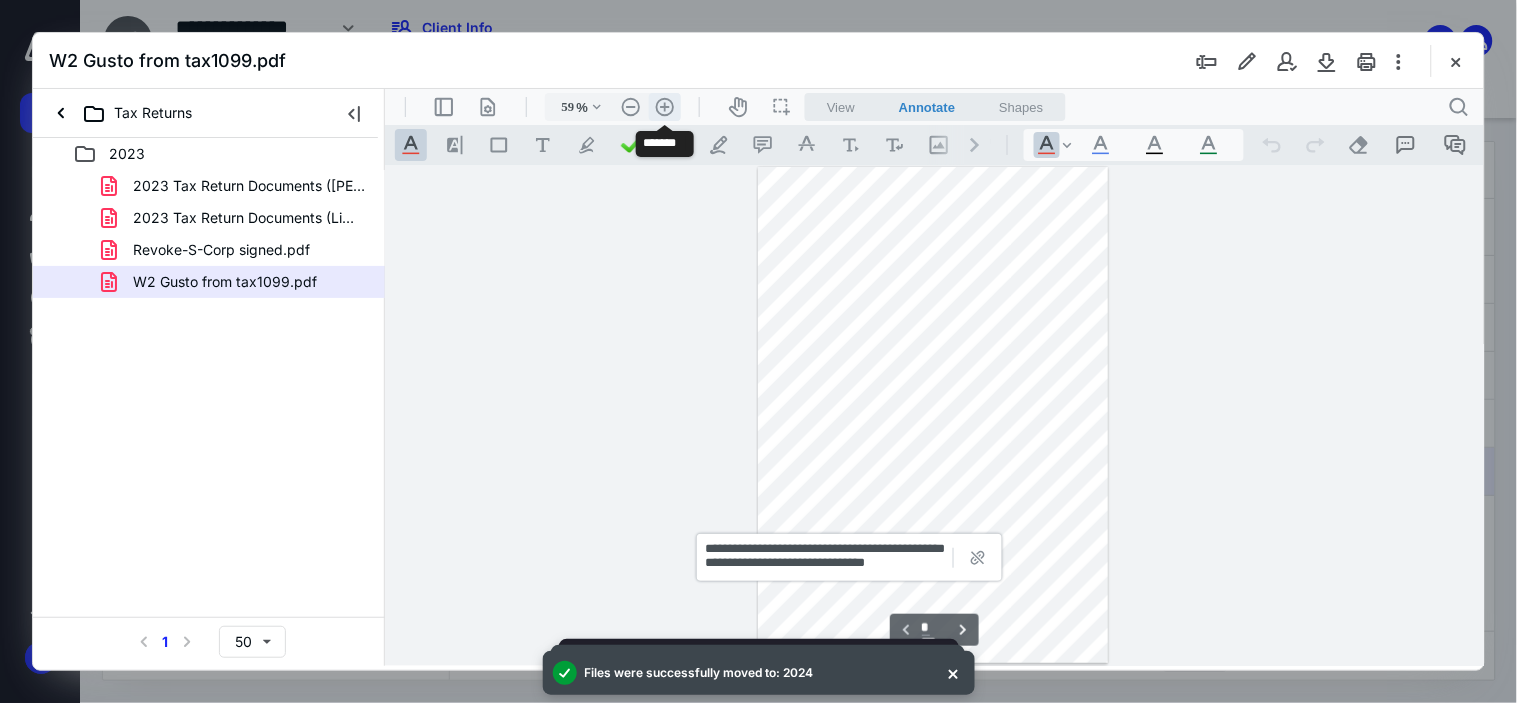 click on ".cls-1{fill:#abb0c4;} icon - header - zoom - in - line" at bounding box center [664, 106] 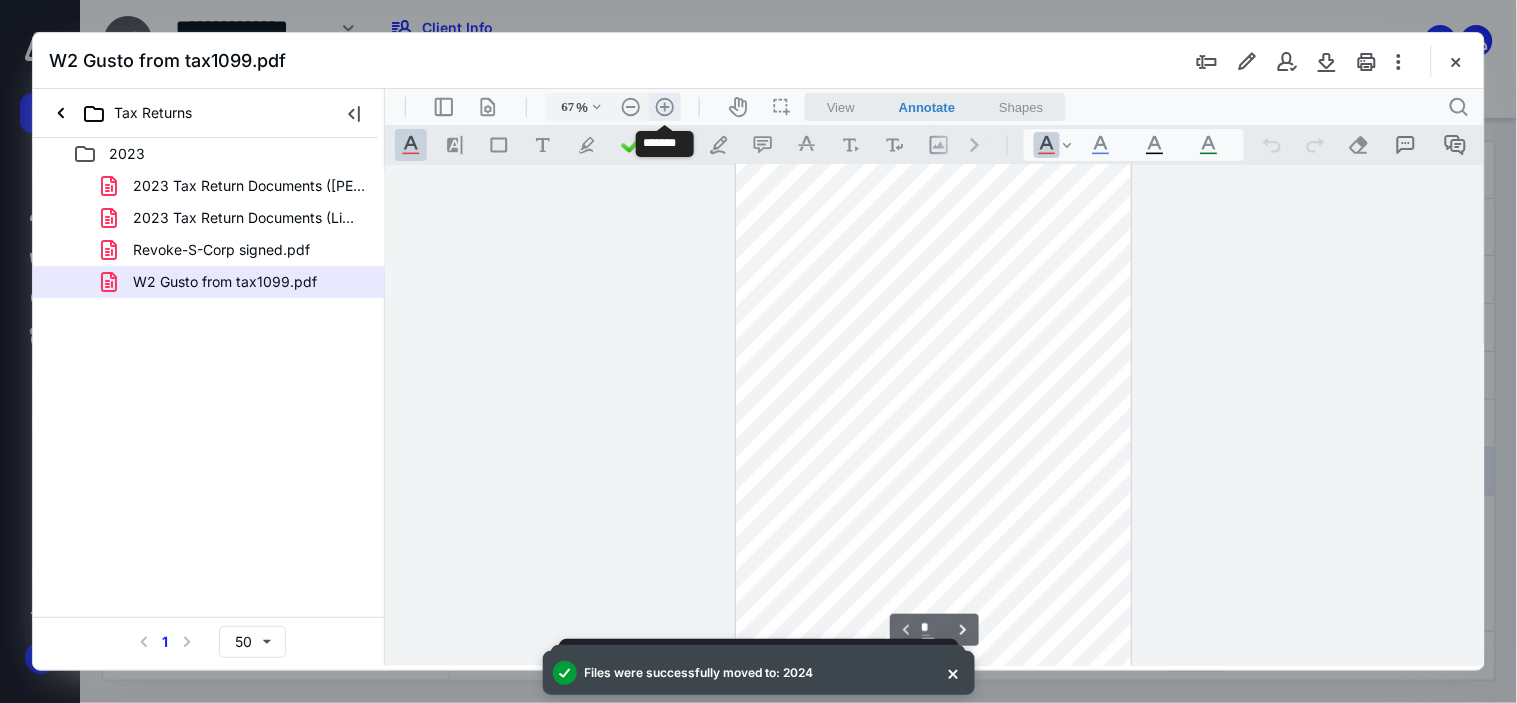 click on ".cls-1{fill:#abb0c4;} icon - header - zoom - in - line" at bounding box center (664, 106) 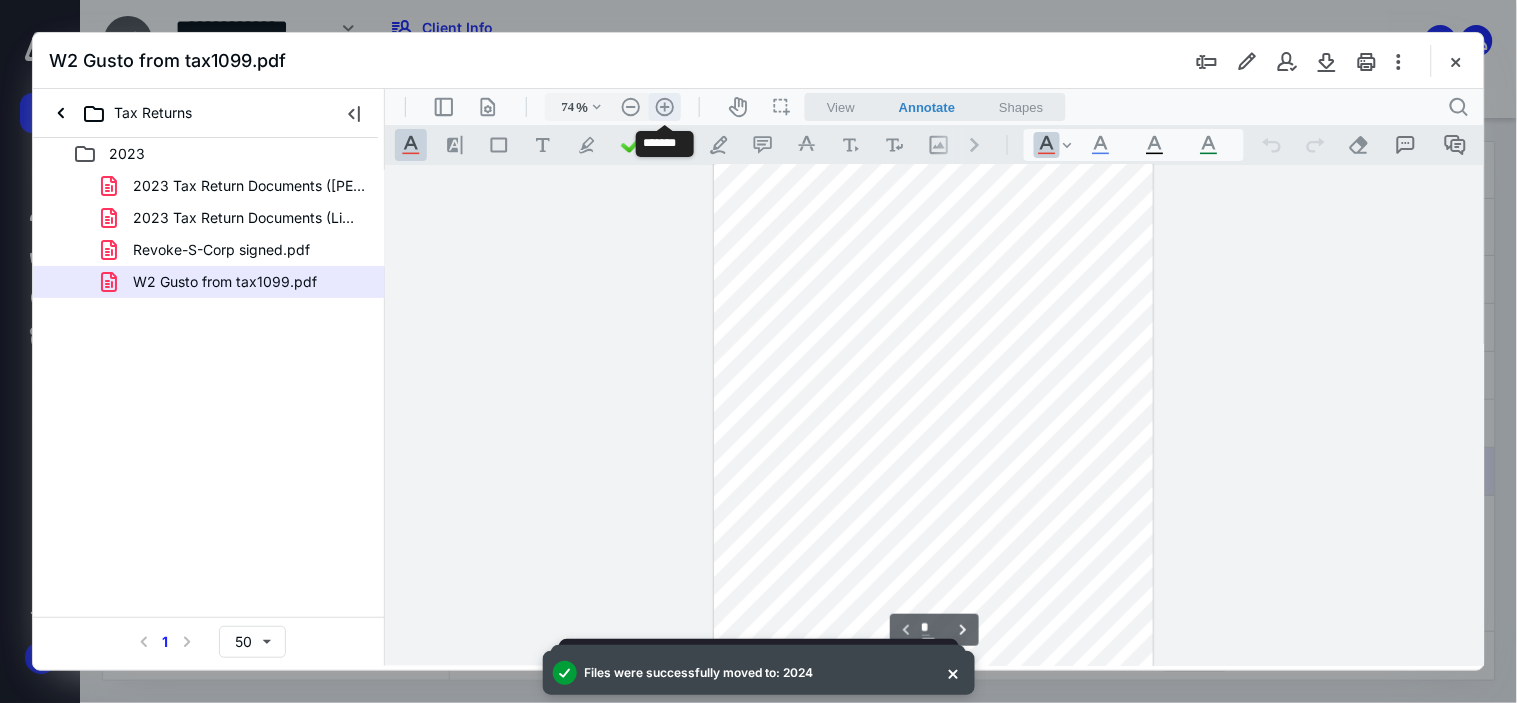 click on ".cls-1{fill:#abb0c4;} icon - header - zoom - in - line" at bounding box center (664, 106) 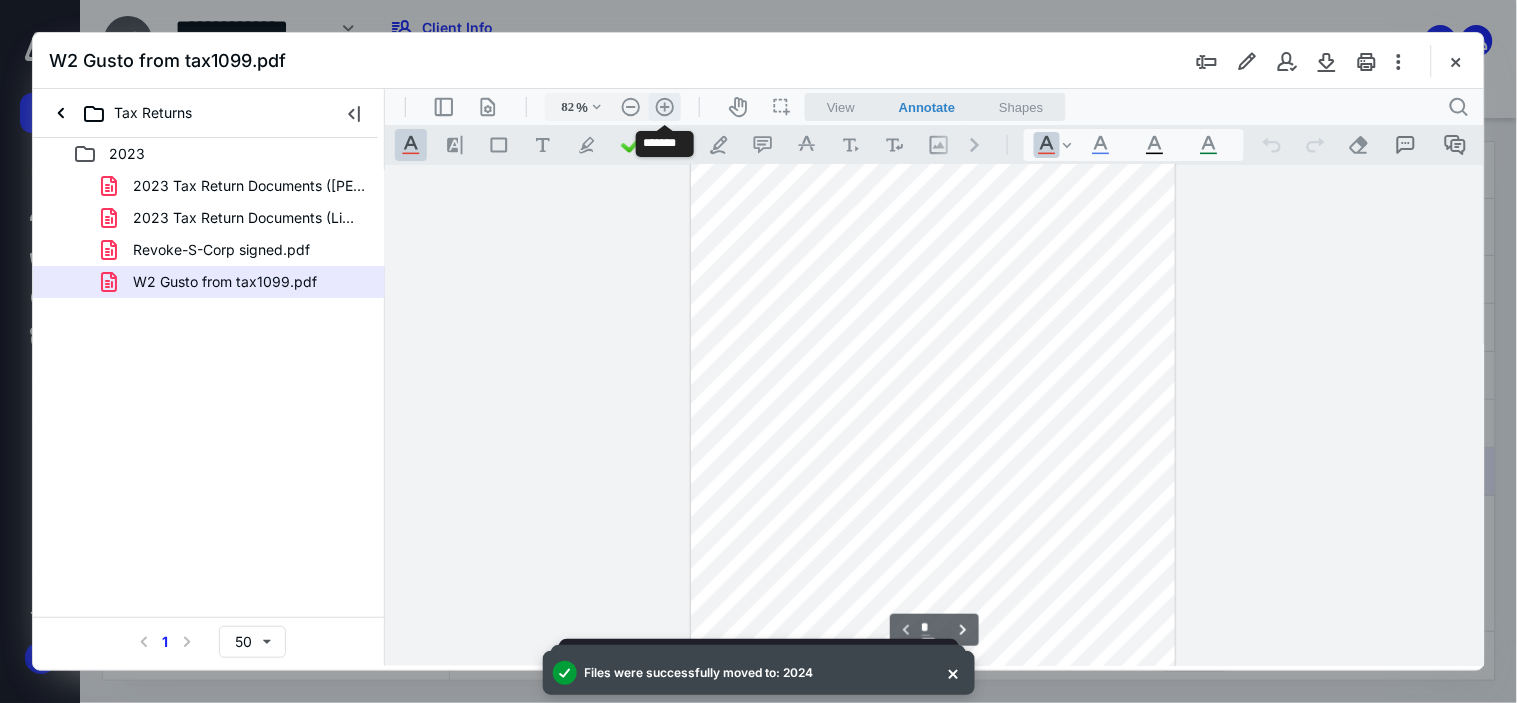 click on ".cls-1{fill:#abb0c4;} icon - header - zoom - in - line" at bounding box center [664, 106] 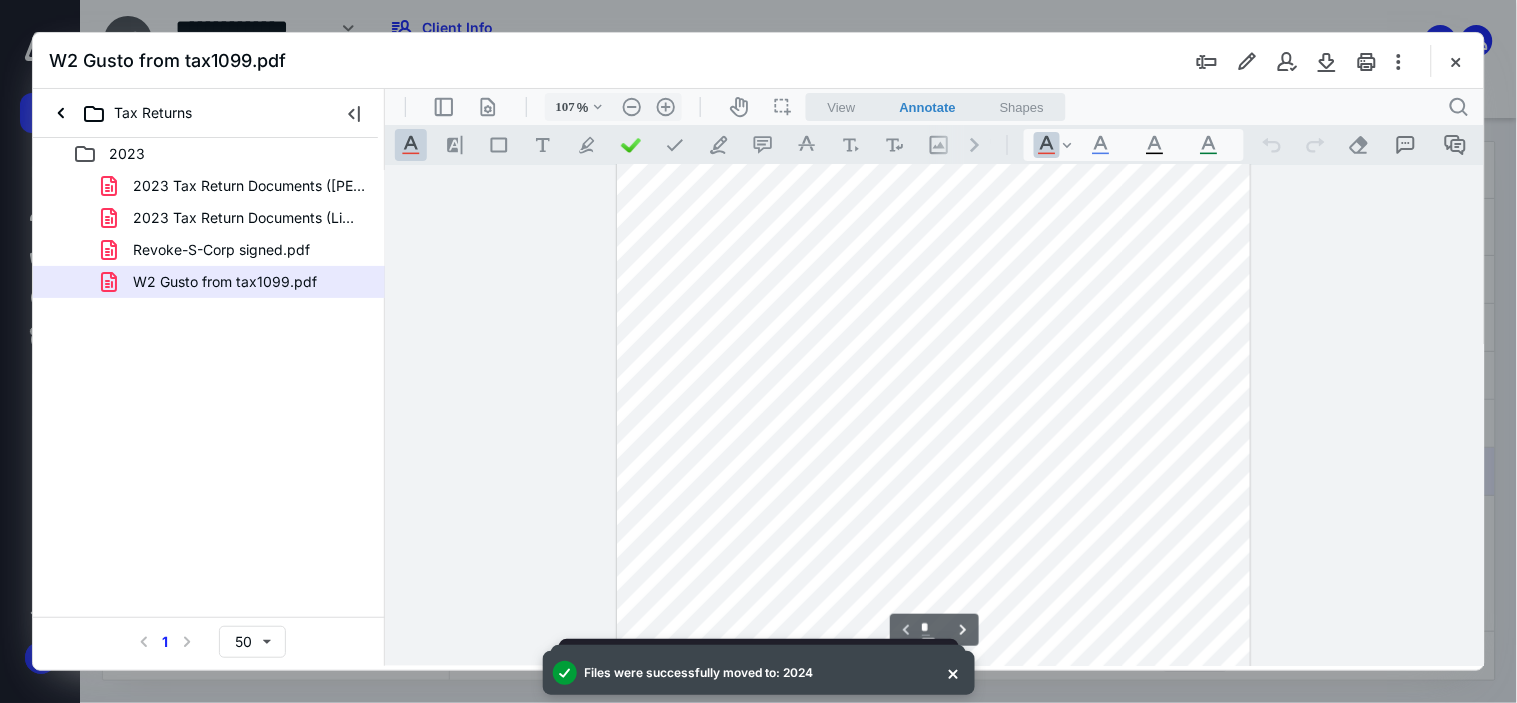 scroll, scrollTop: 0, scrollLeft: 0, axis: both 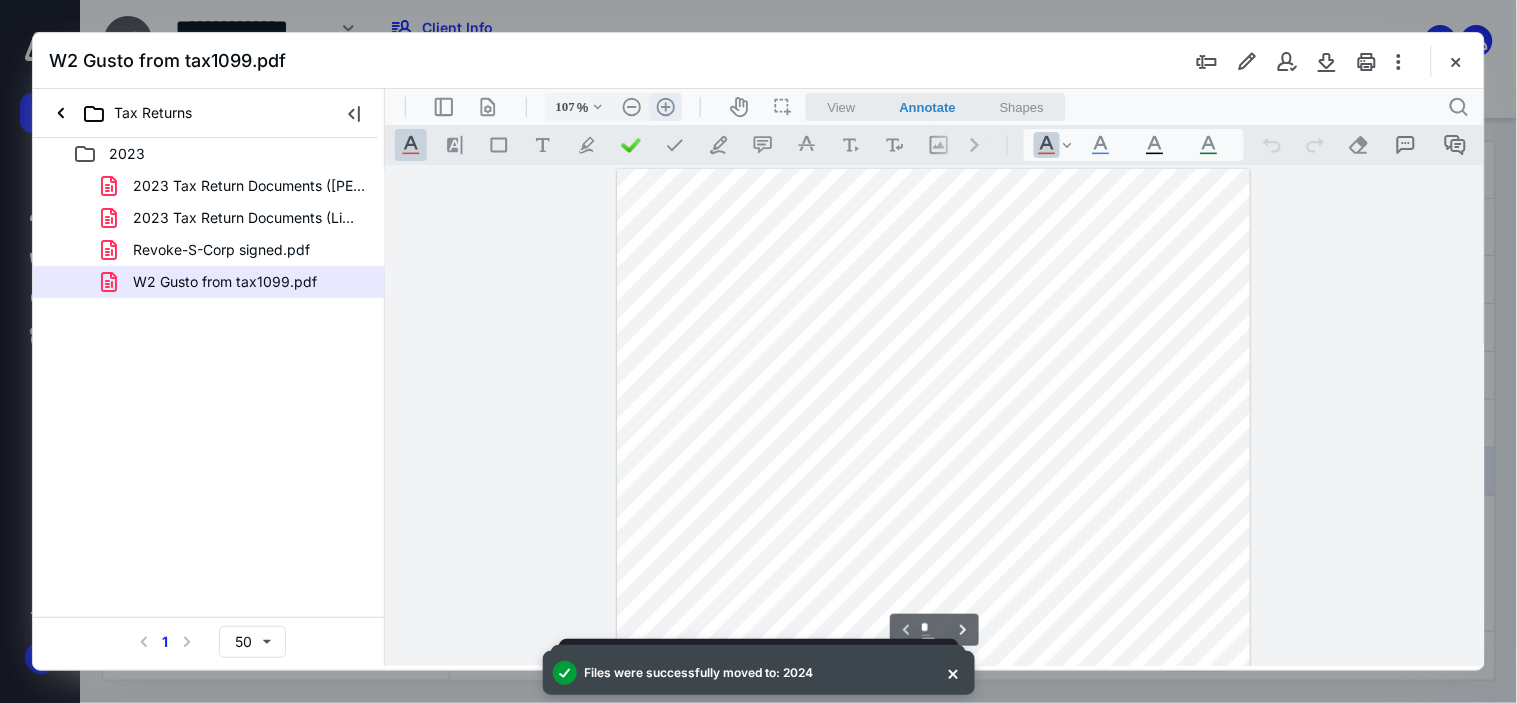 click on ".cls-1{fill:#abb0c4;} icon - header - zoom - in - line" at bounding box center [665, 106] 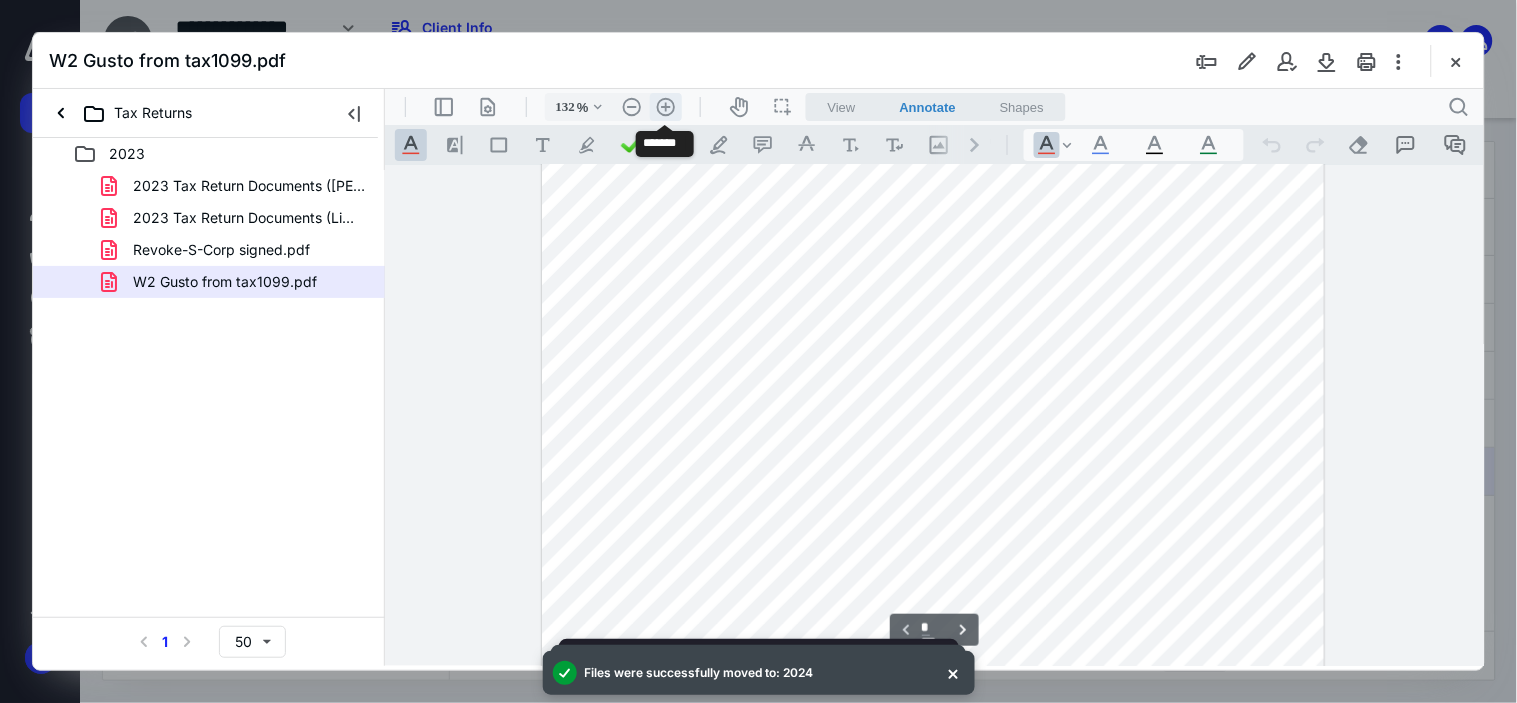 click on ".cls-1{fill:#abb0c4;} icon - header - zoom - in - line" at bounding box center (665, 106) 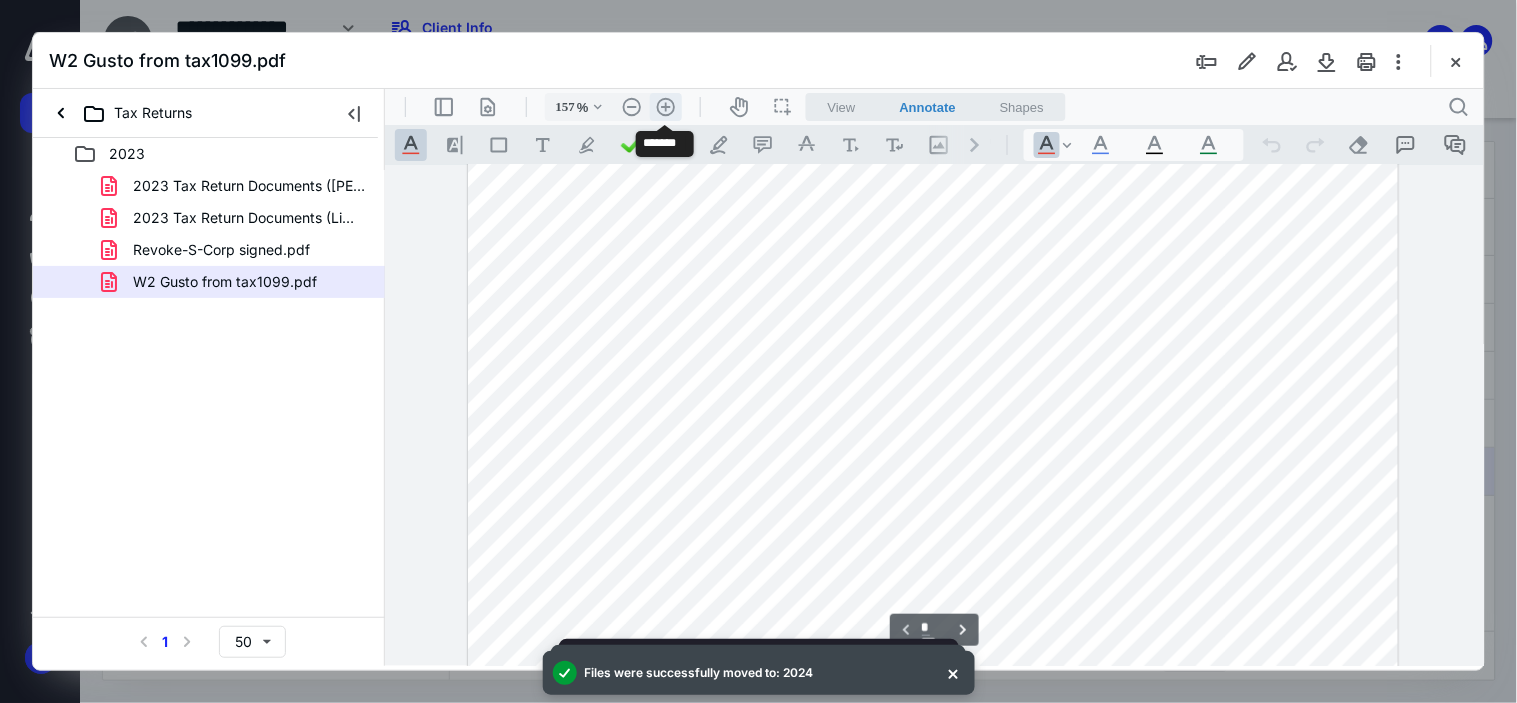 scroll, scrollTop: 100, scrollLeft: 0, axis: vertical 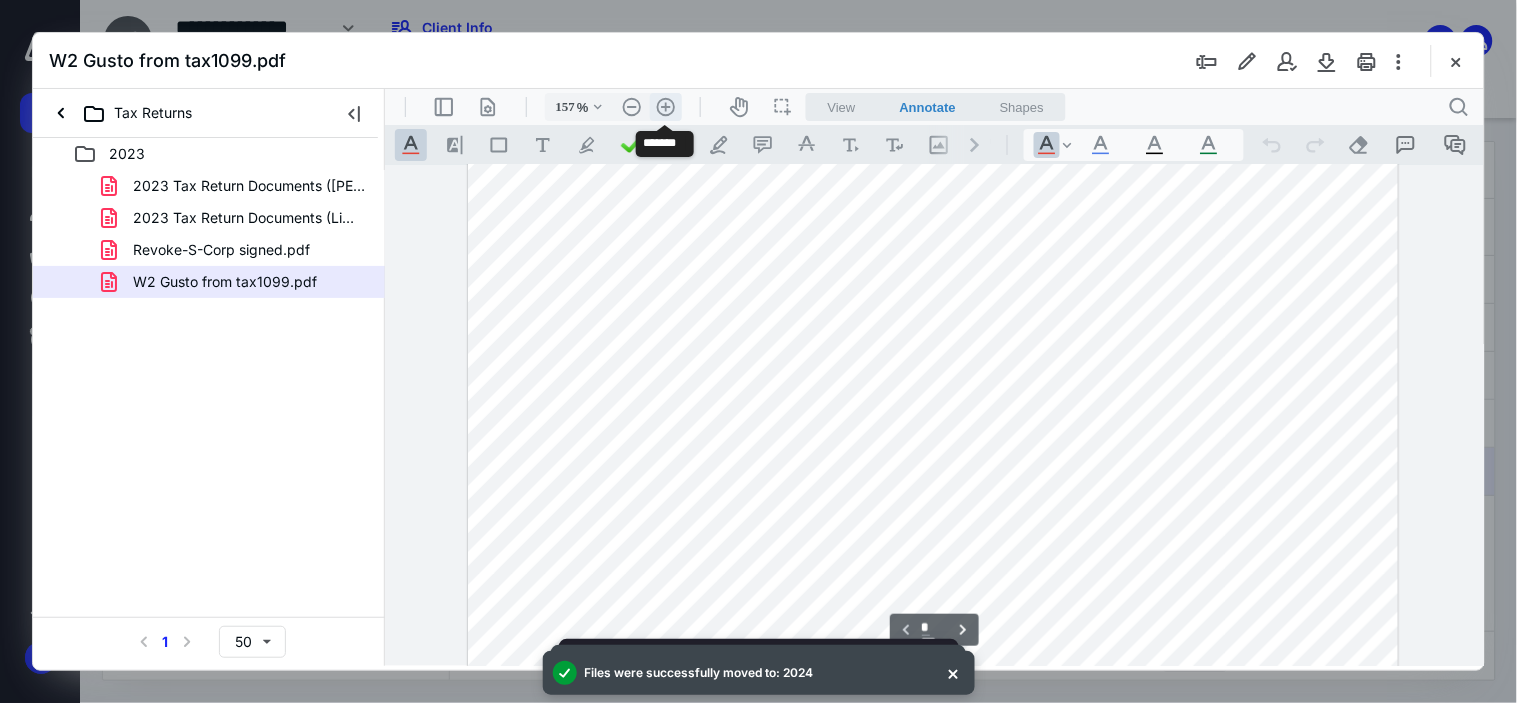 click on ".cls-1{fill:#abb0c4;} icon - header - zoom - in - line" at bounding box center (665, 106) 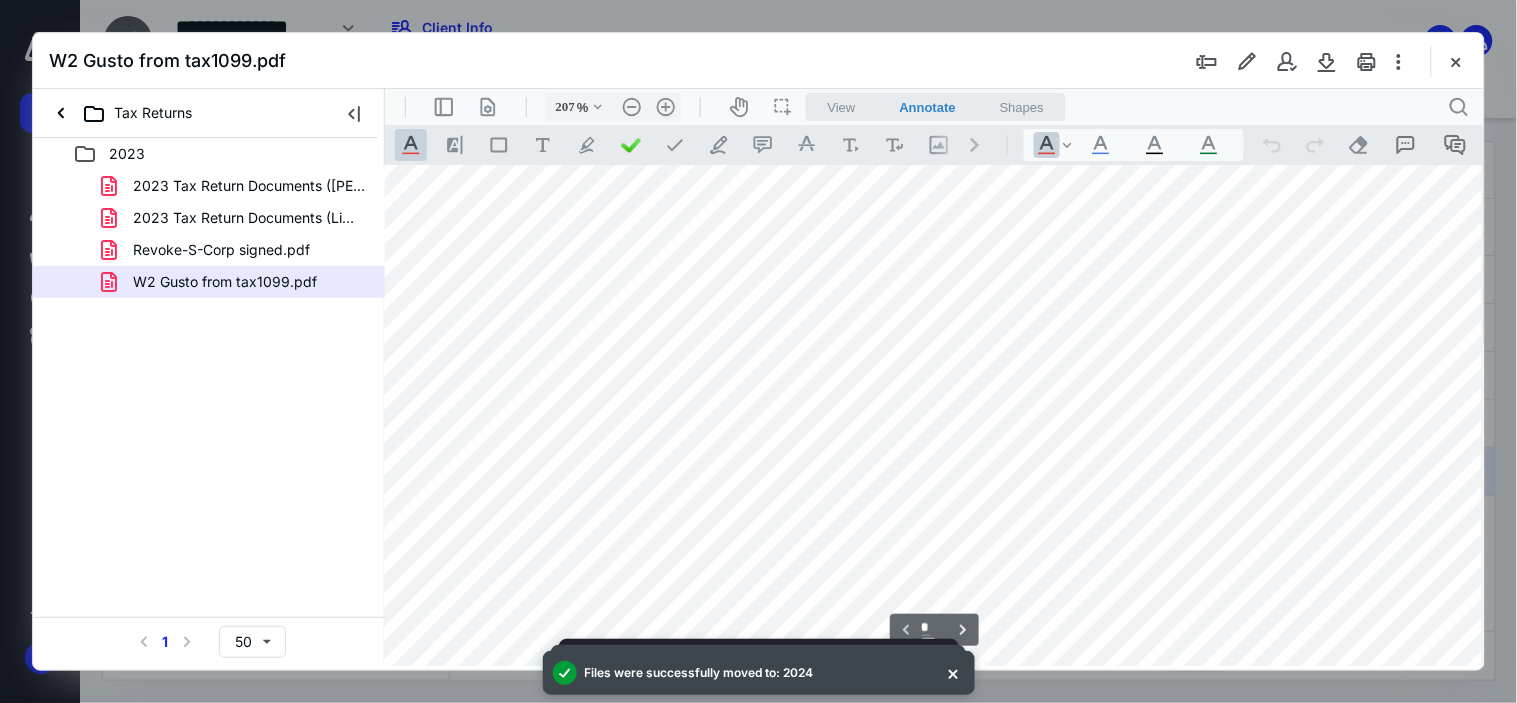 scroll, scrollTop: 555, scrollLeft: 77, axis: both 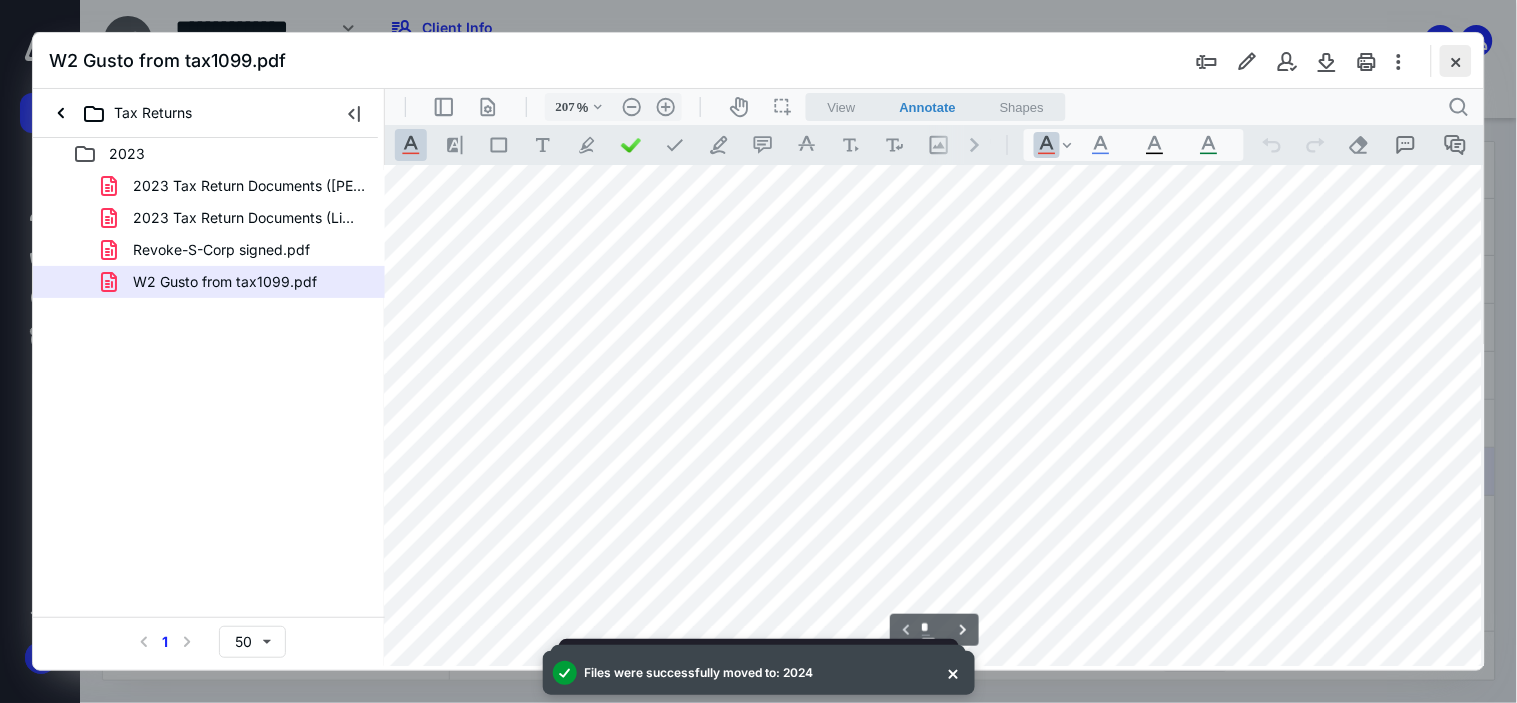 click at bounding box center [1456, 61] 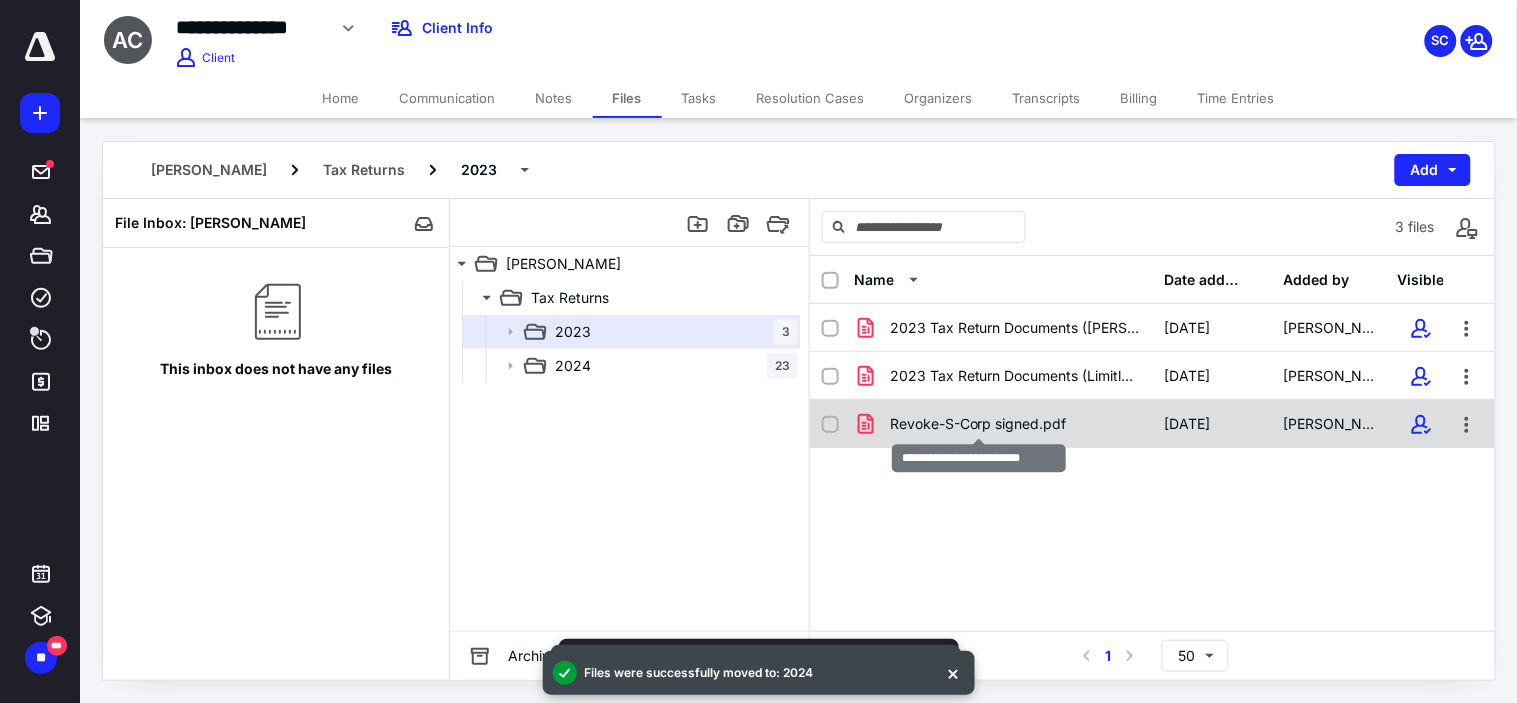 click on "Revoke-S-Corp signed.pdf" at bounding box center [978, 424] 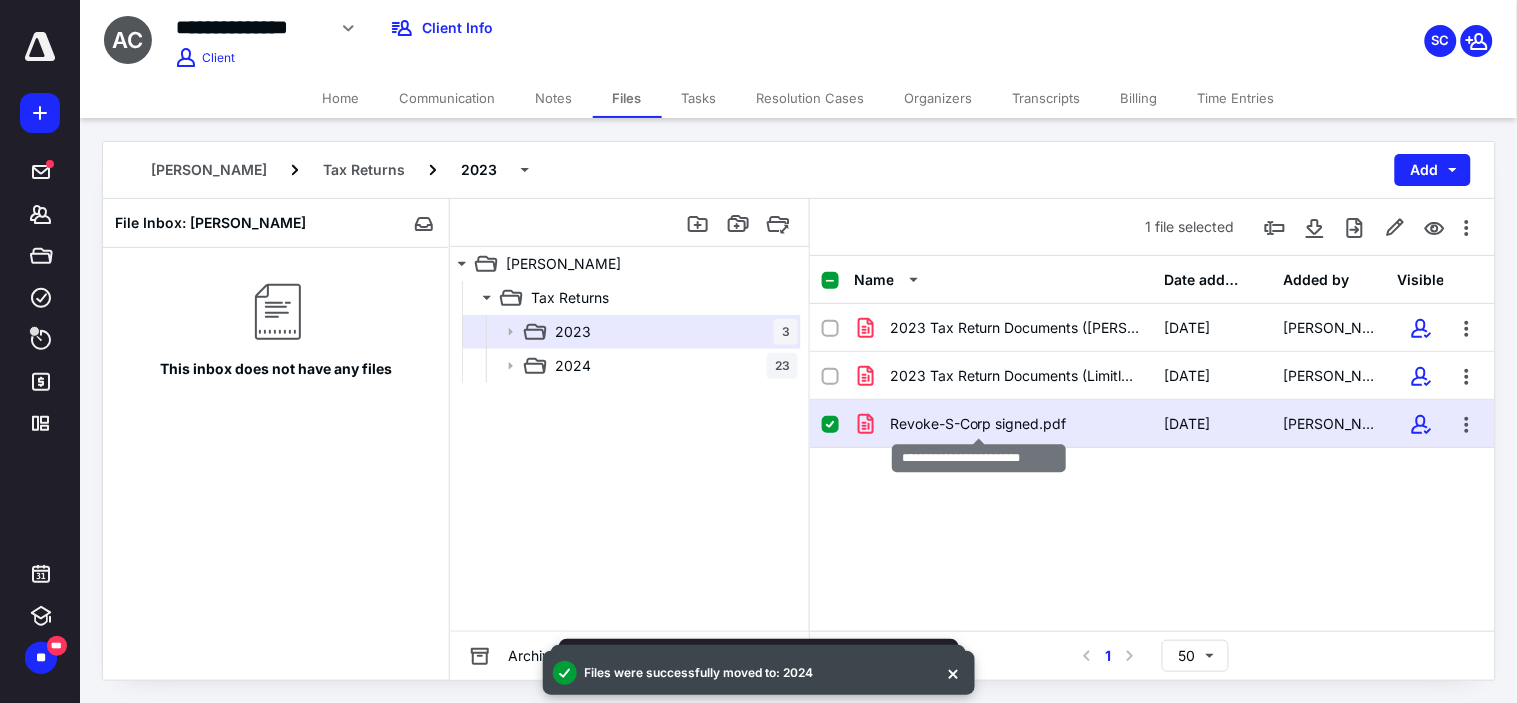 click on "Revoke-S-Corp signed.pdf" at bounding box center (978, 424) 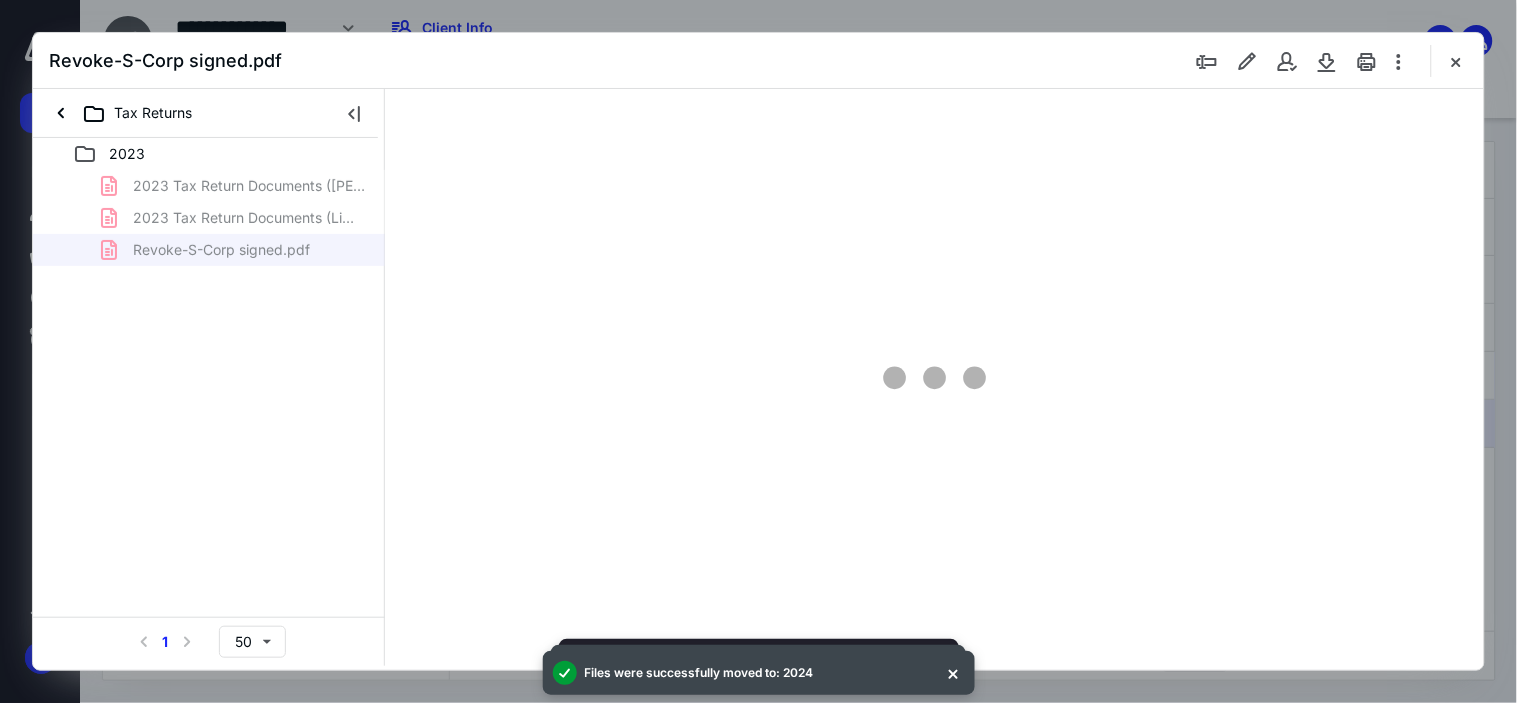 scroll, scrollTop: 0, scrollLeft: 0, axis: both 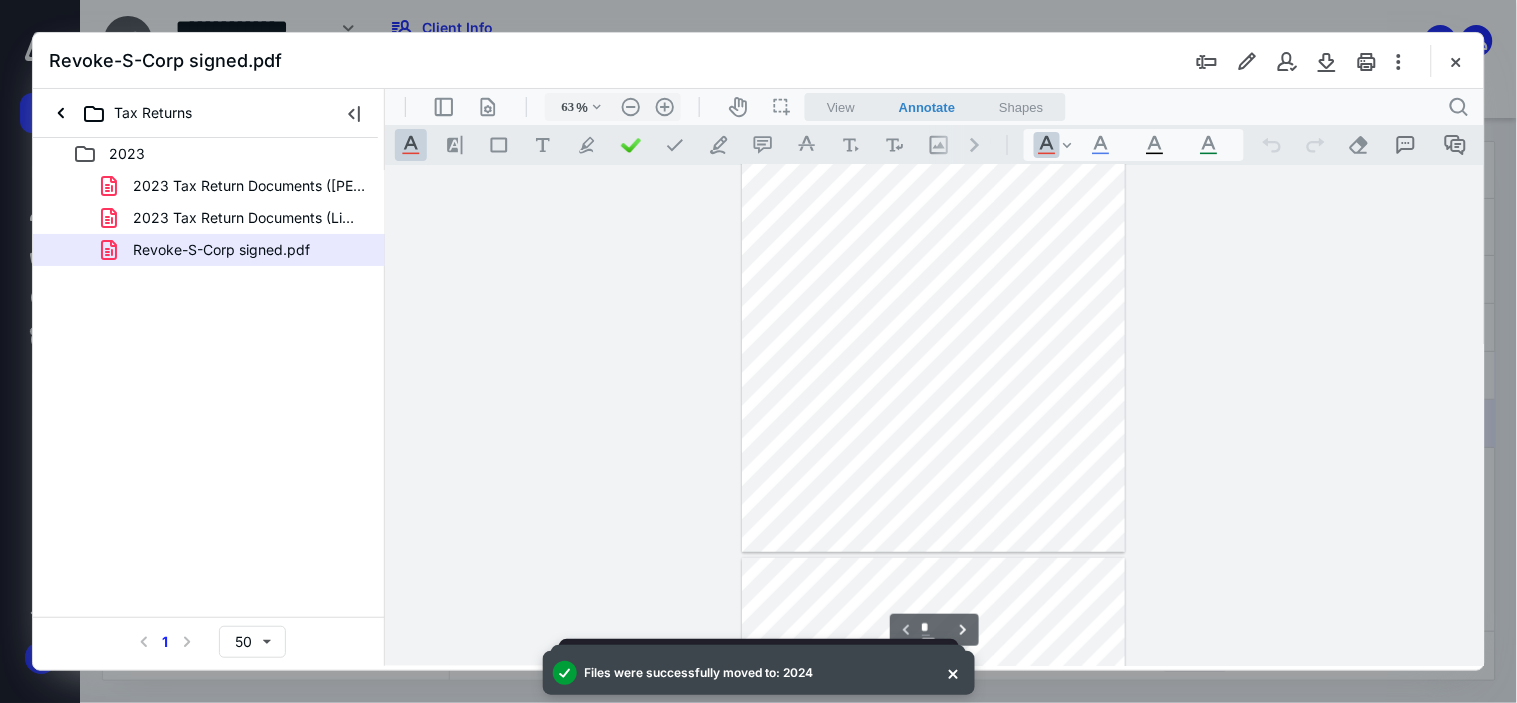 click at bounding box center [932, 304] 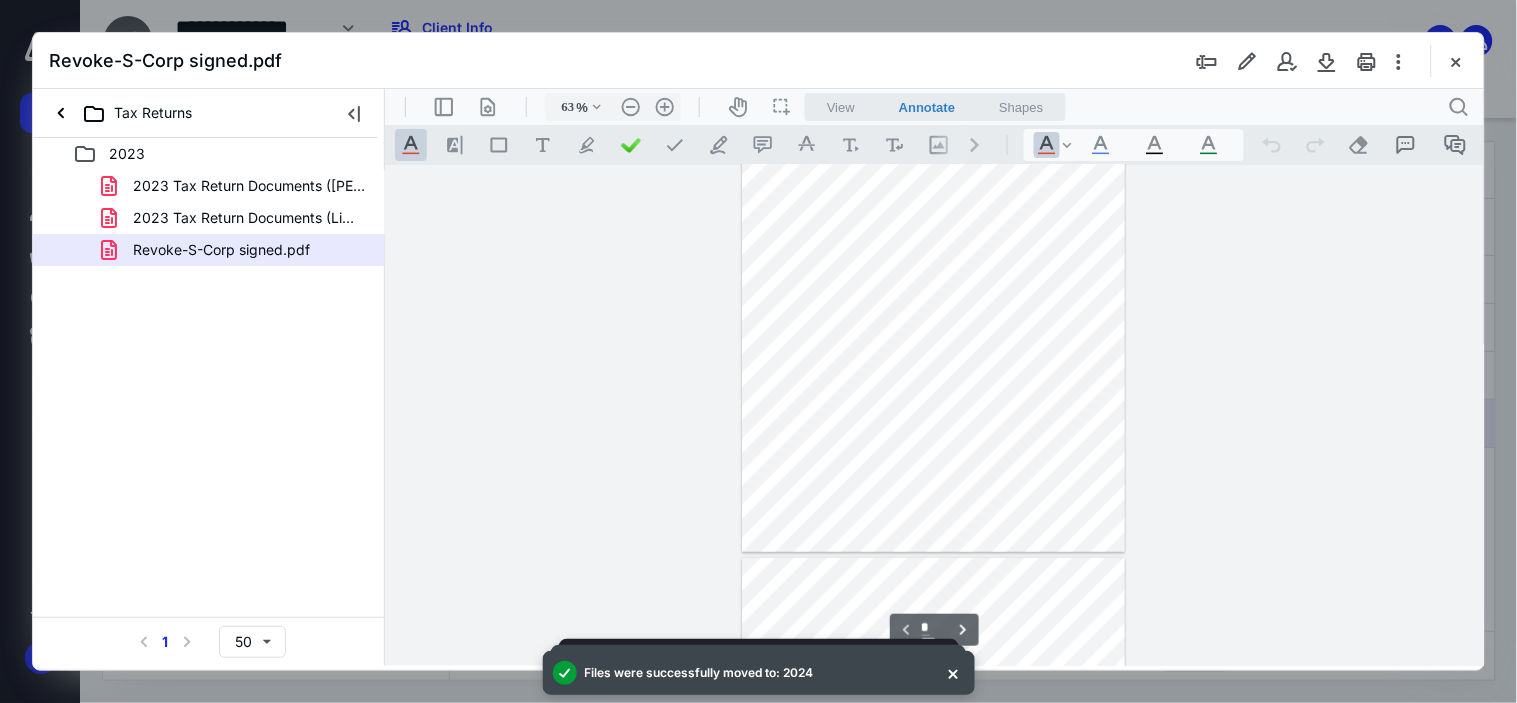 click at bounding box center [932, 304] 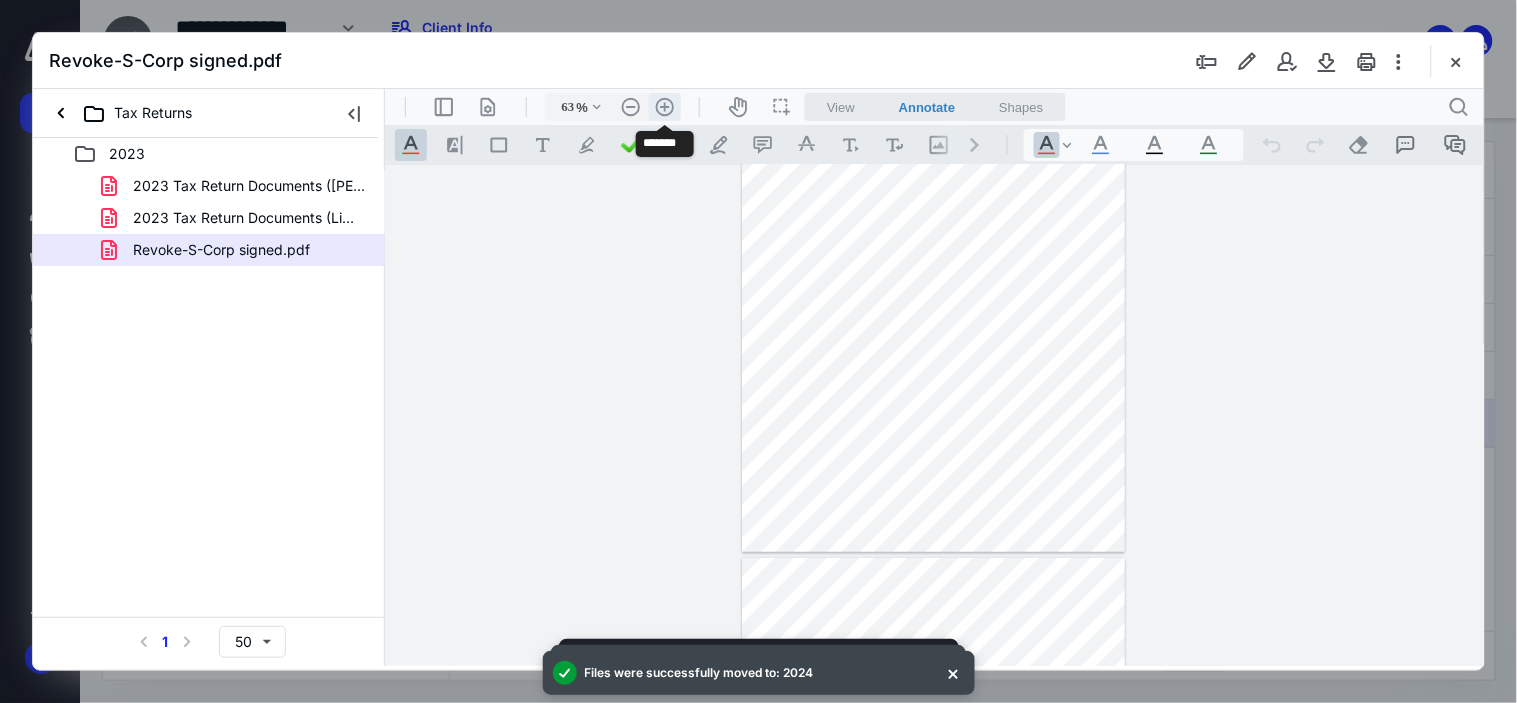 click on ".cls-1{fill:#abb0c4;} icon - header - zoom - in - line" at bounding box center [664, 106] 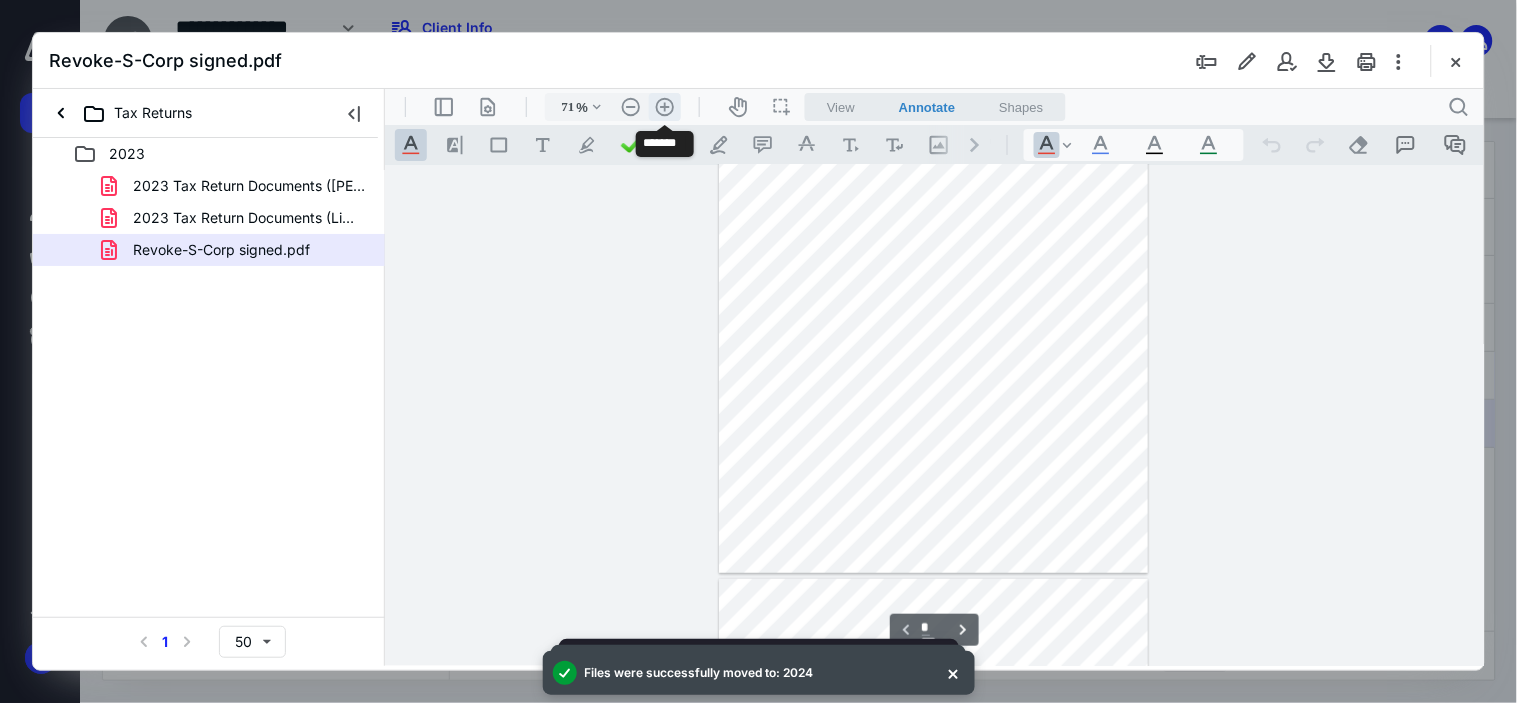 click on ".cls-1{fill:#abb0c4;} icon - header - zoom - in - line" at bounding box center [664, 106] 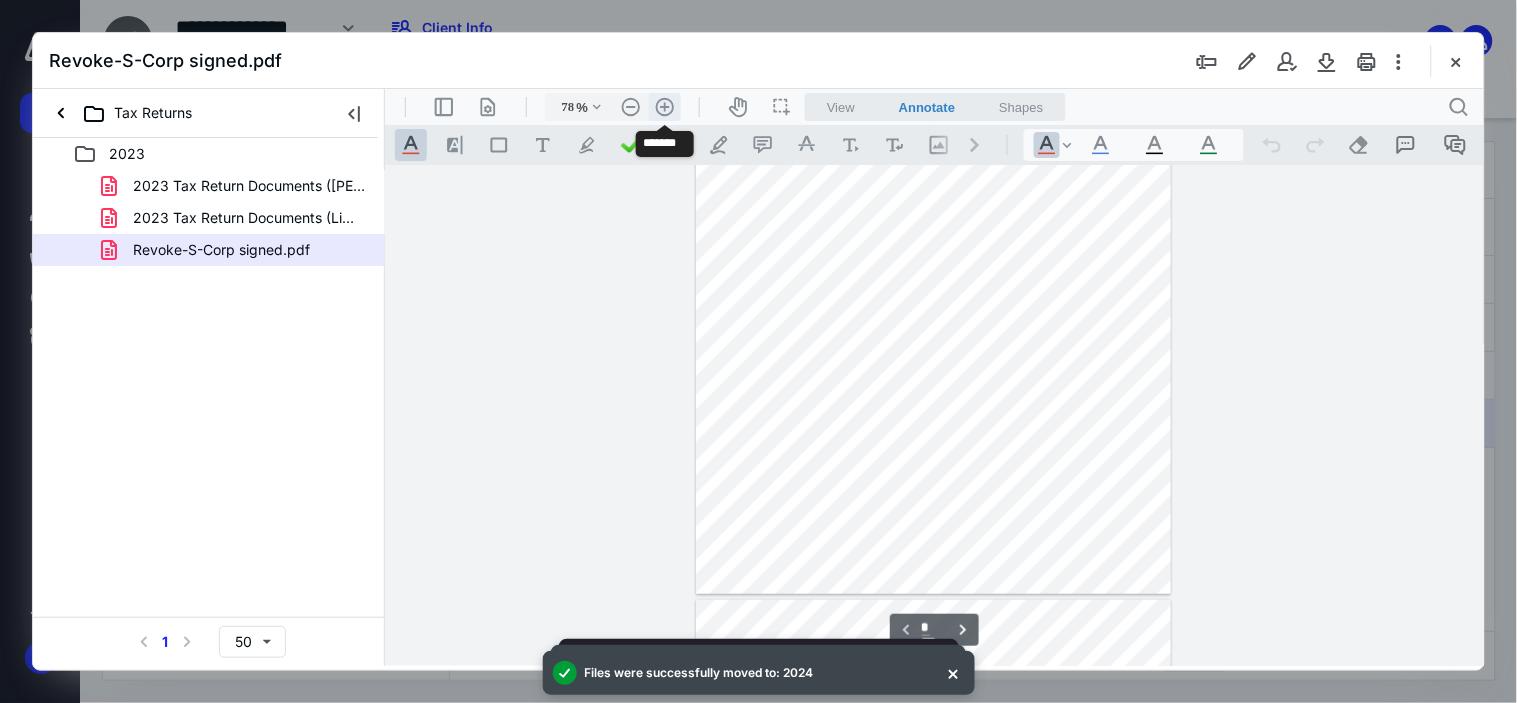 click on ".cls-1{fill:#abb0c4;} icon - header - zoom - in - line" at bounding box center (664, 106) 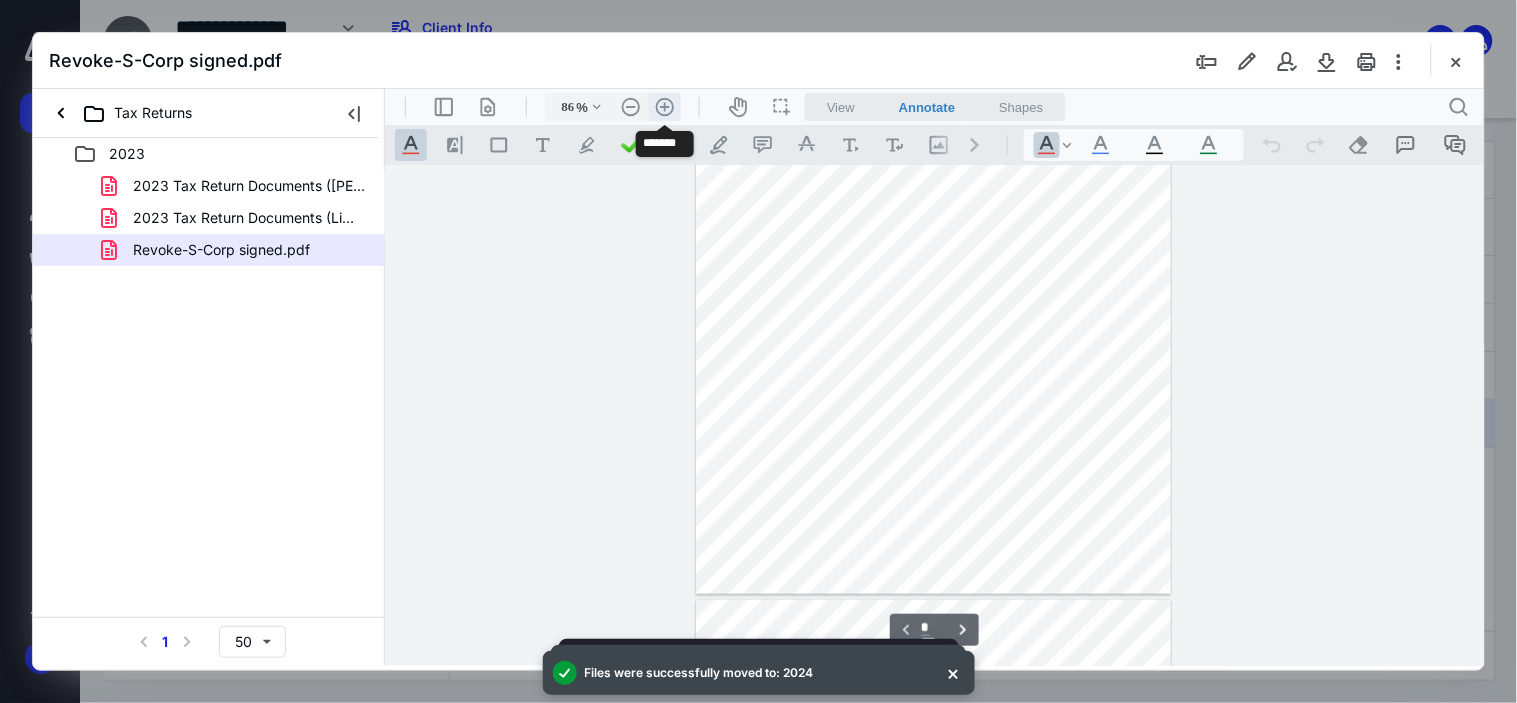 scroll, scrollTop: 227, scrollLeft: 0, axis: vertical 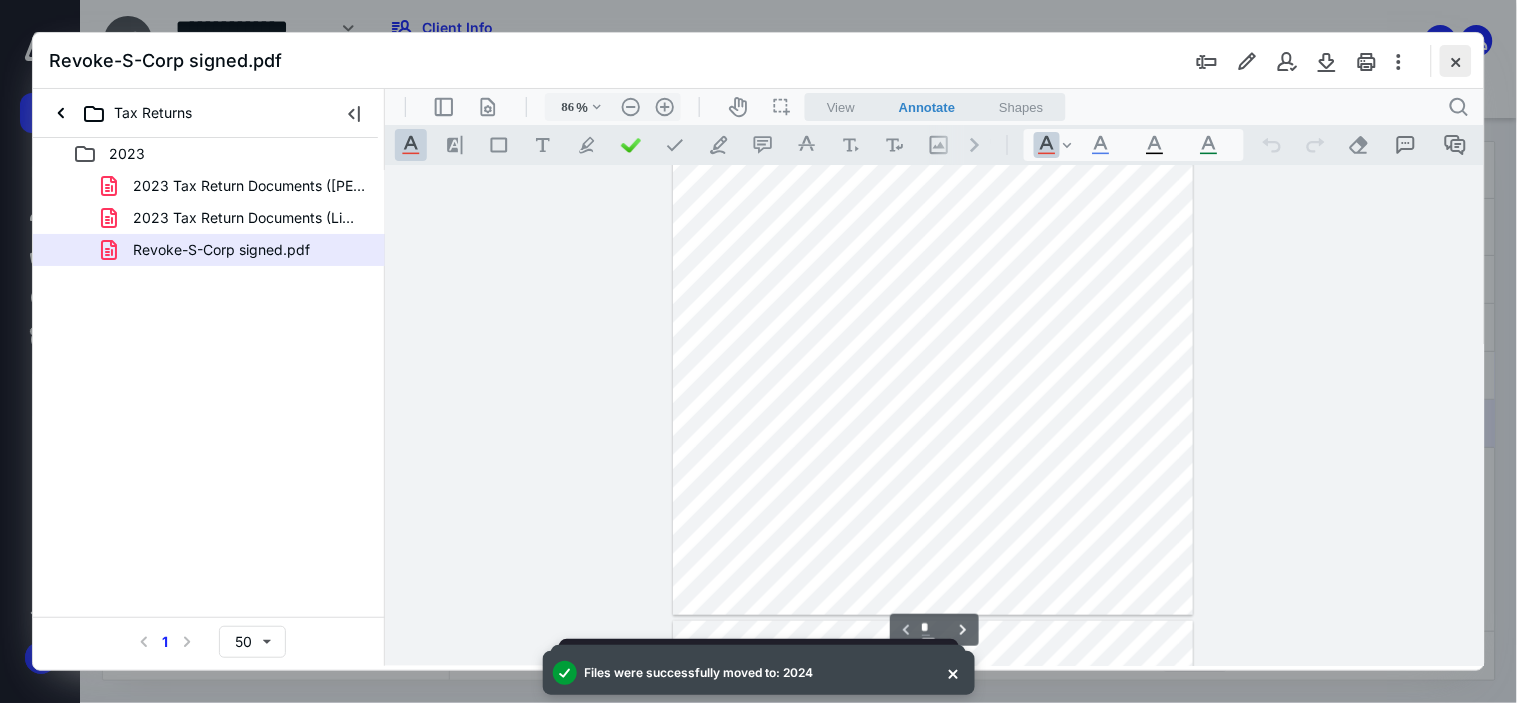 click at bounding box center [1456, 61] 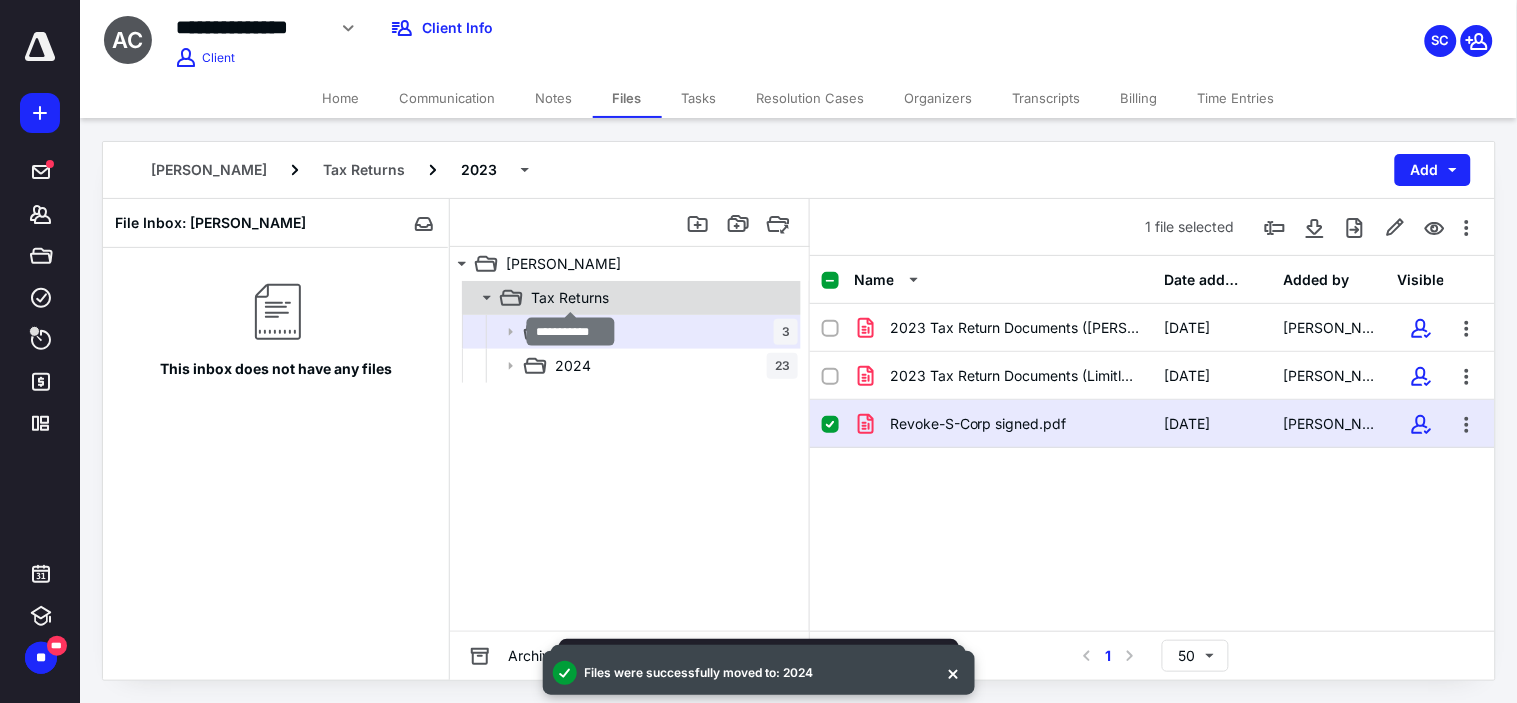 click on "Tax Returns" at bounding box center (570, 298) 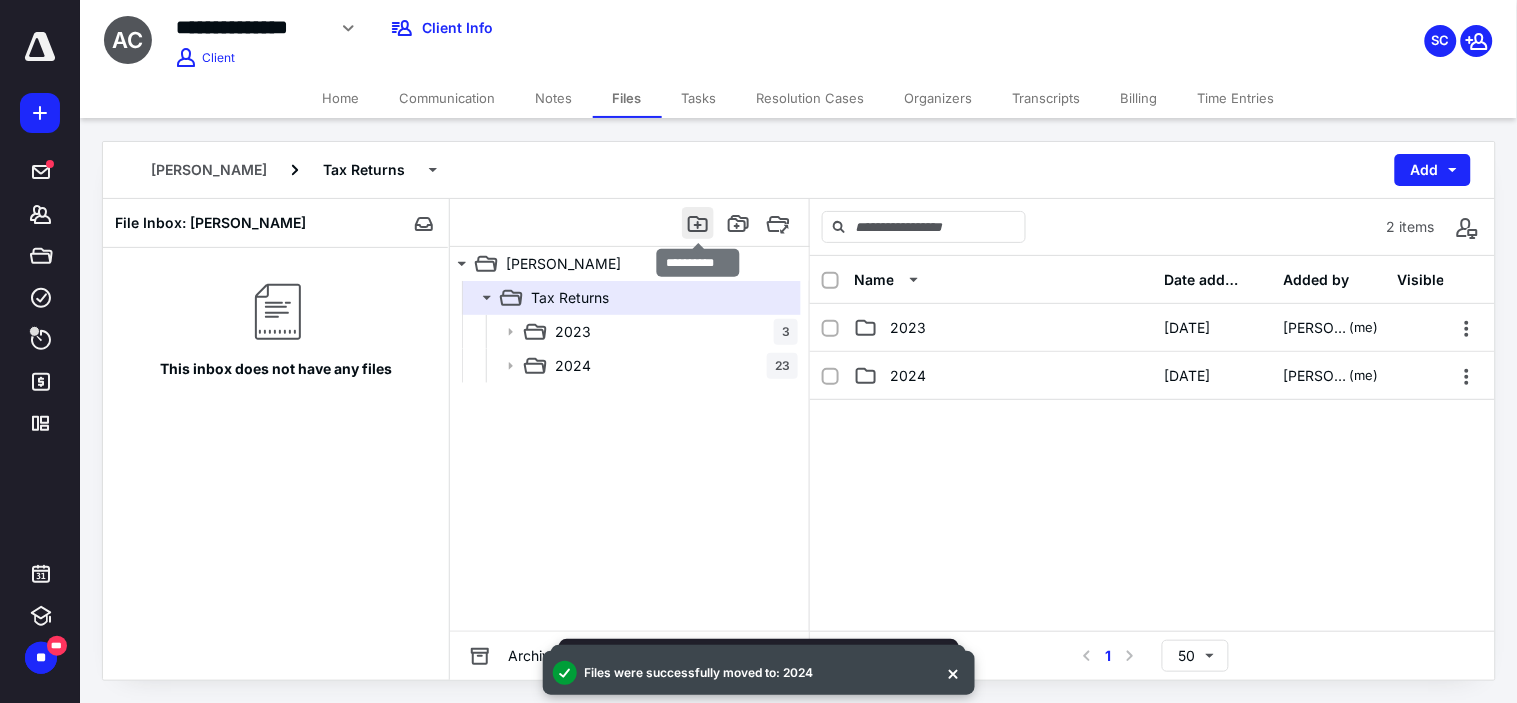 click at bounding box center [698, 223] 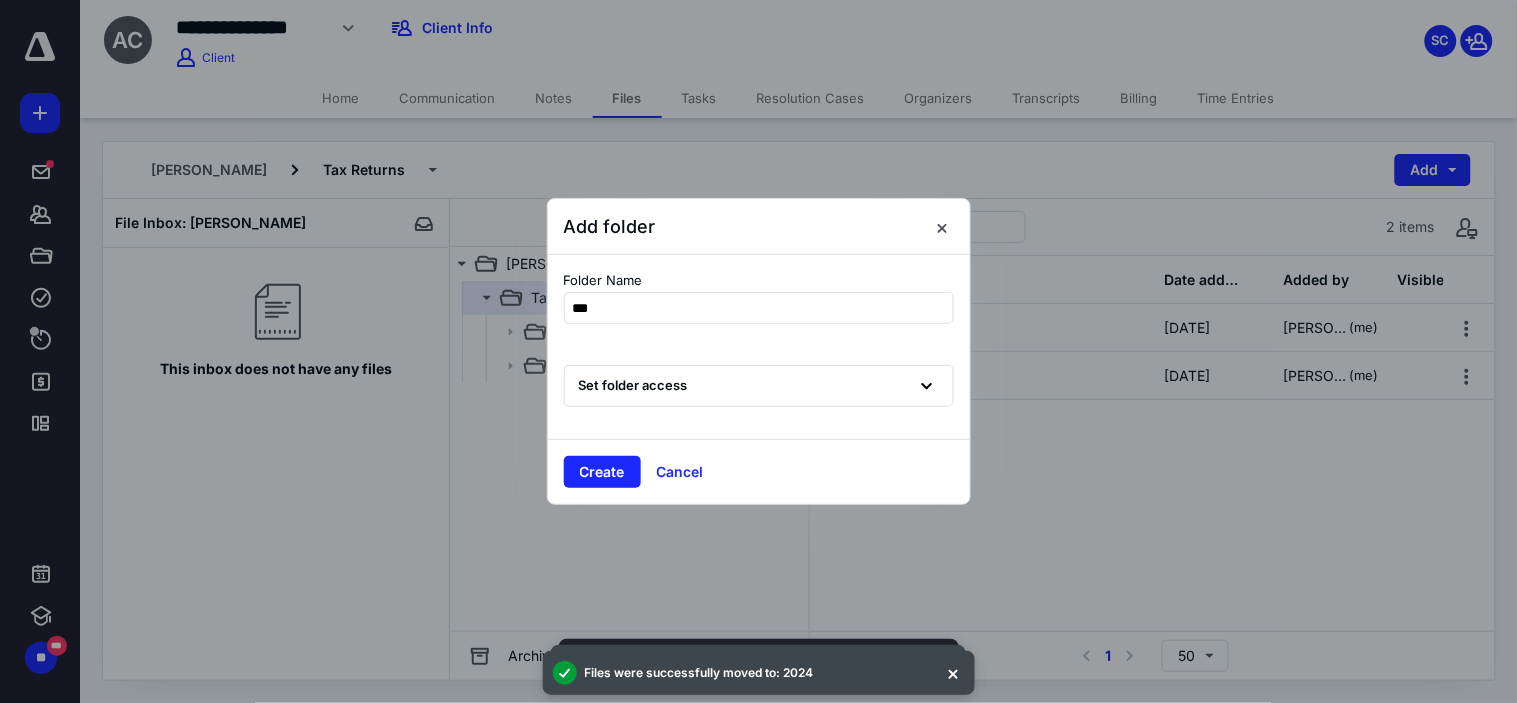 type on "****" 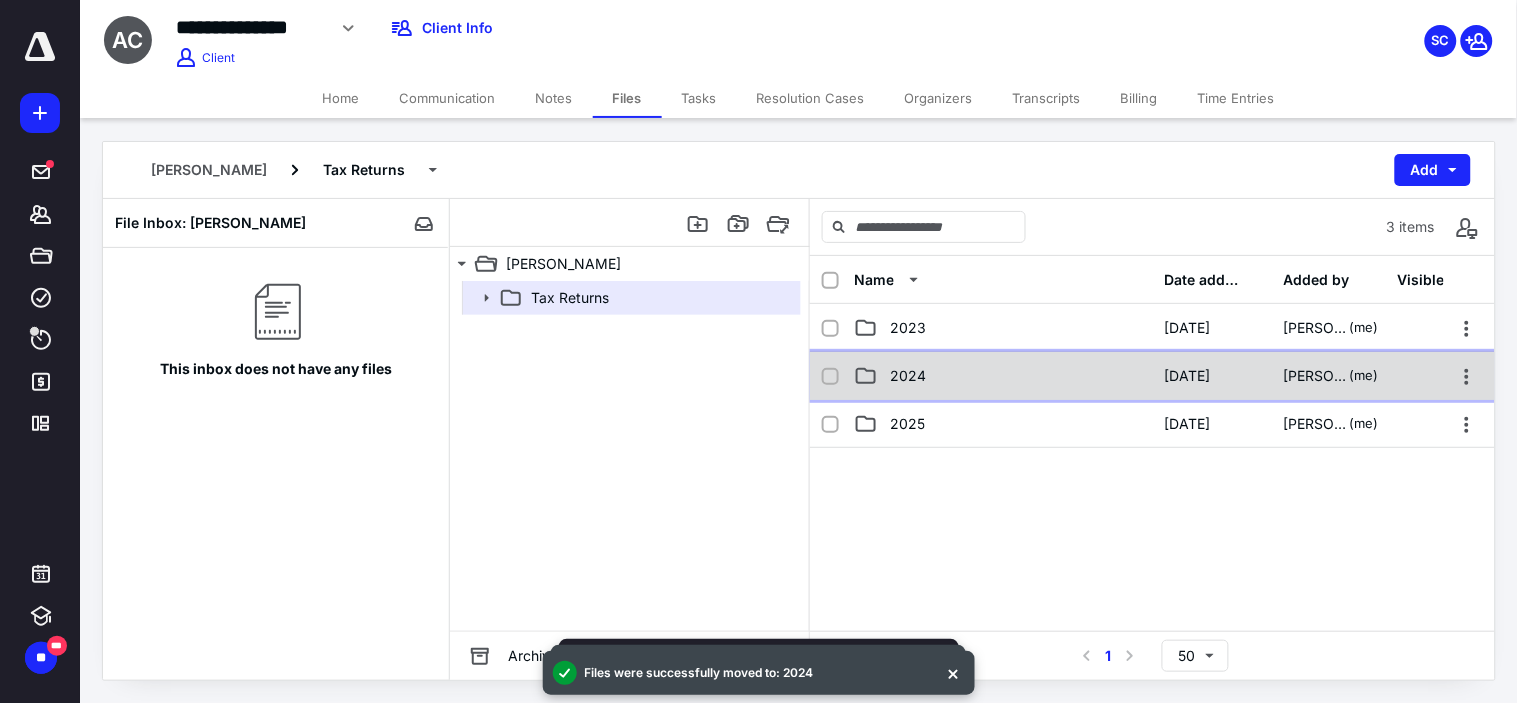click on "2024" at bounding box center [908, 376] 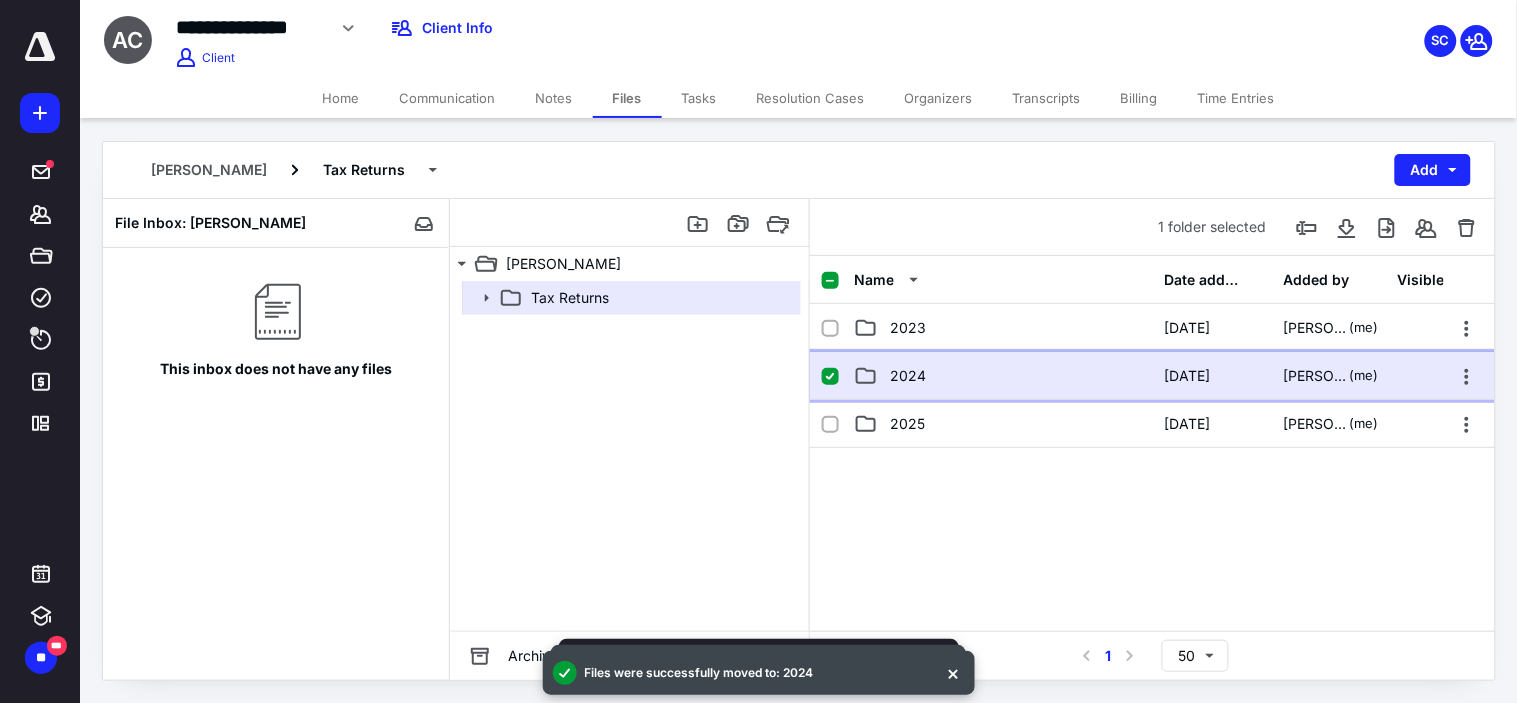 click on "2024" at bounding box center [908, 376] 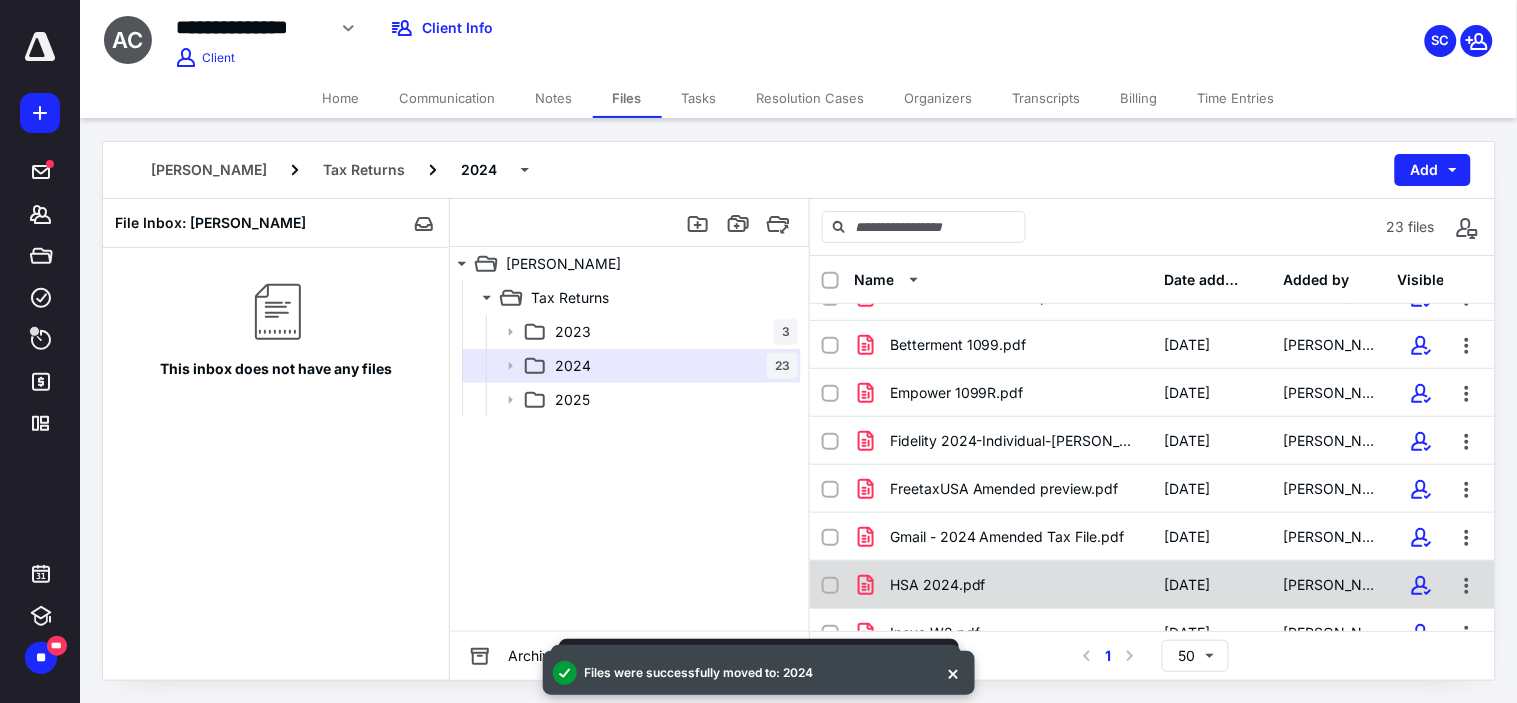 scroll, scrollTop: 112, scrollLeft: 0, axis: vertical 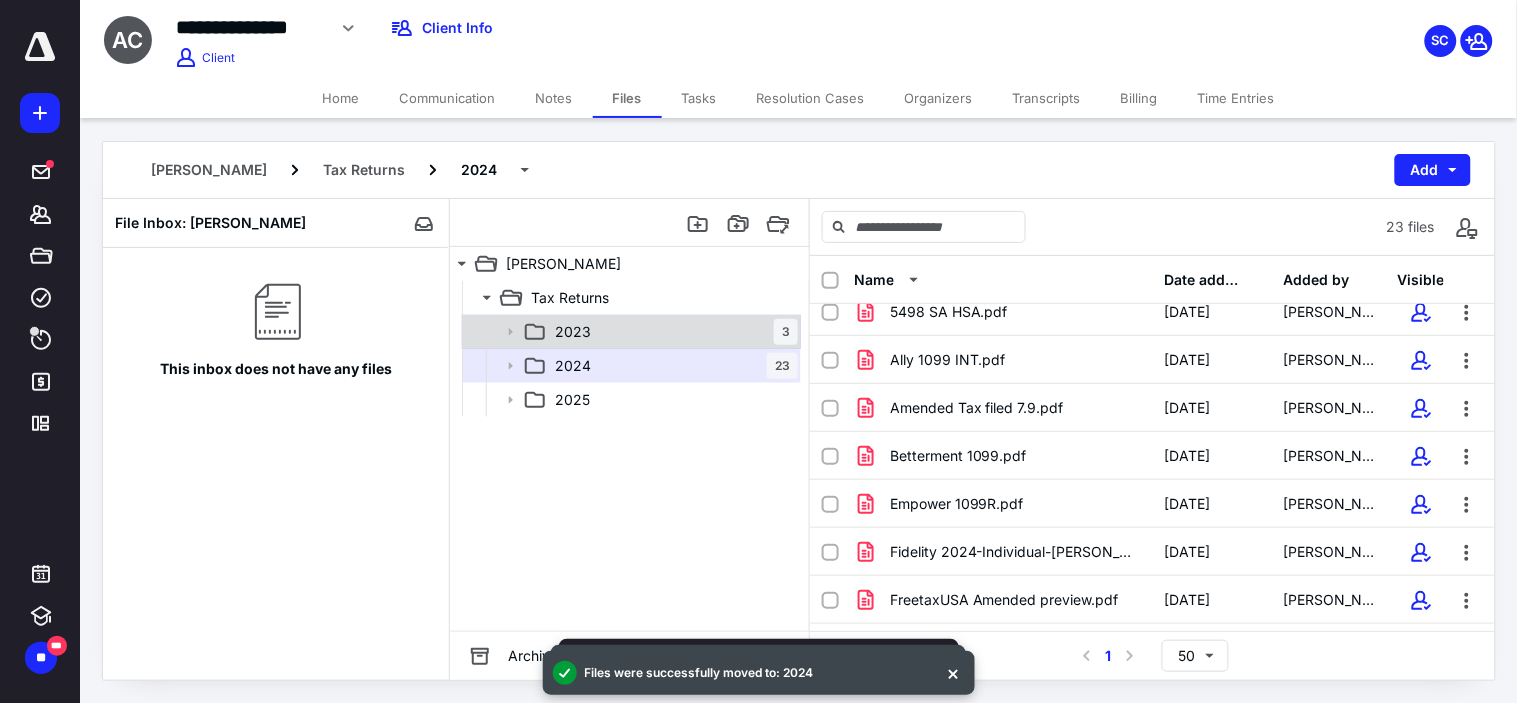 click on "2023" at bounding box center [573, 332] 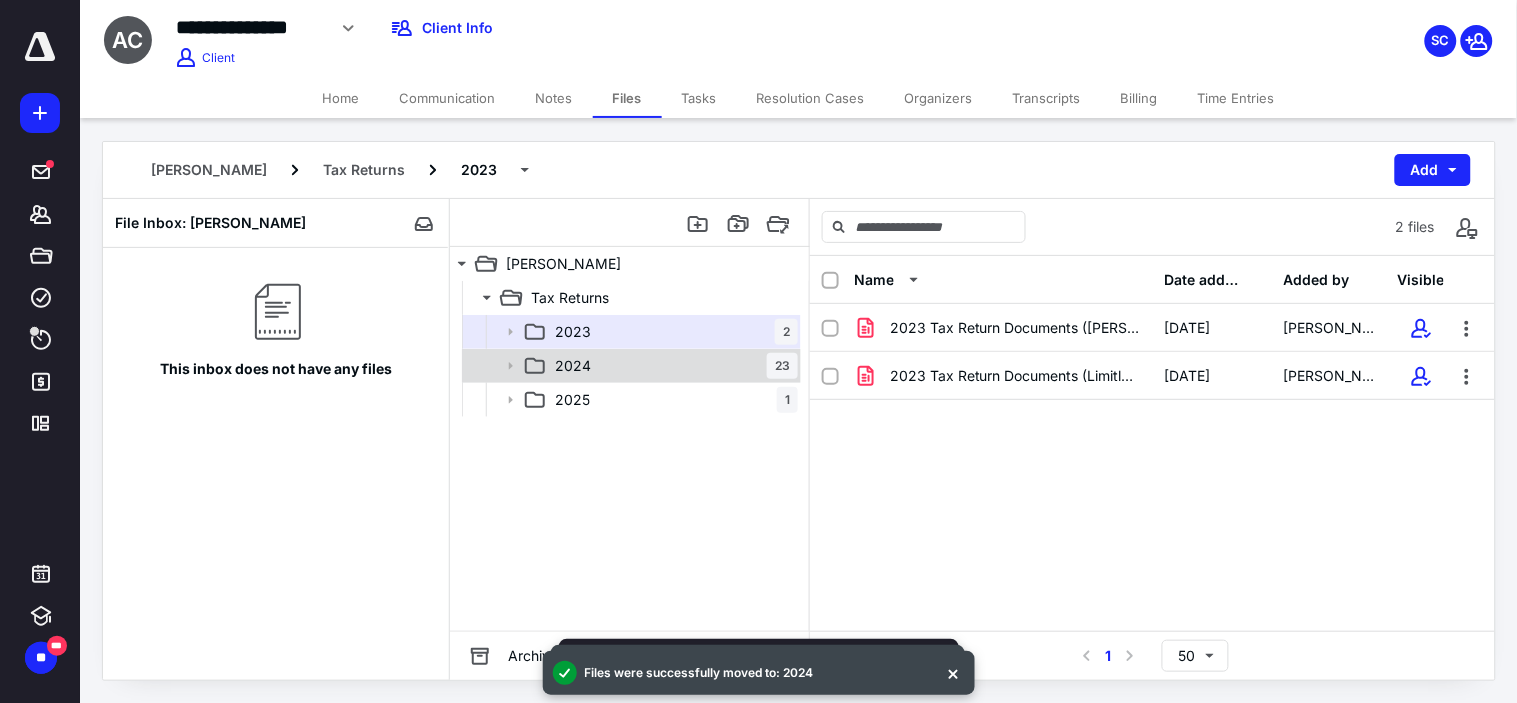 click 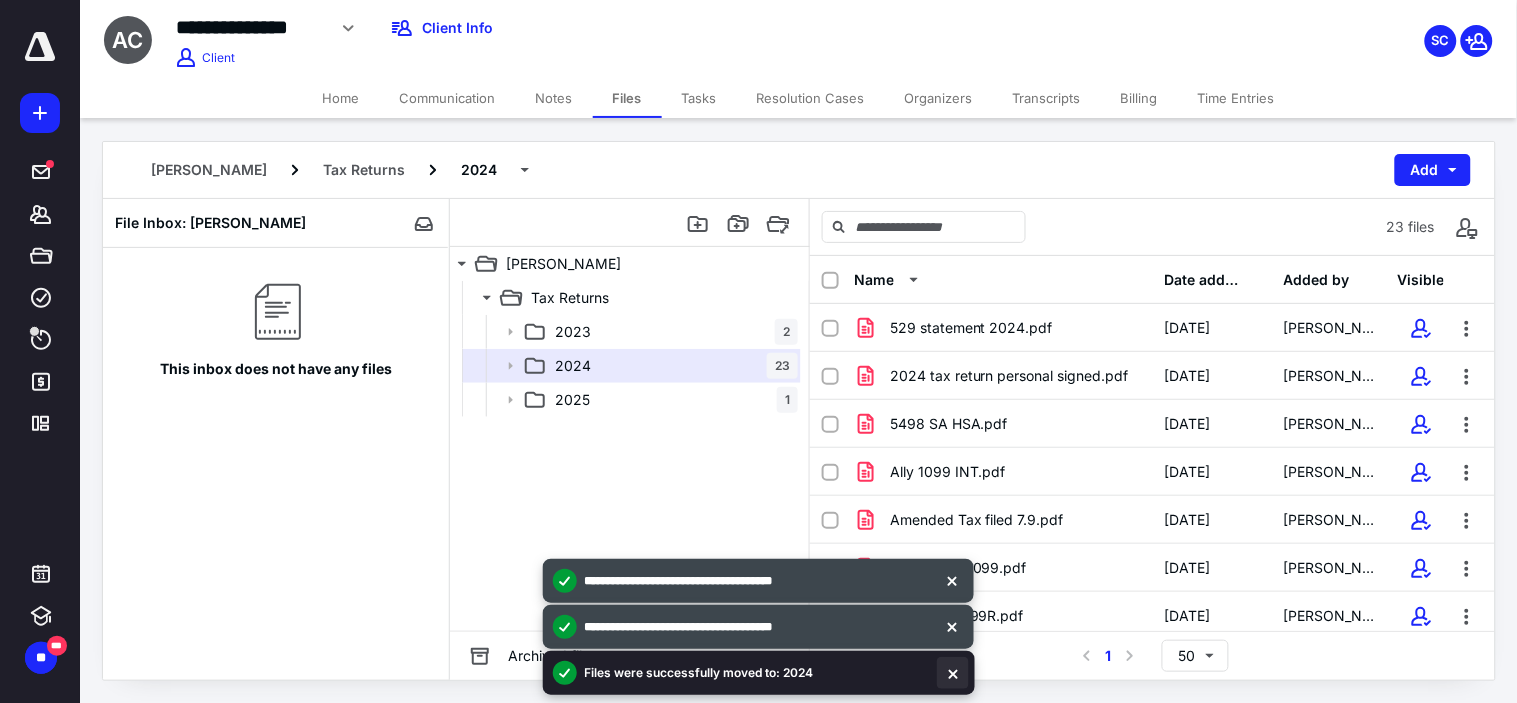 click at bounding box center [953, 673] 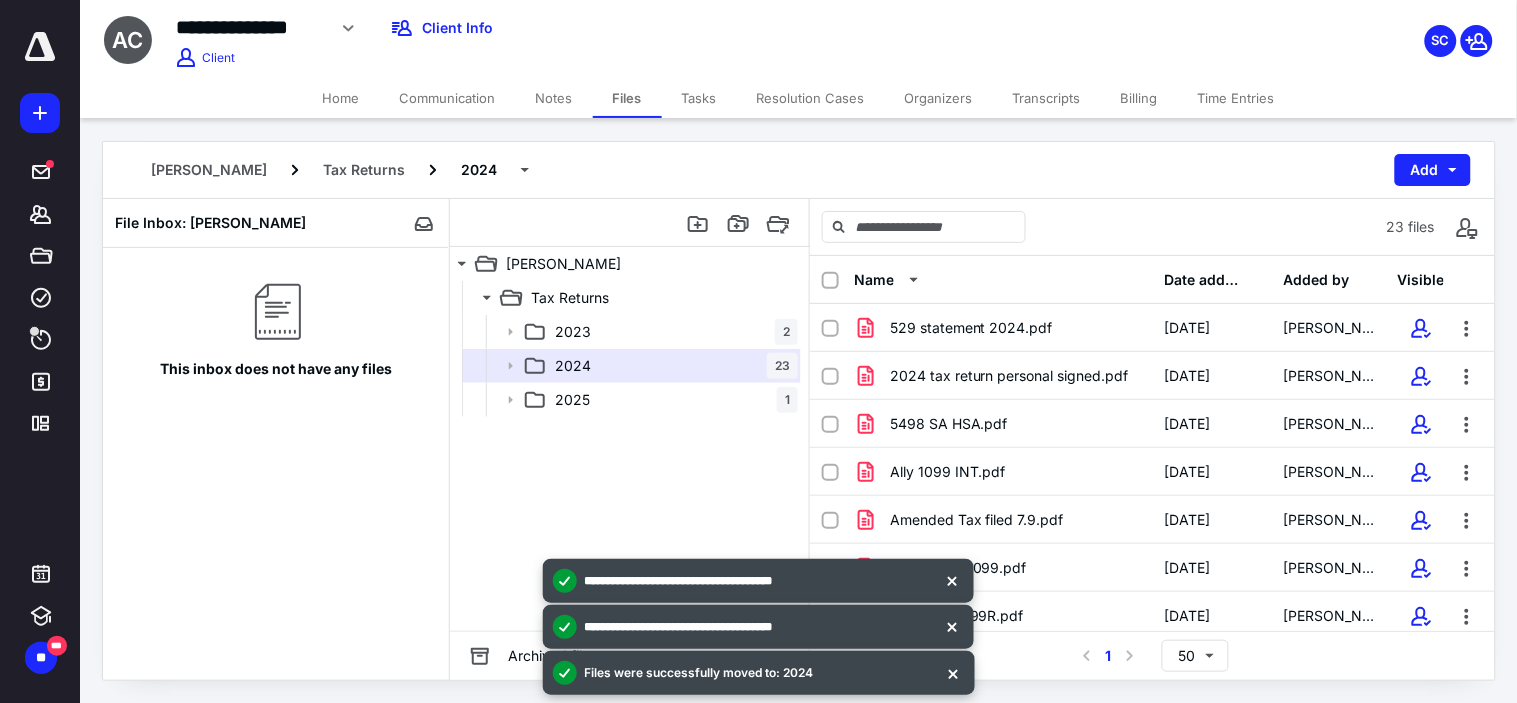 click at bounding box center (953, 673) 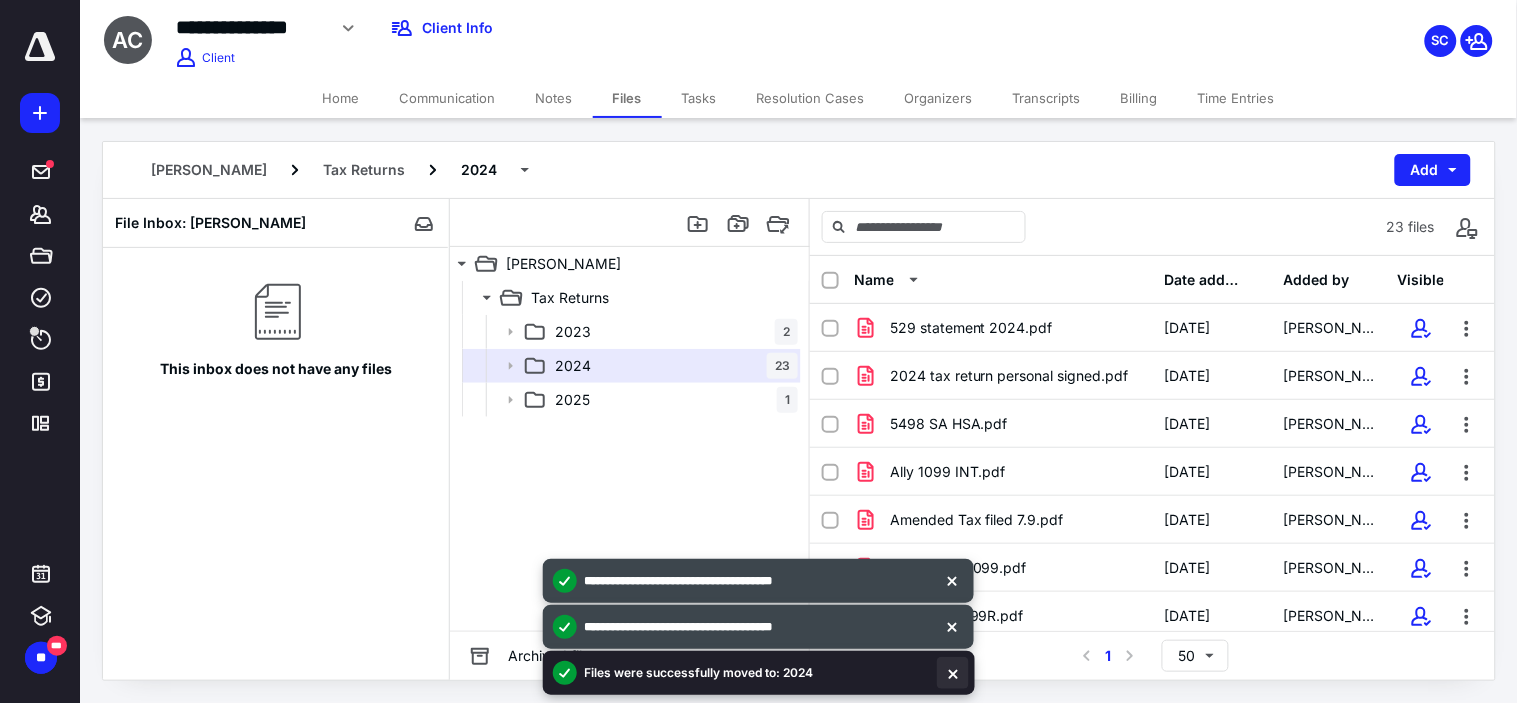 click at bounding box center [953, 673] 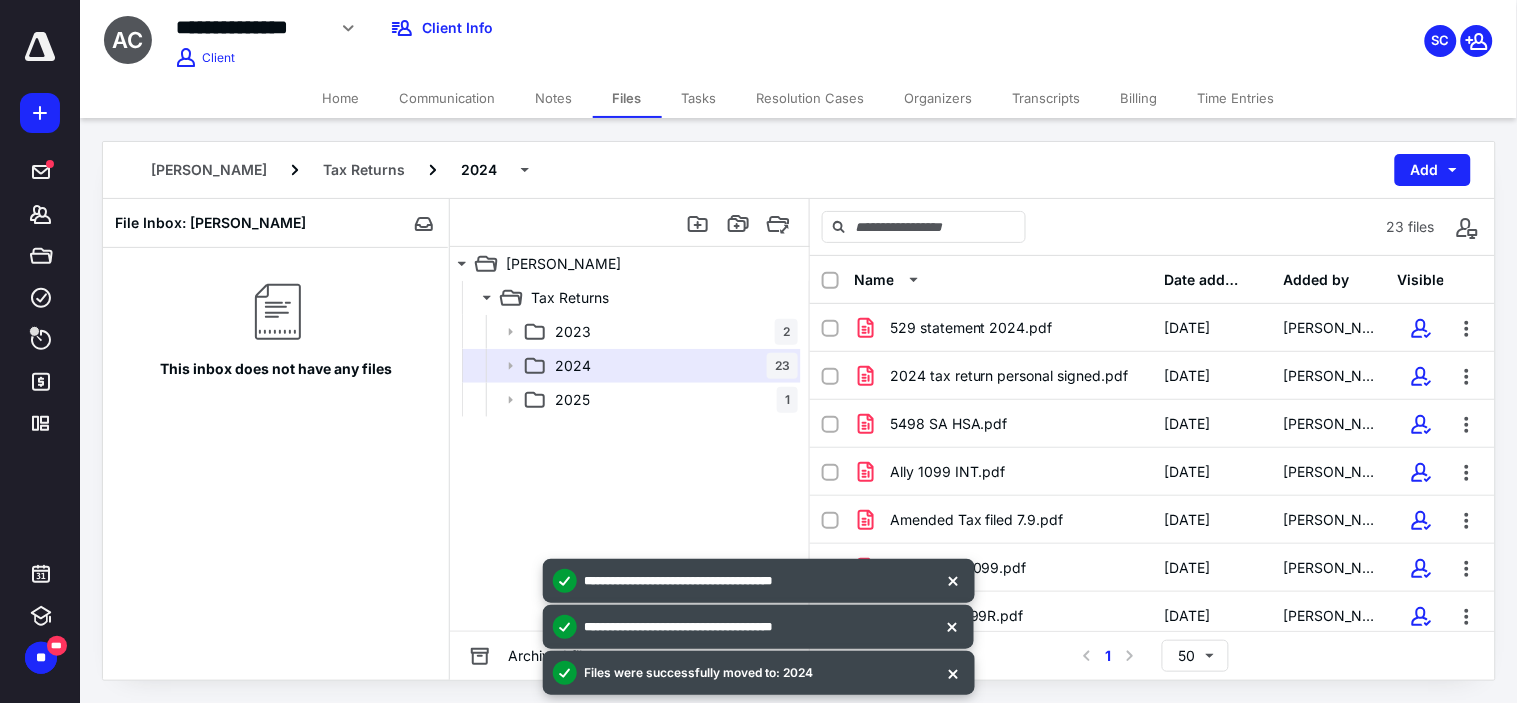 click at bounding box center (953, 673) 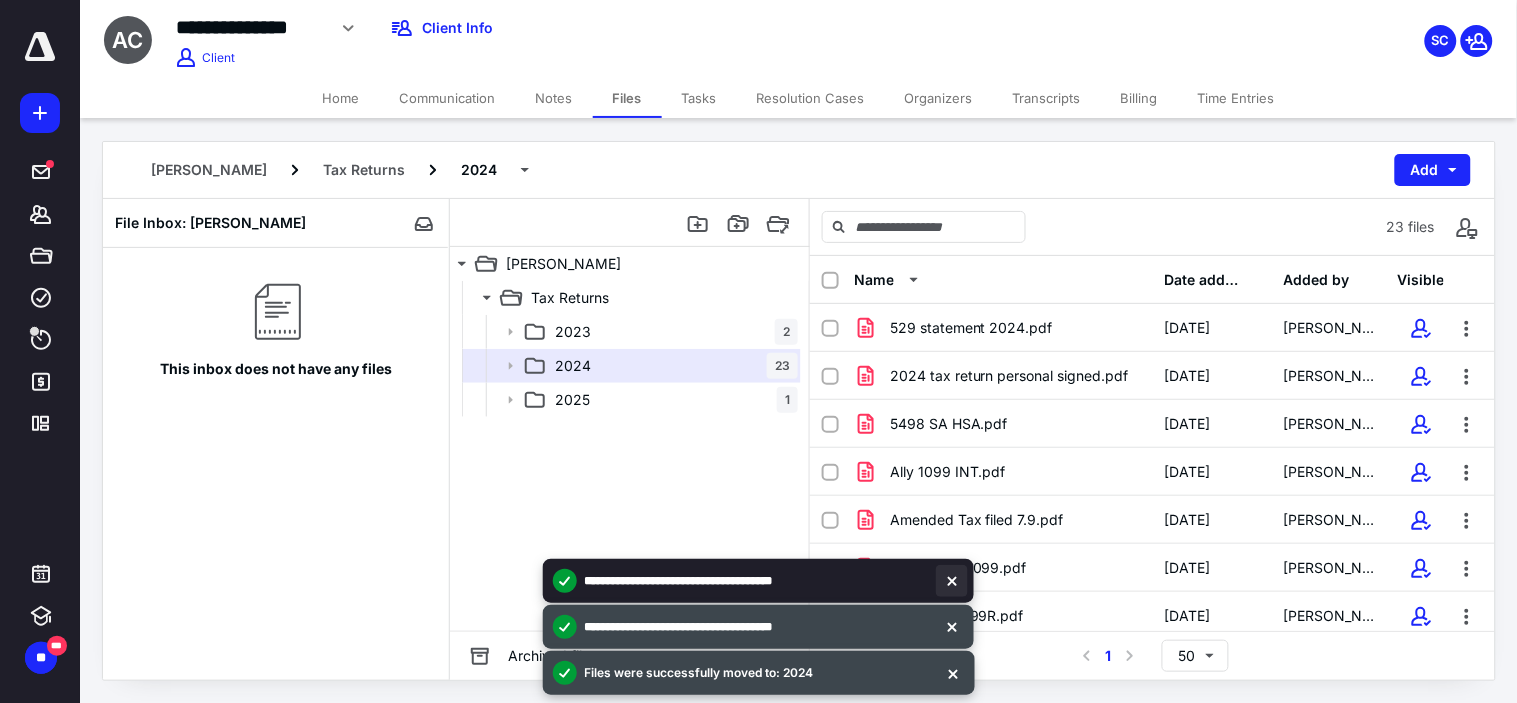 click at bounding box center [952, 627] 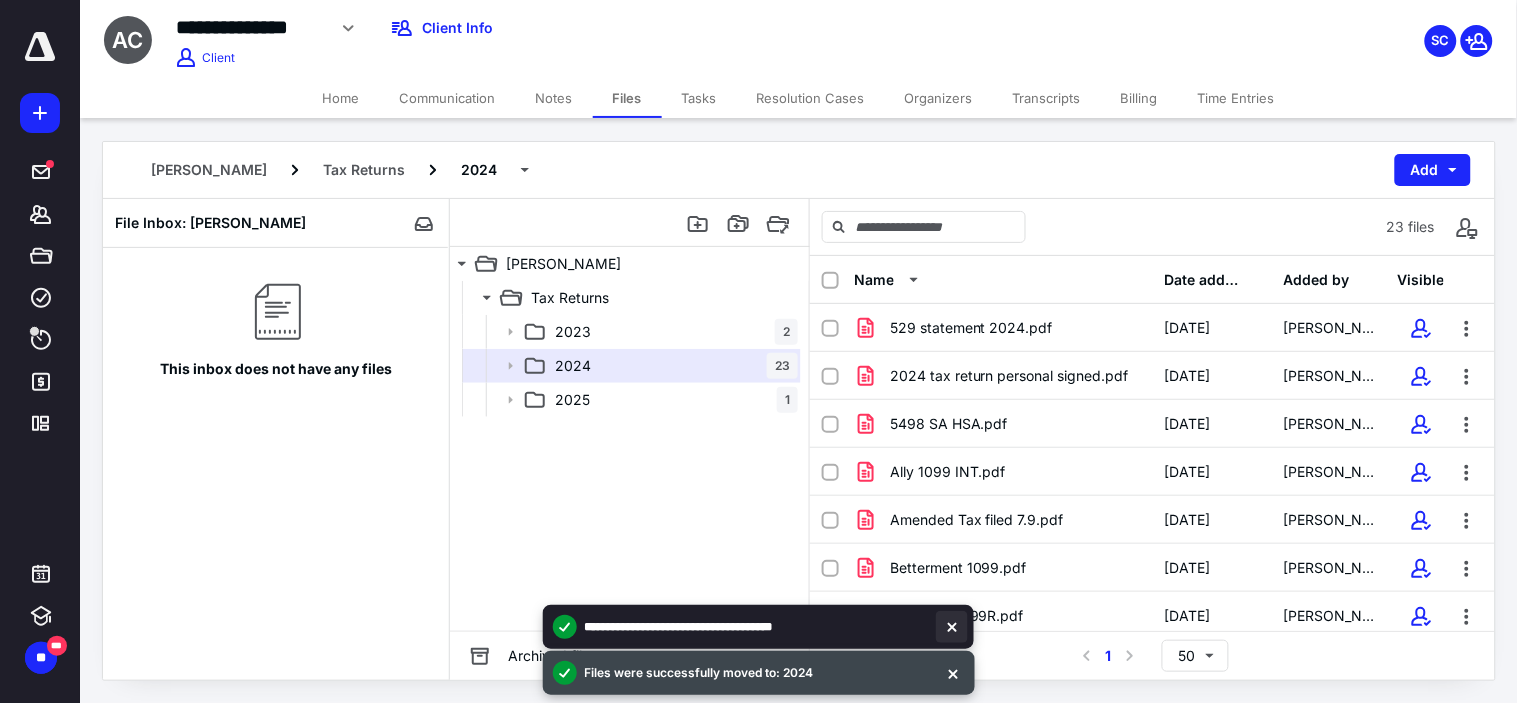 click at bounding box center [952, 627] 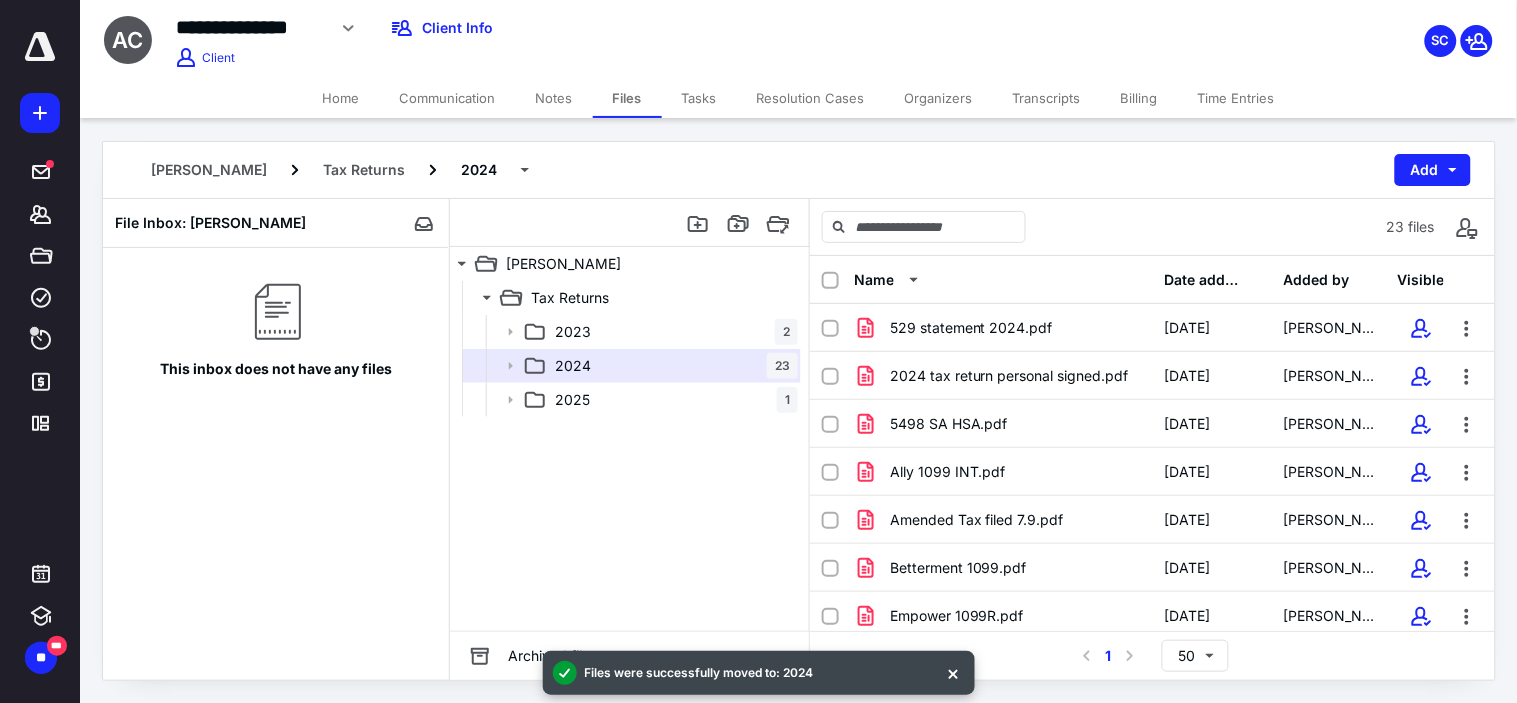 click at bounding box center [953, 673] 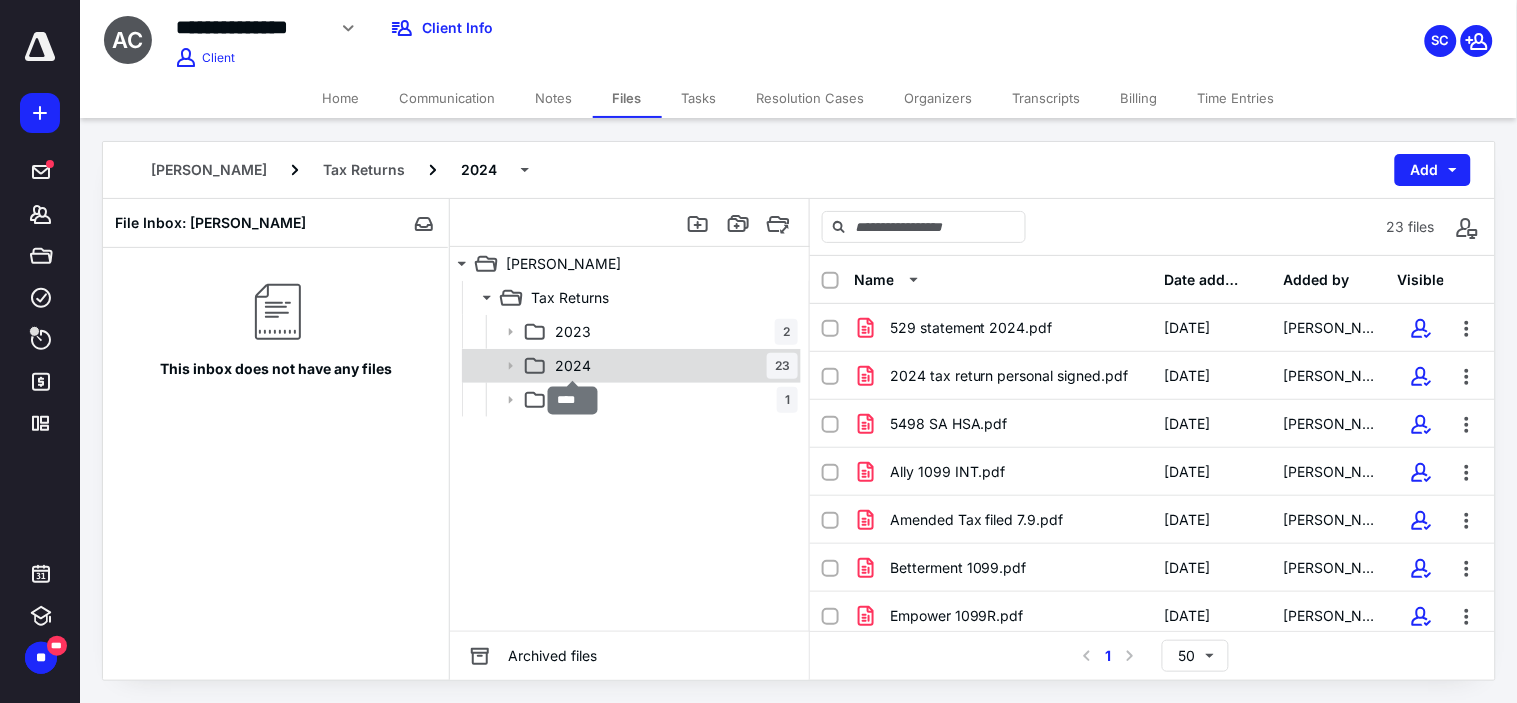 click on "2024" at bounding box center [573, 366] 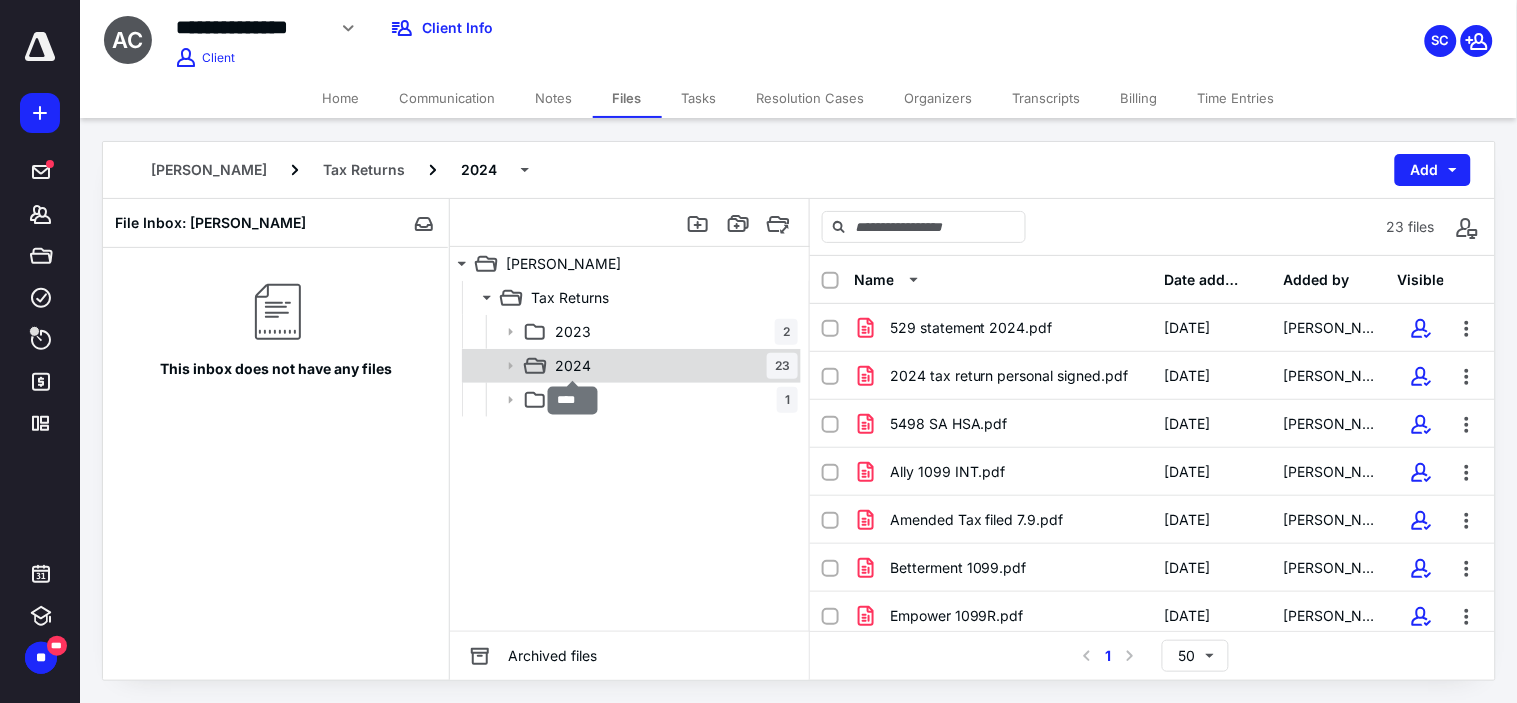 click on "2024" at bounding box center (573, 366) 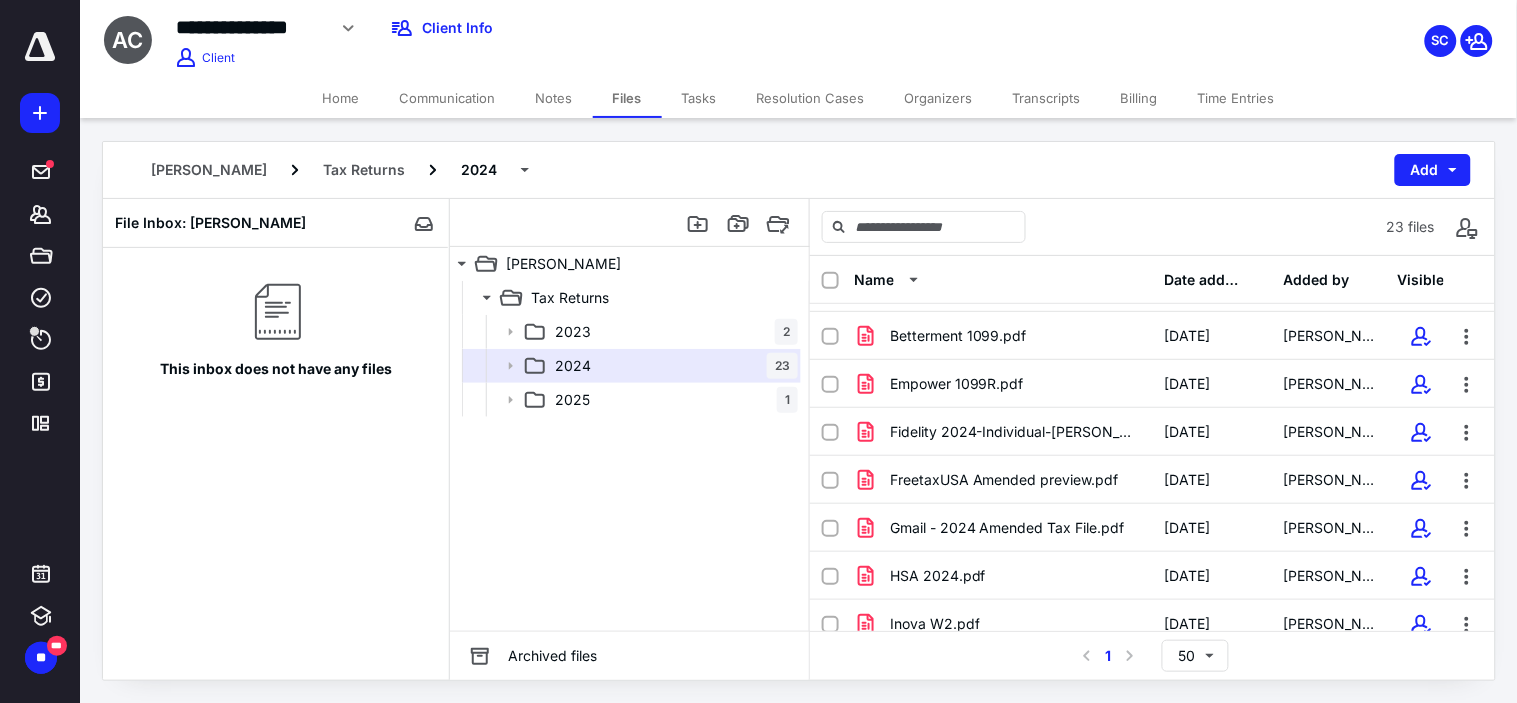 scroll, scrollTop: 223, scrollLeft: 0, axis: vertical 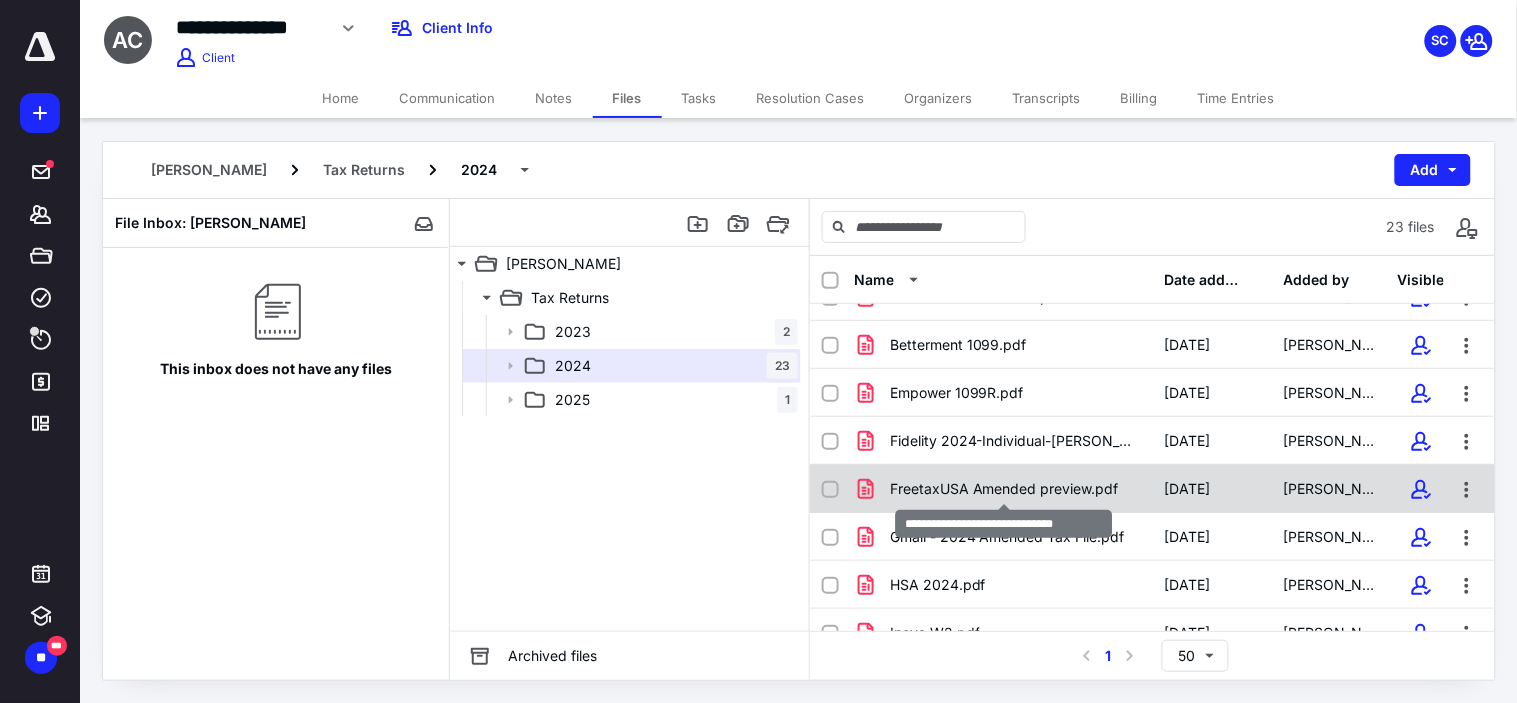 click on "FreetaxUSA Amended preview.pdf" at bounding box center (1004, 489) 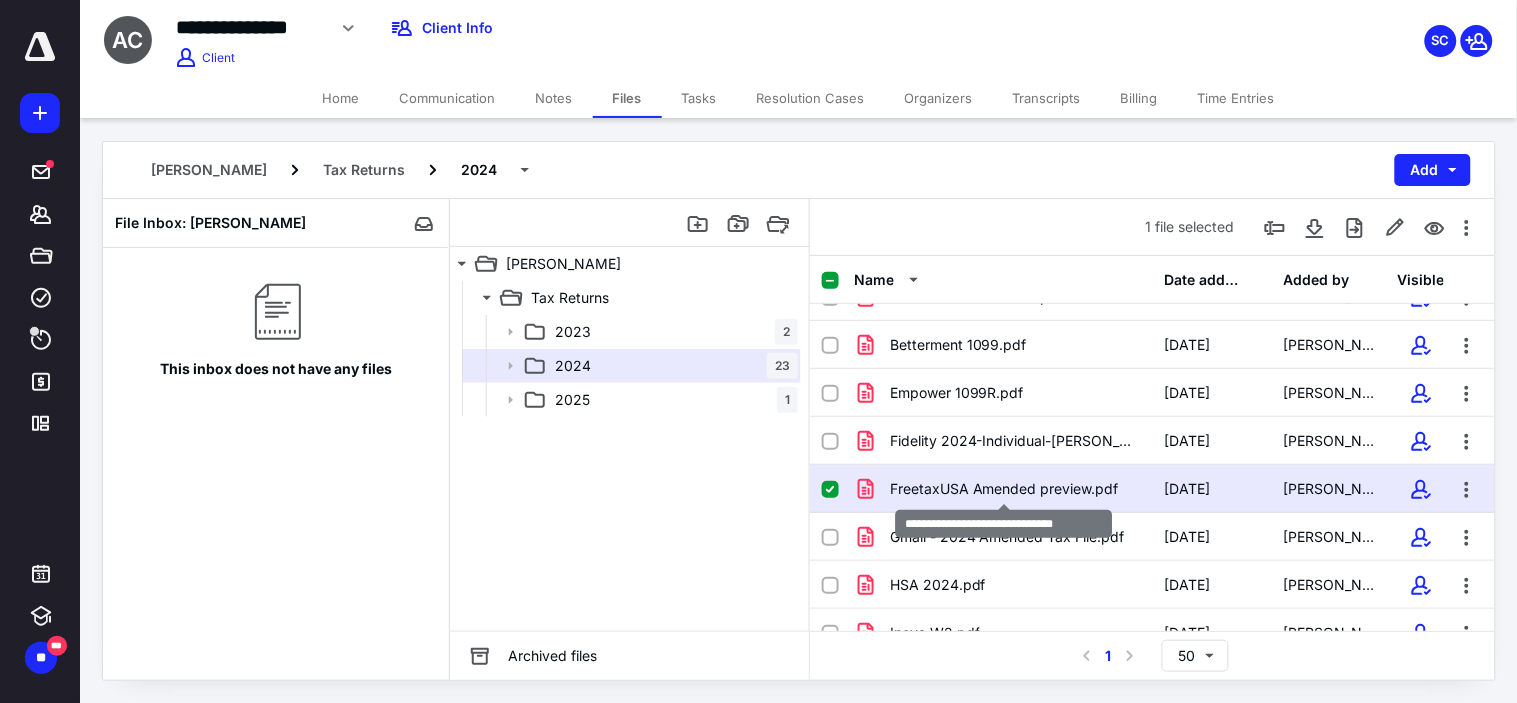 click on "FreetaxUSA Amended preview.pdf" at bounding box center [1004, 489] 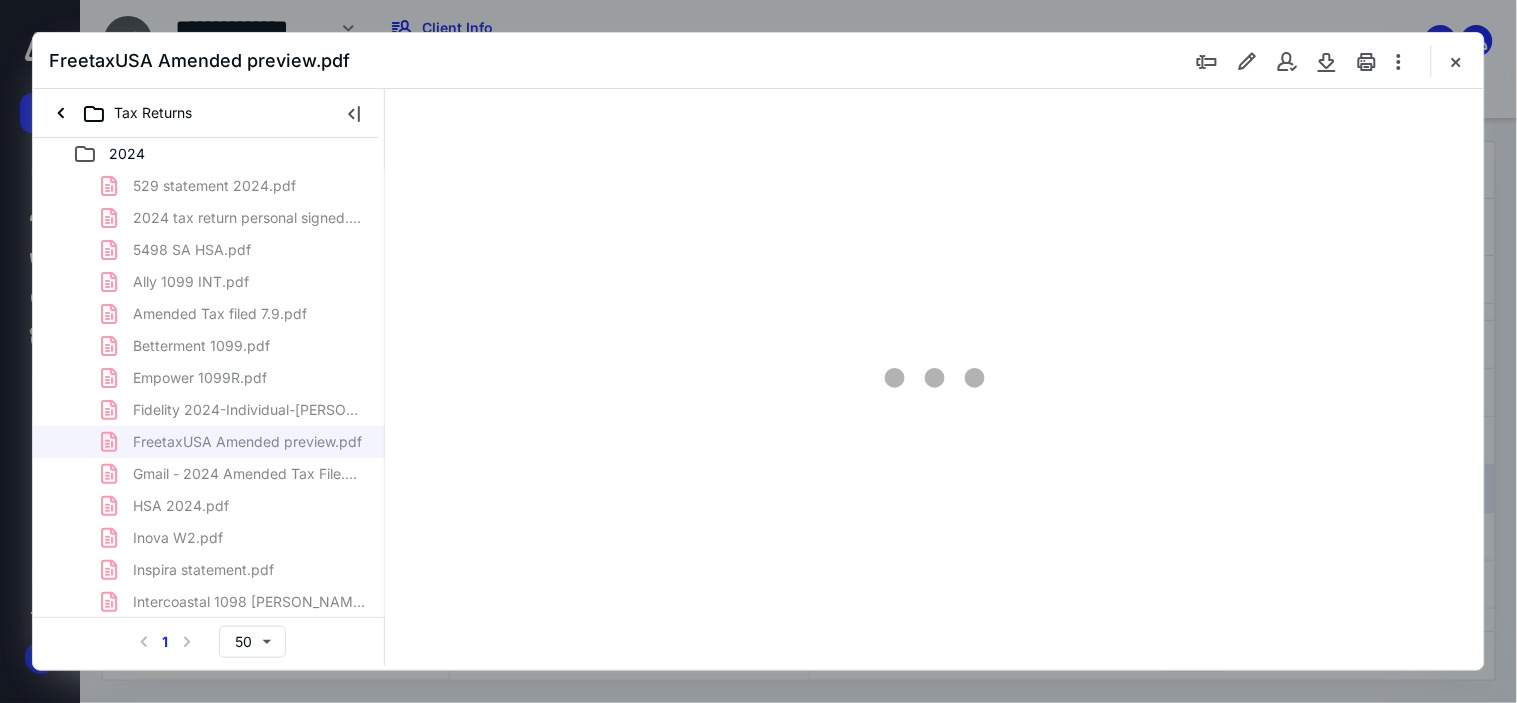 scroll, scrollTop: 0, scrollLeft: 0, axis: both 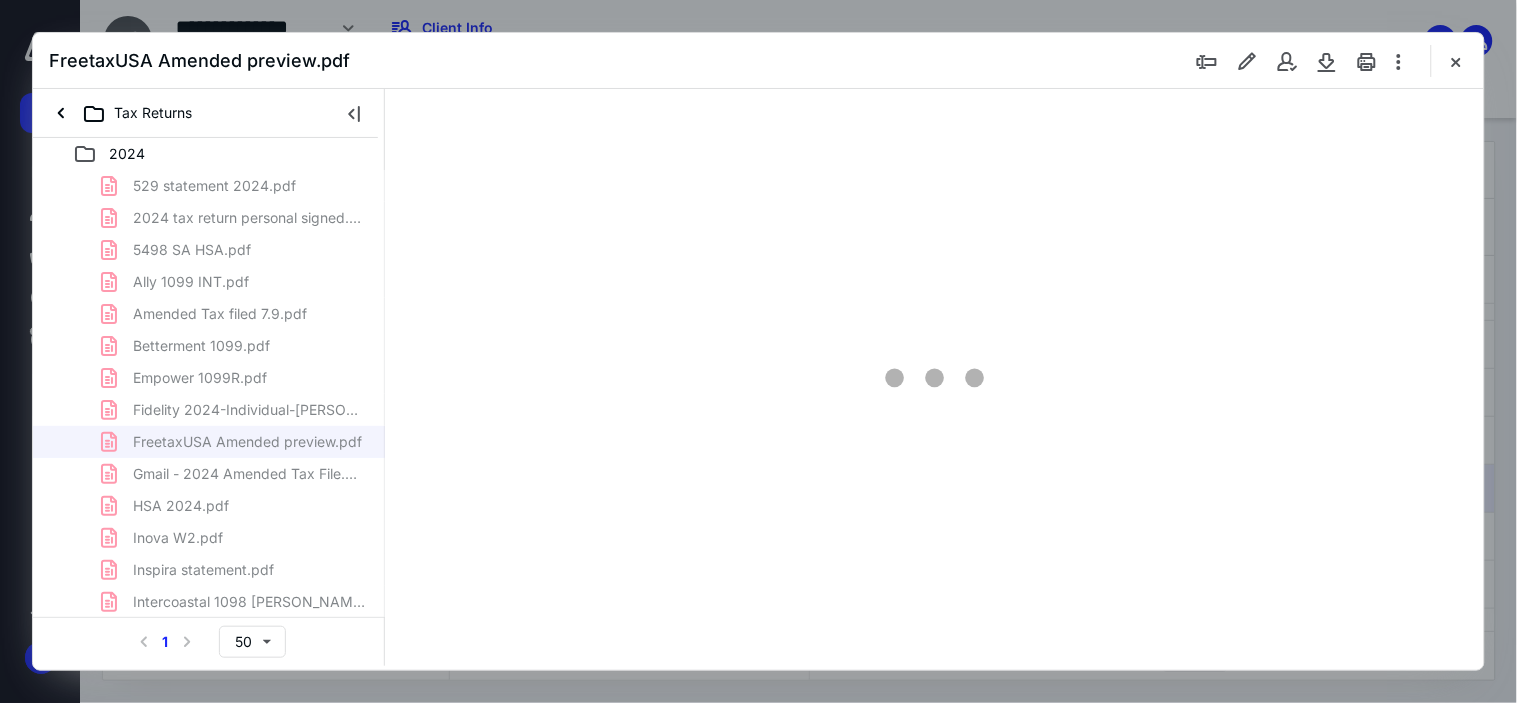 type on "63" 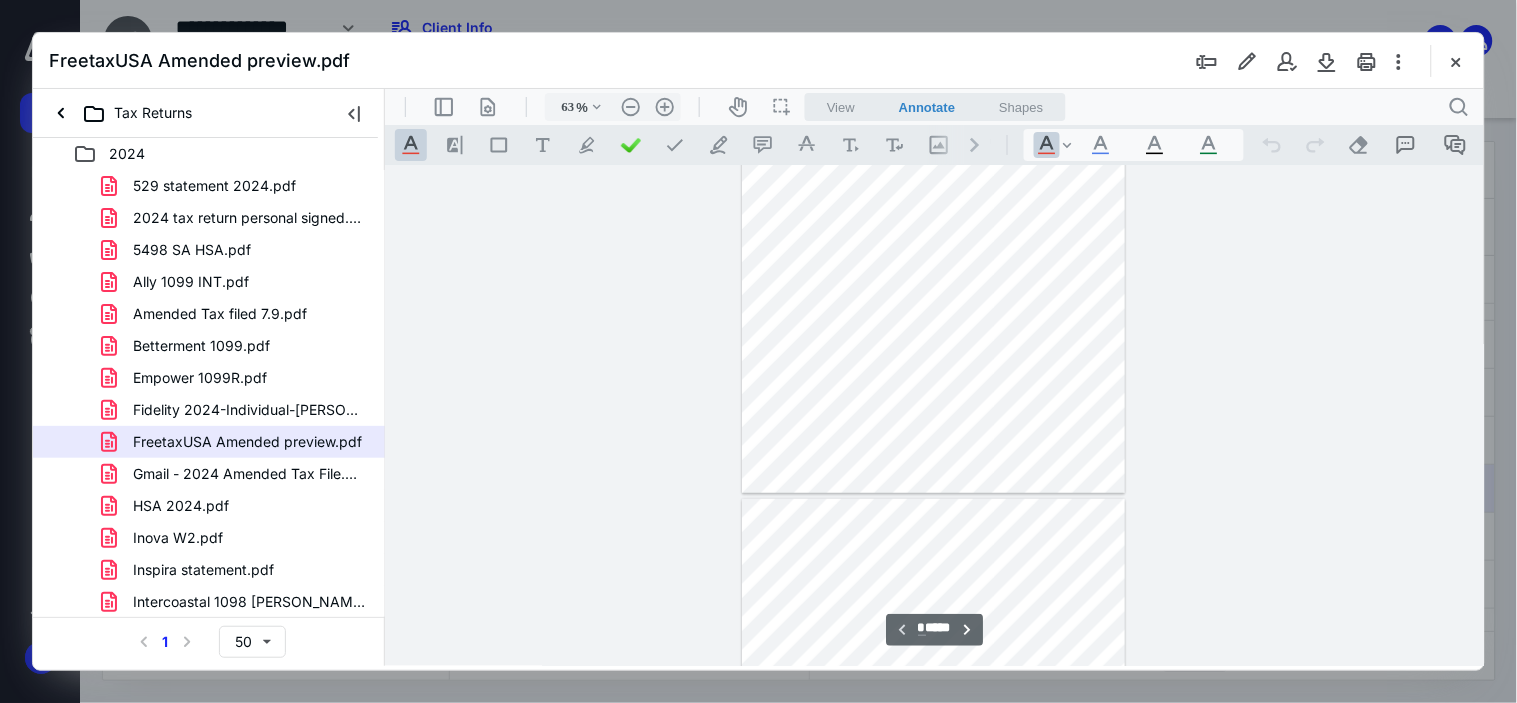 scroll, scrollTop: 222, scrollLeft: 0, axis: vertical 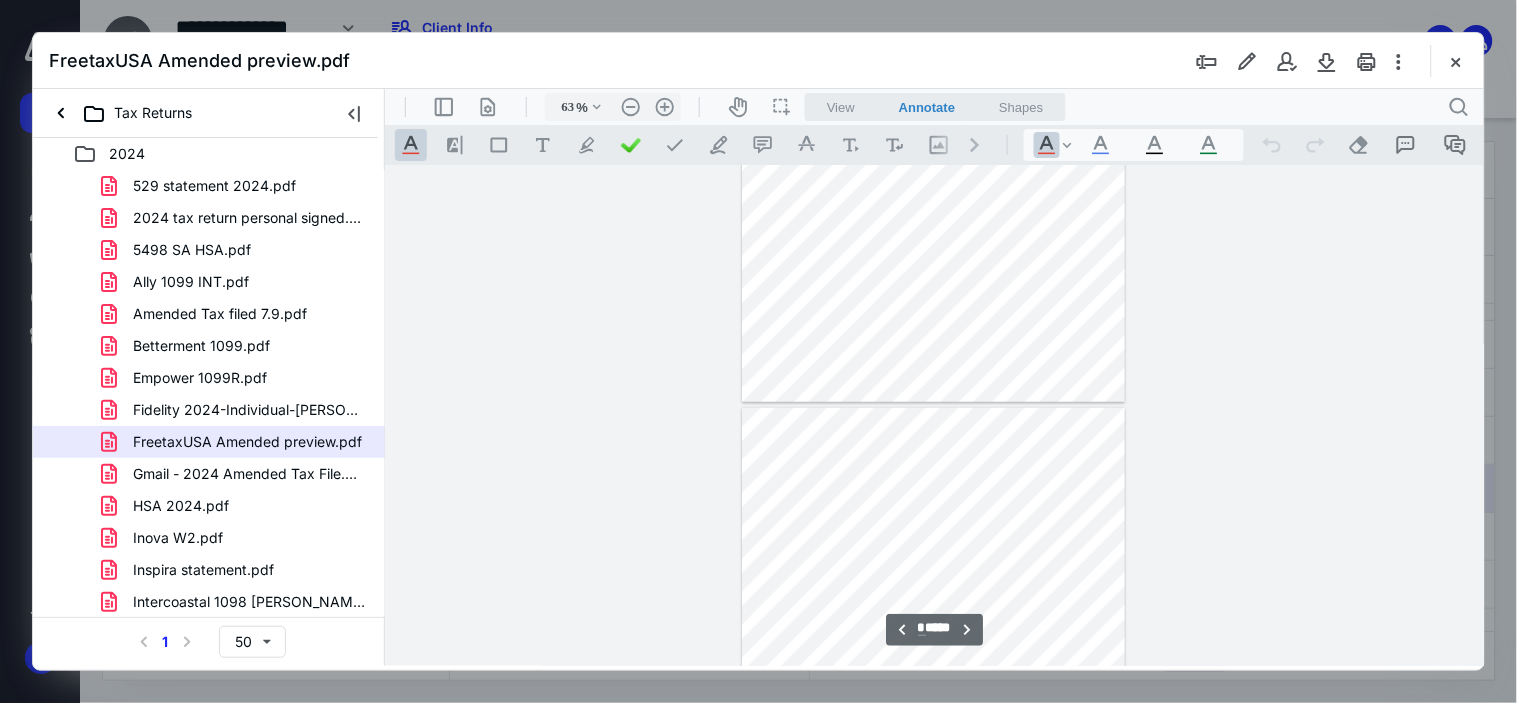 type on "*" 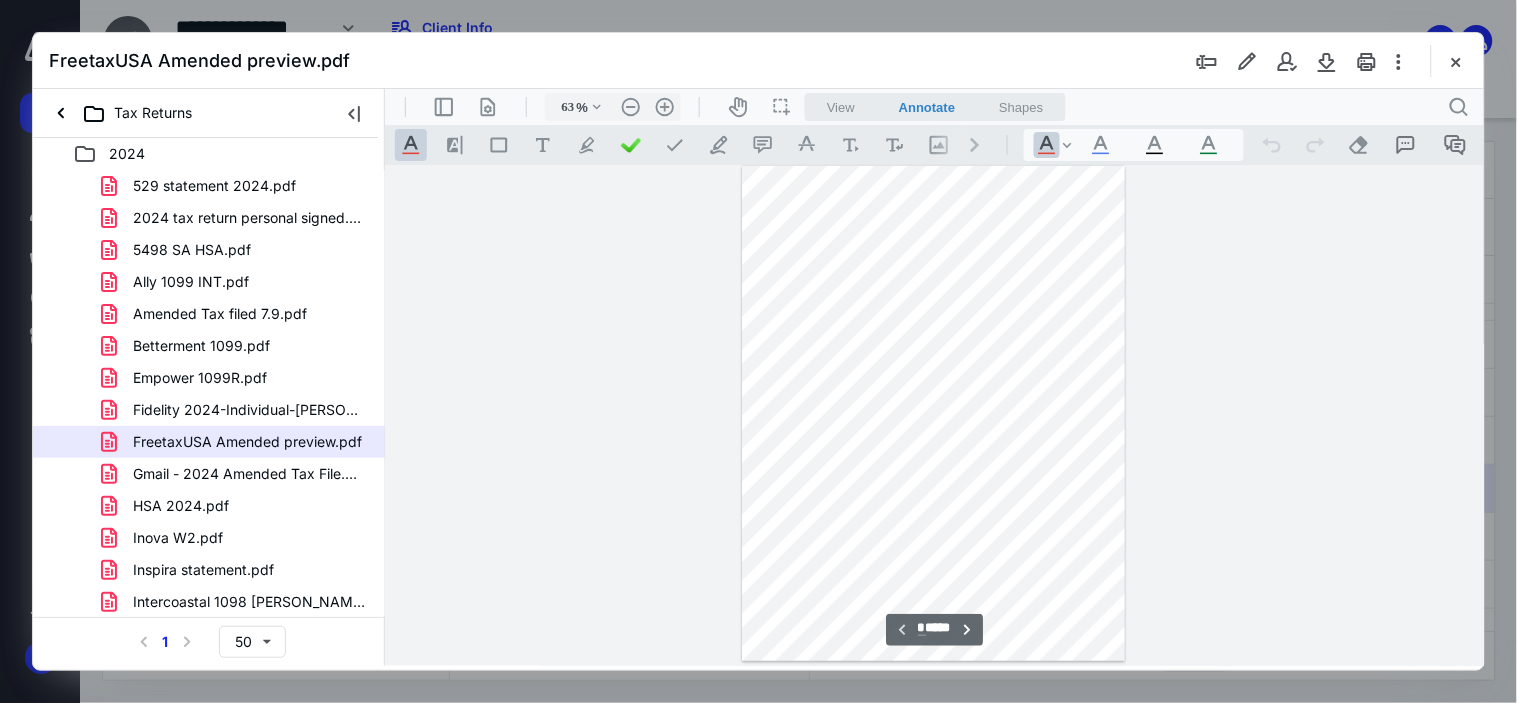 scroll, scrollTop: 0, scrollLeft: 0, axis: both 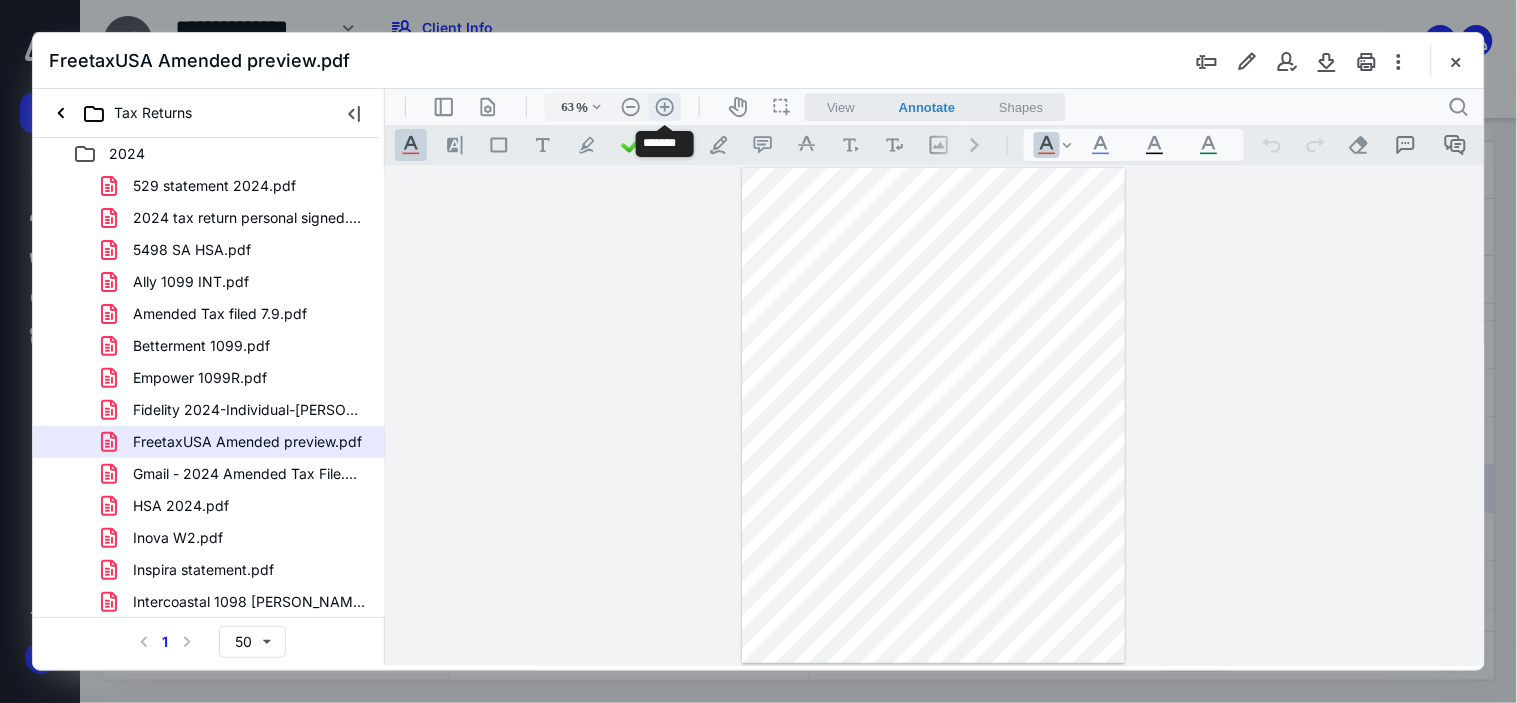 click on ".cls-1{fill:#abb0c4;} icon - header - zoom - in - line" at bounding box center [664, 106] 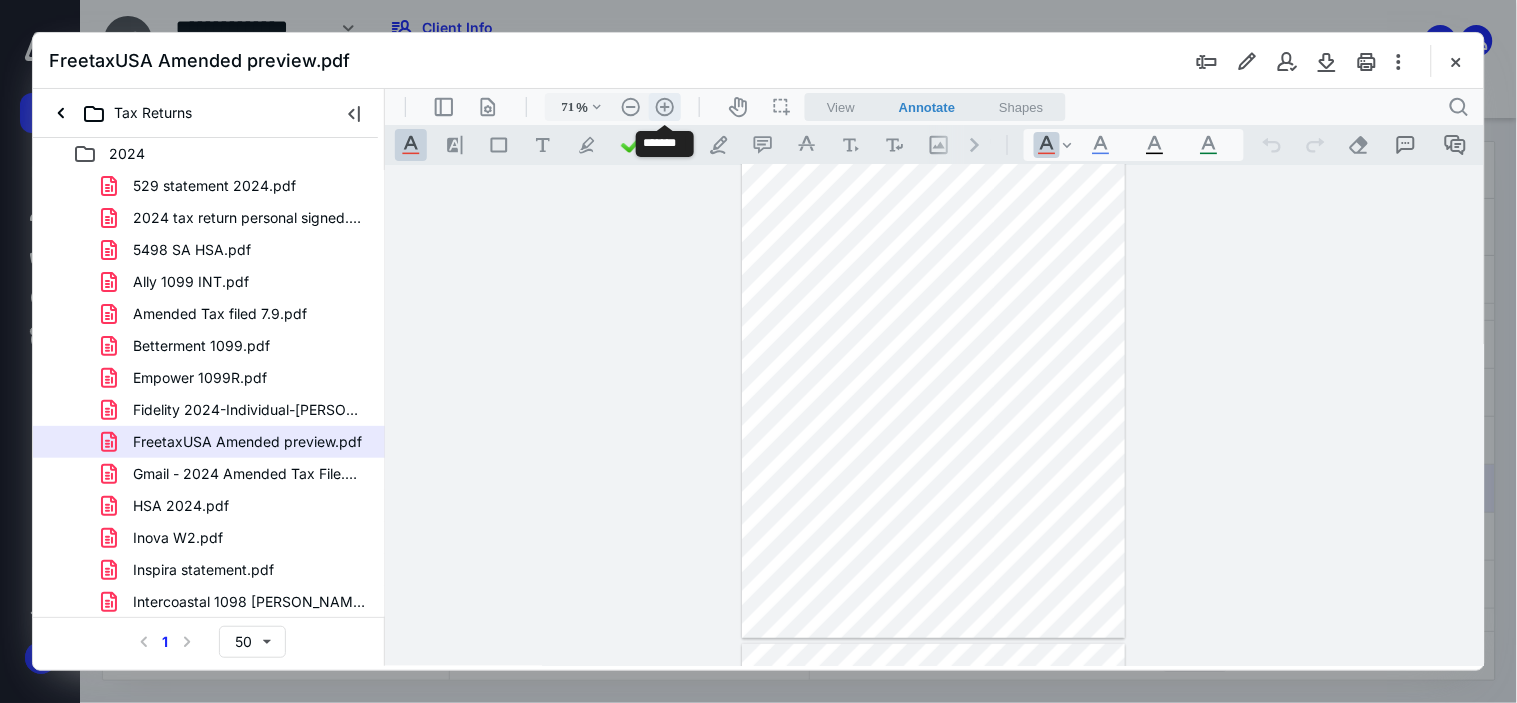 click on ".cls-1{fill:#abb0c4;} icon - header - zoom - in - line" at bounding box center [664, 106] 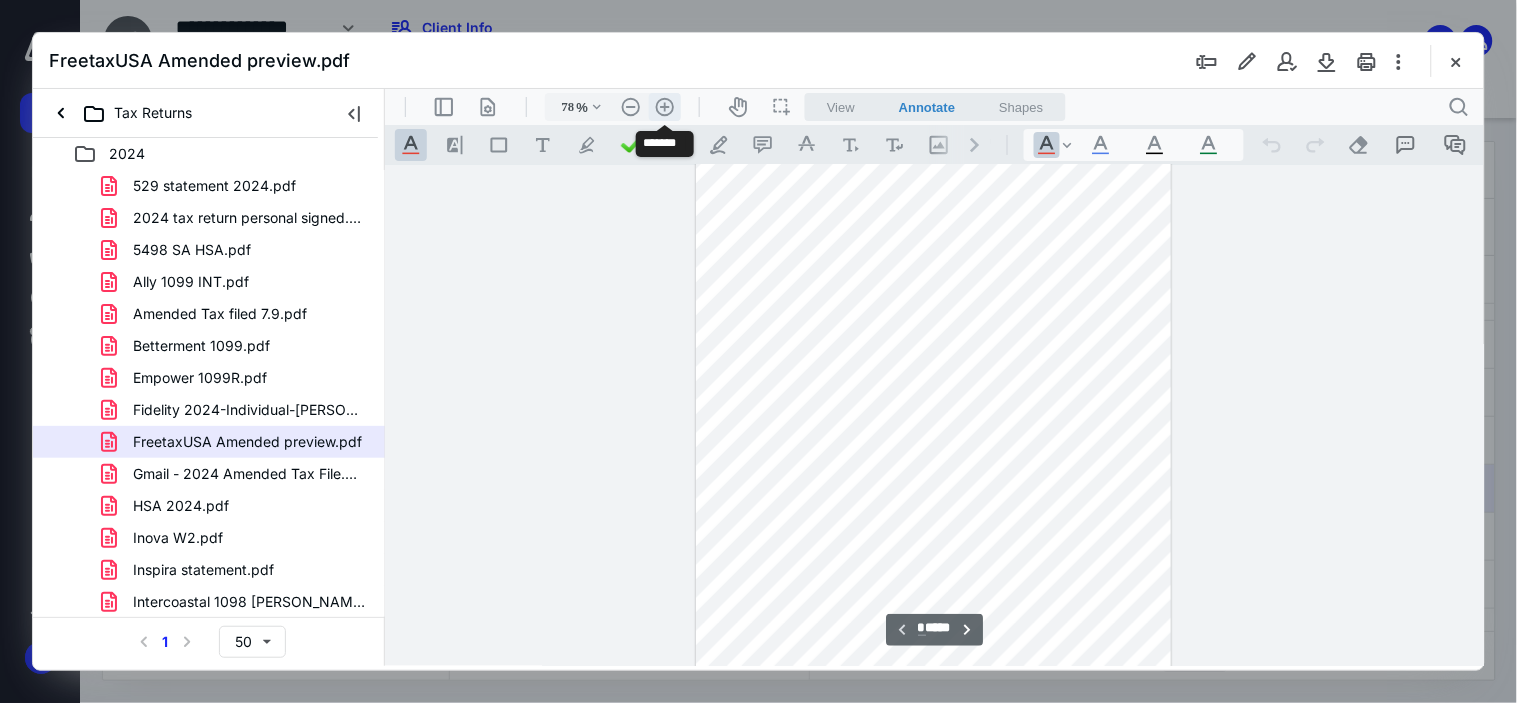click on ".cls-1{fill:#abb0c4;} icon - header - zoom - in - line" at bounding box center [664, 106] 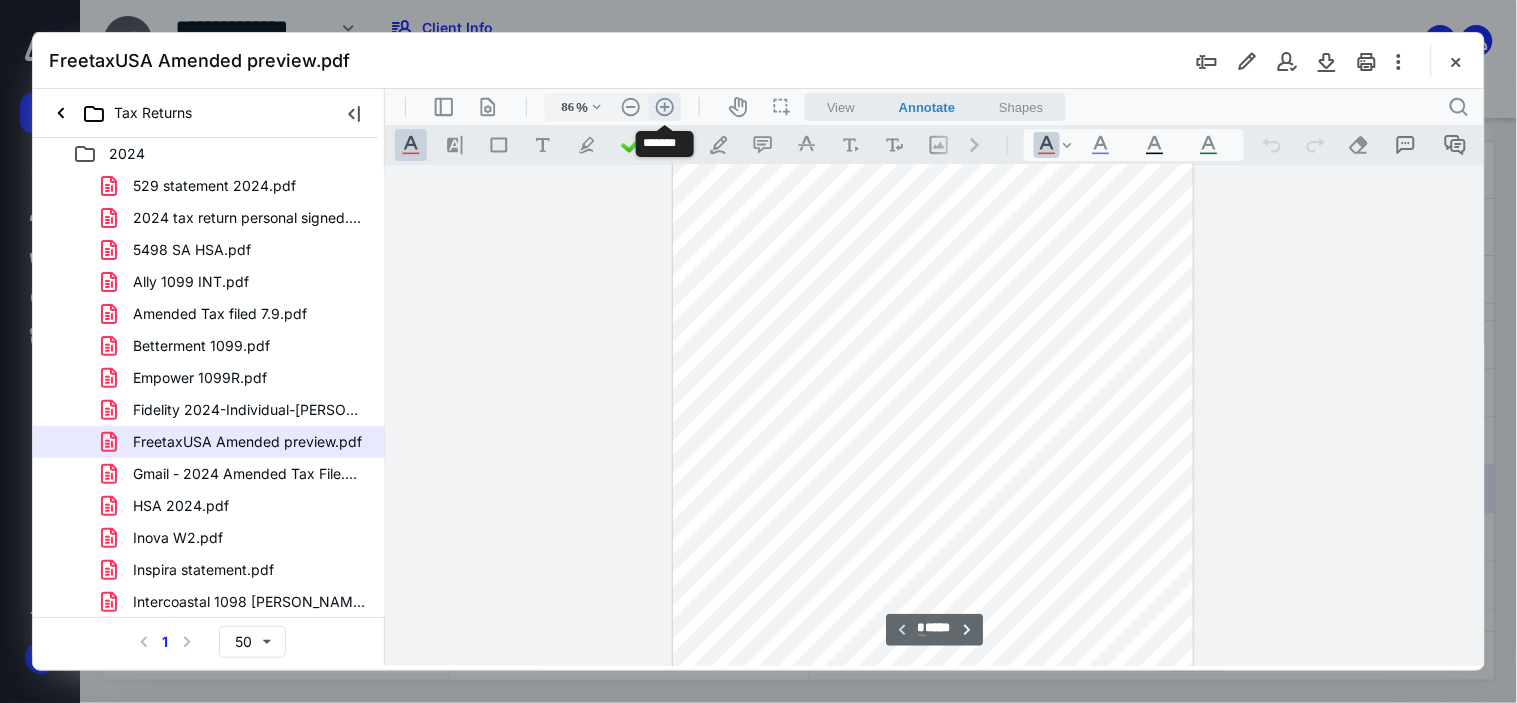 click on ".cls-1{fill:#abb0c4;} icon - header - zoom - in - line" at bounding box center [664, 106] 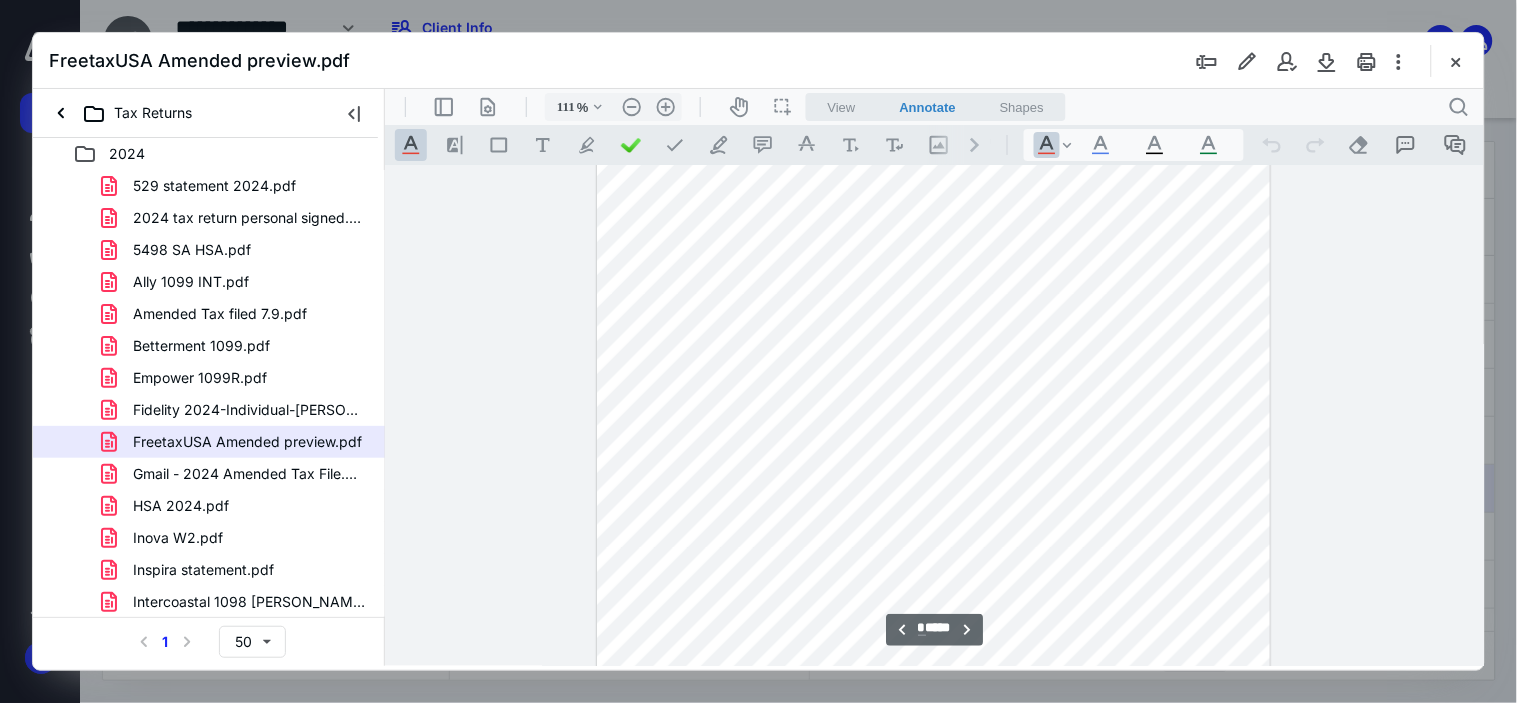 scroll, scrollTop: 1777, scrollLeft: 0, axis: vertical 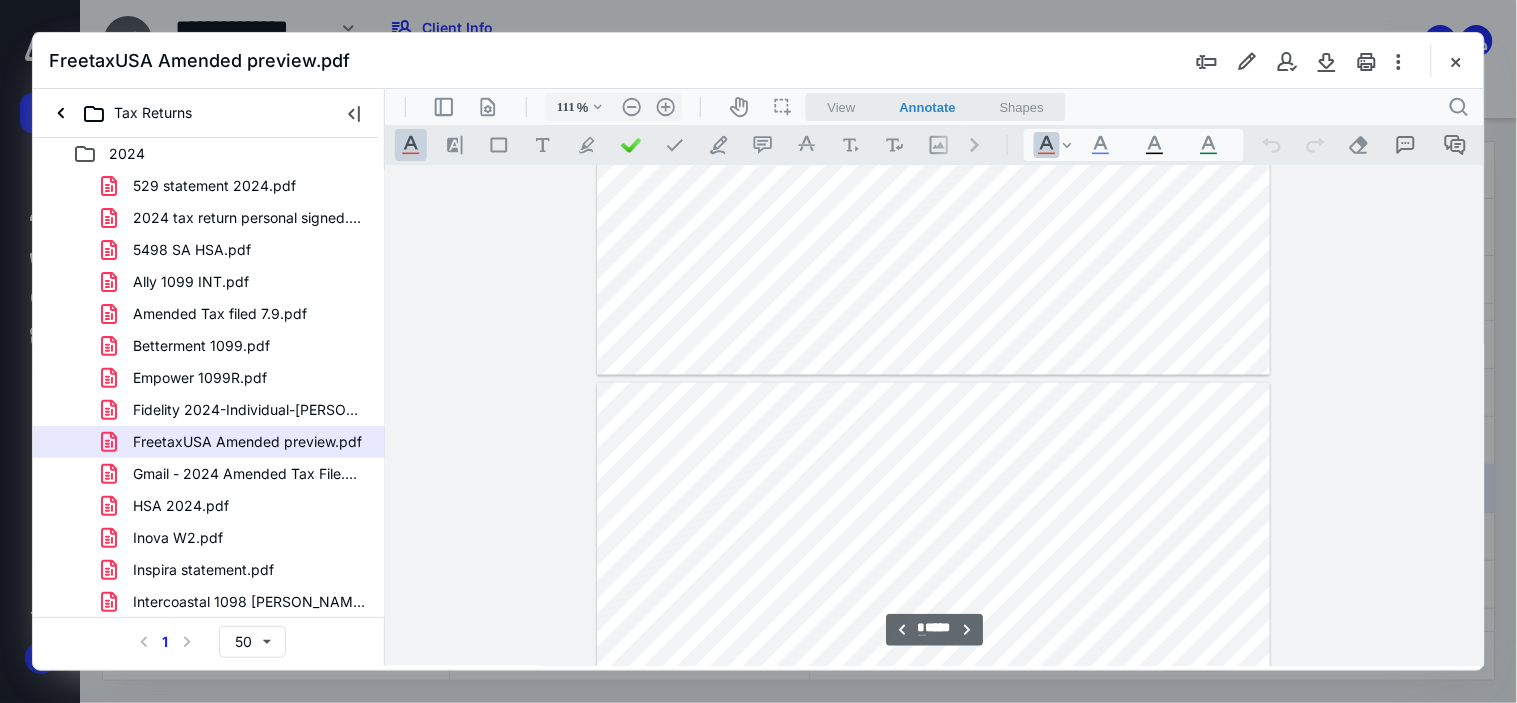 type on "*" 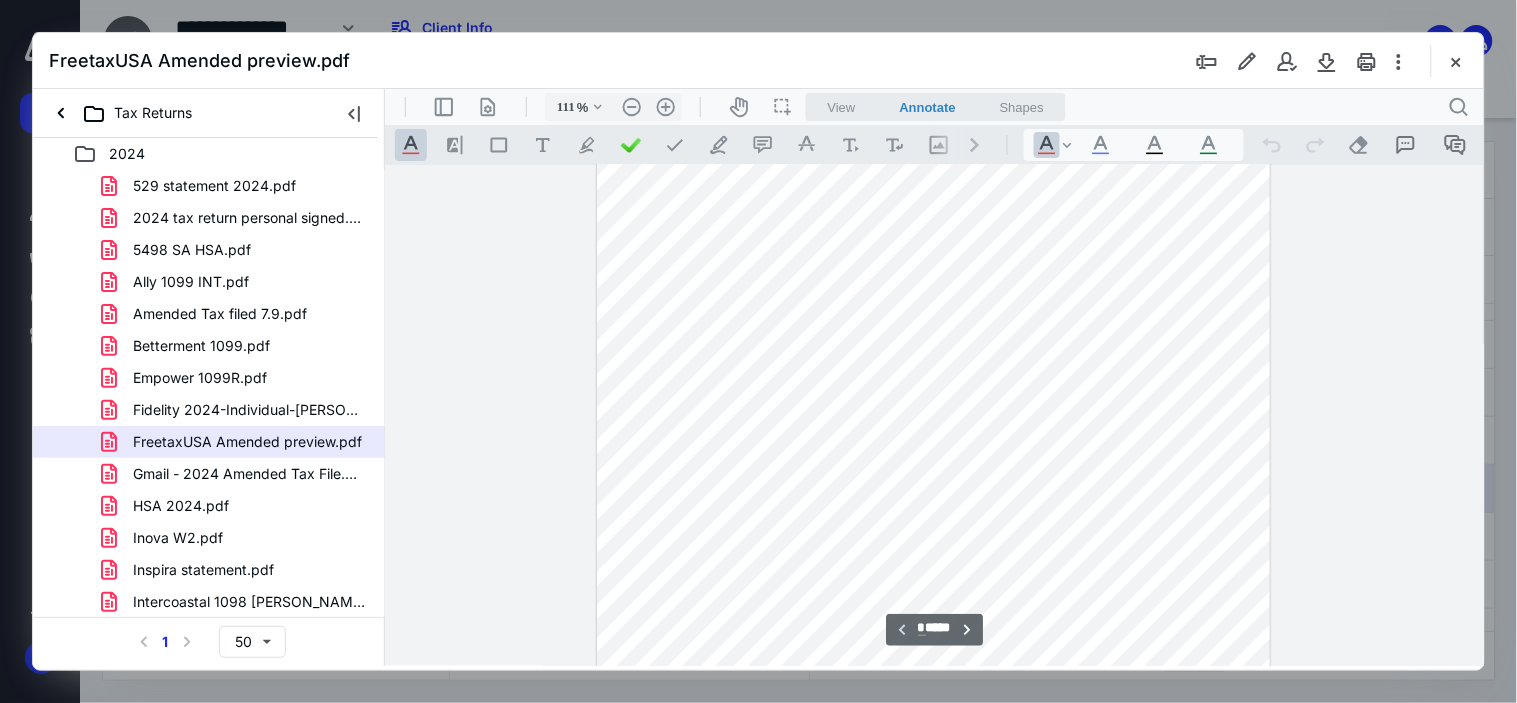 scroll, scrollTop: 0, scrollLeft: 0, axis: both 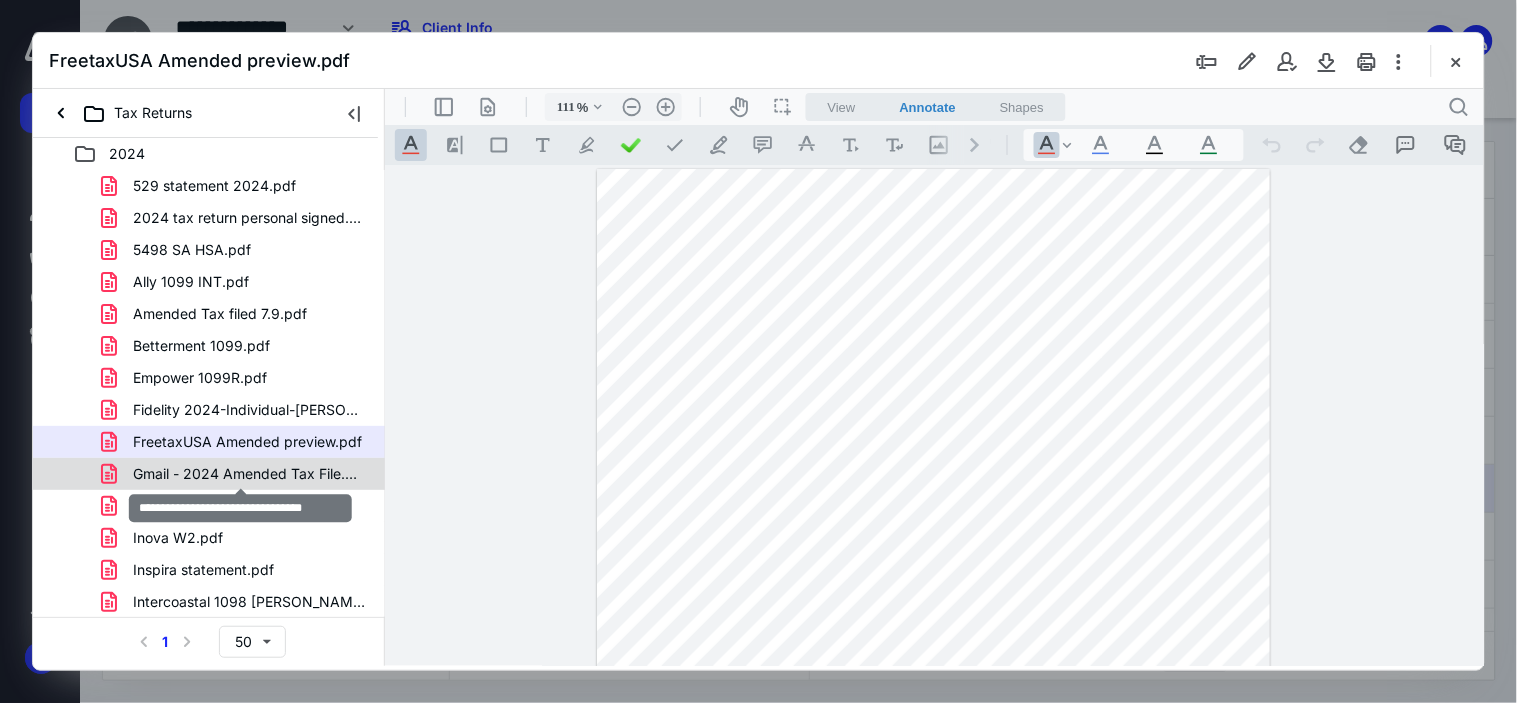 click on "Gmail - 2024 Amended Tax File.pdf" at bounding box center (249, 474) 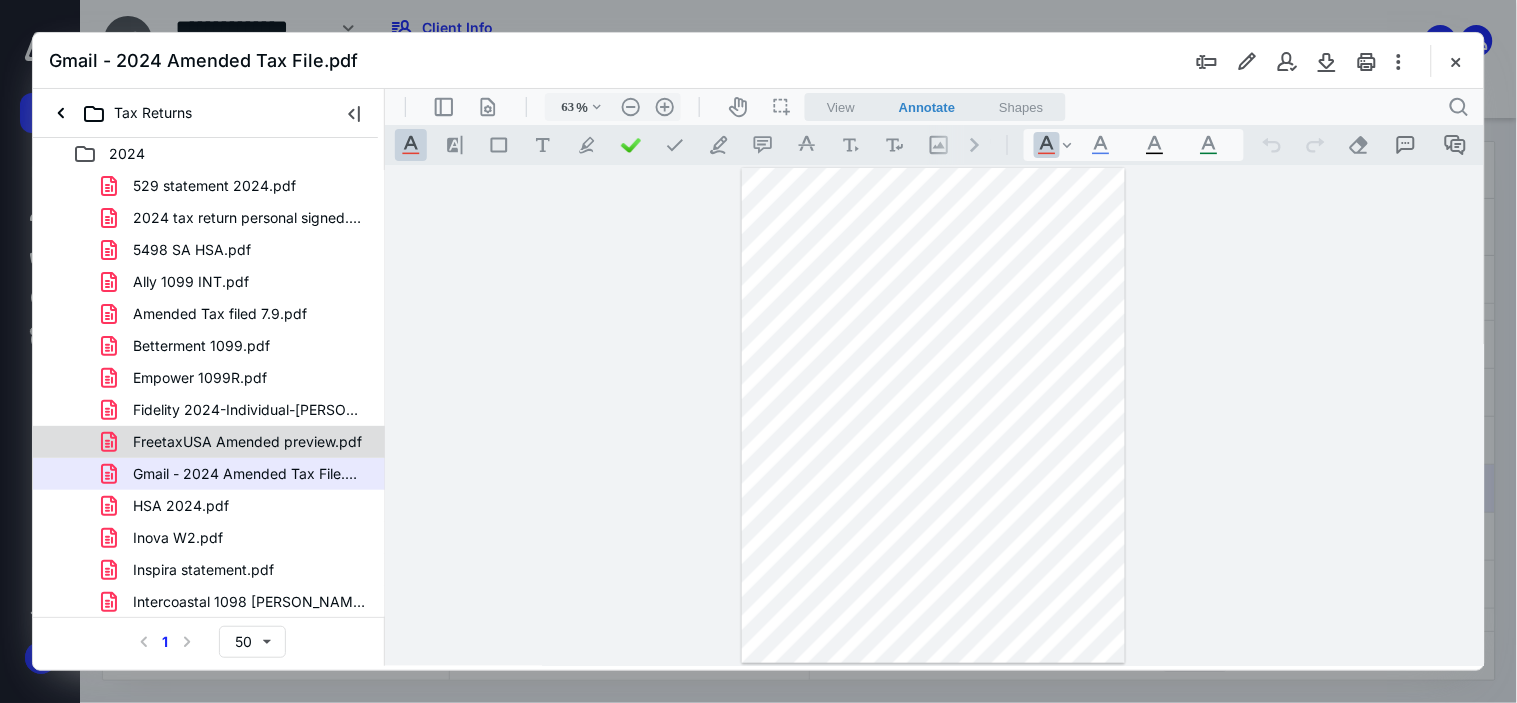 click on "FreetaxUSA Amended preview.pdf" at bounding box center [247, 442] 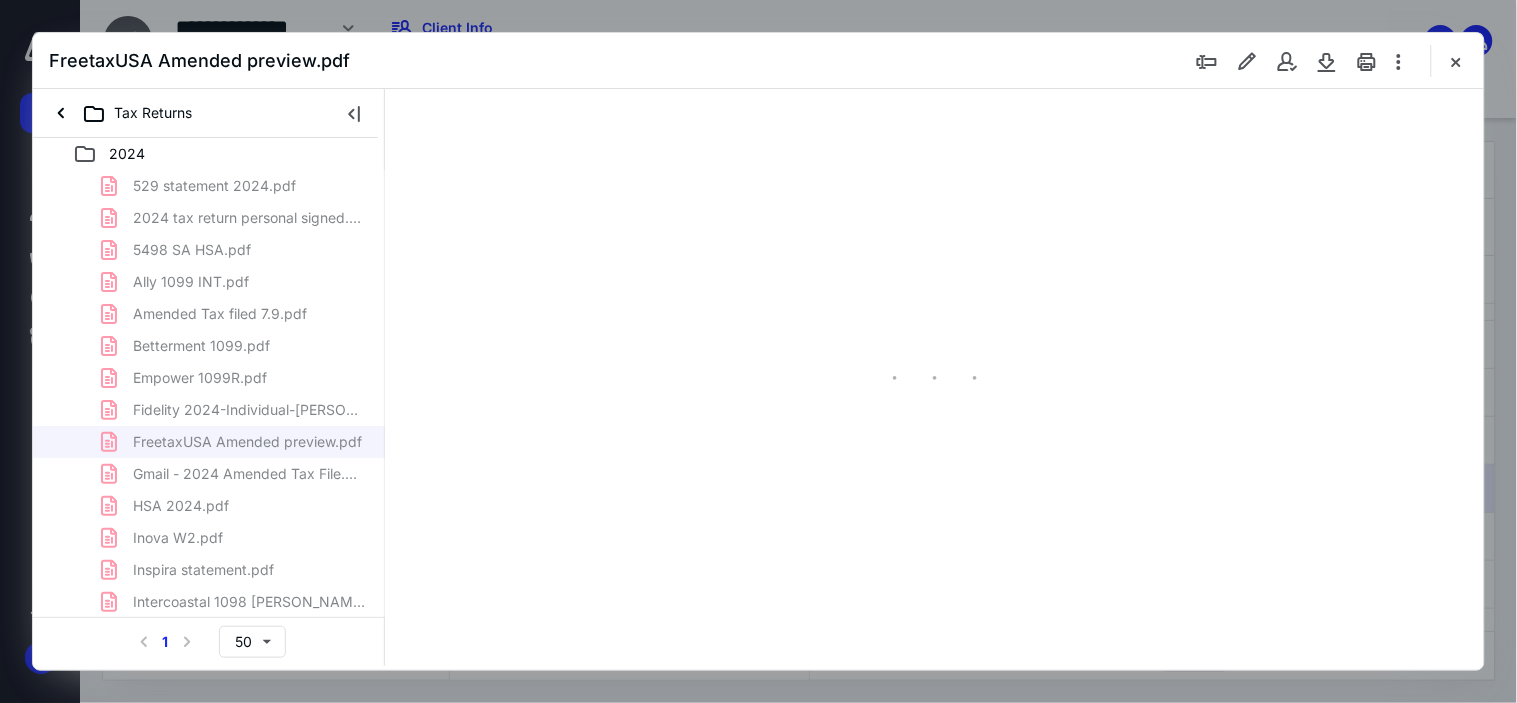 type on "63" 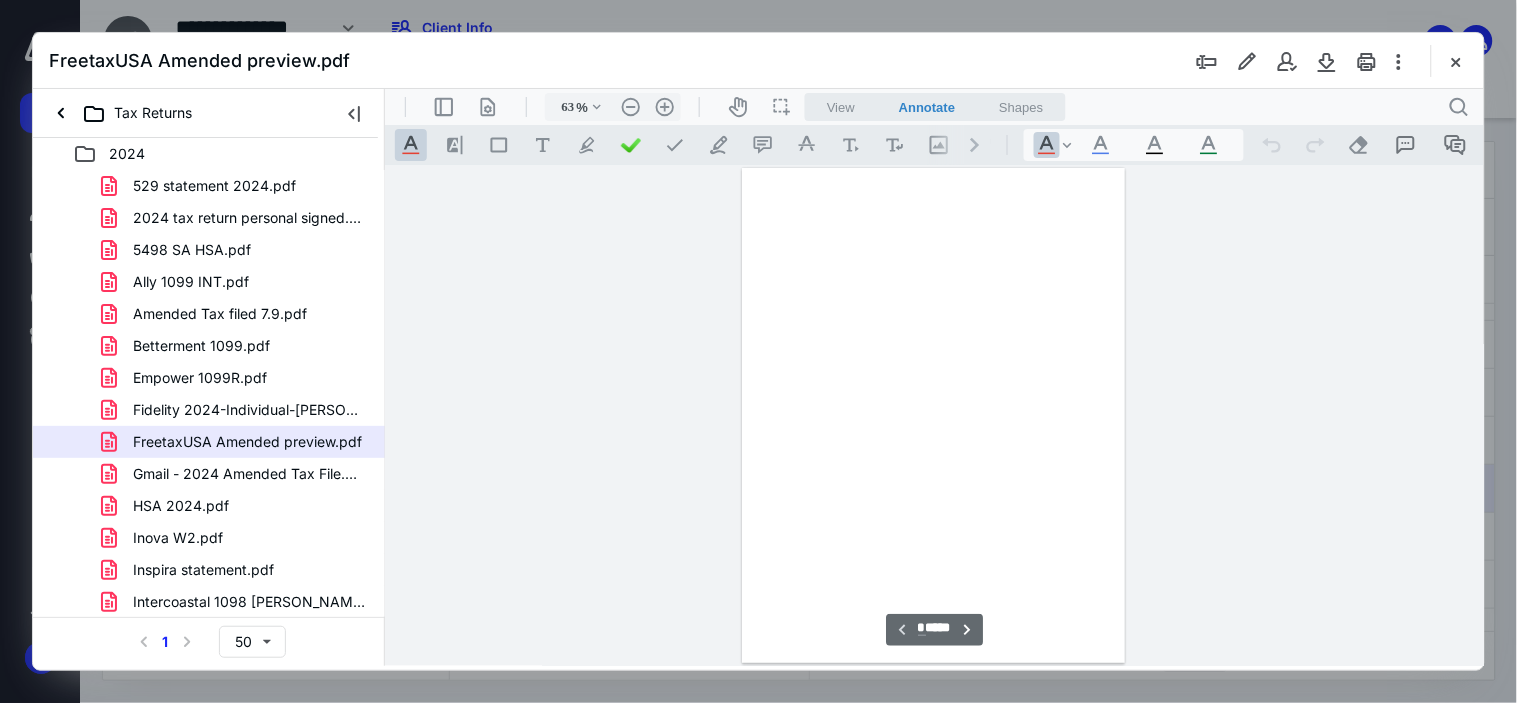scroll, scrollTop: 78, scrollLeft: 0, axis: vertical 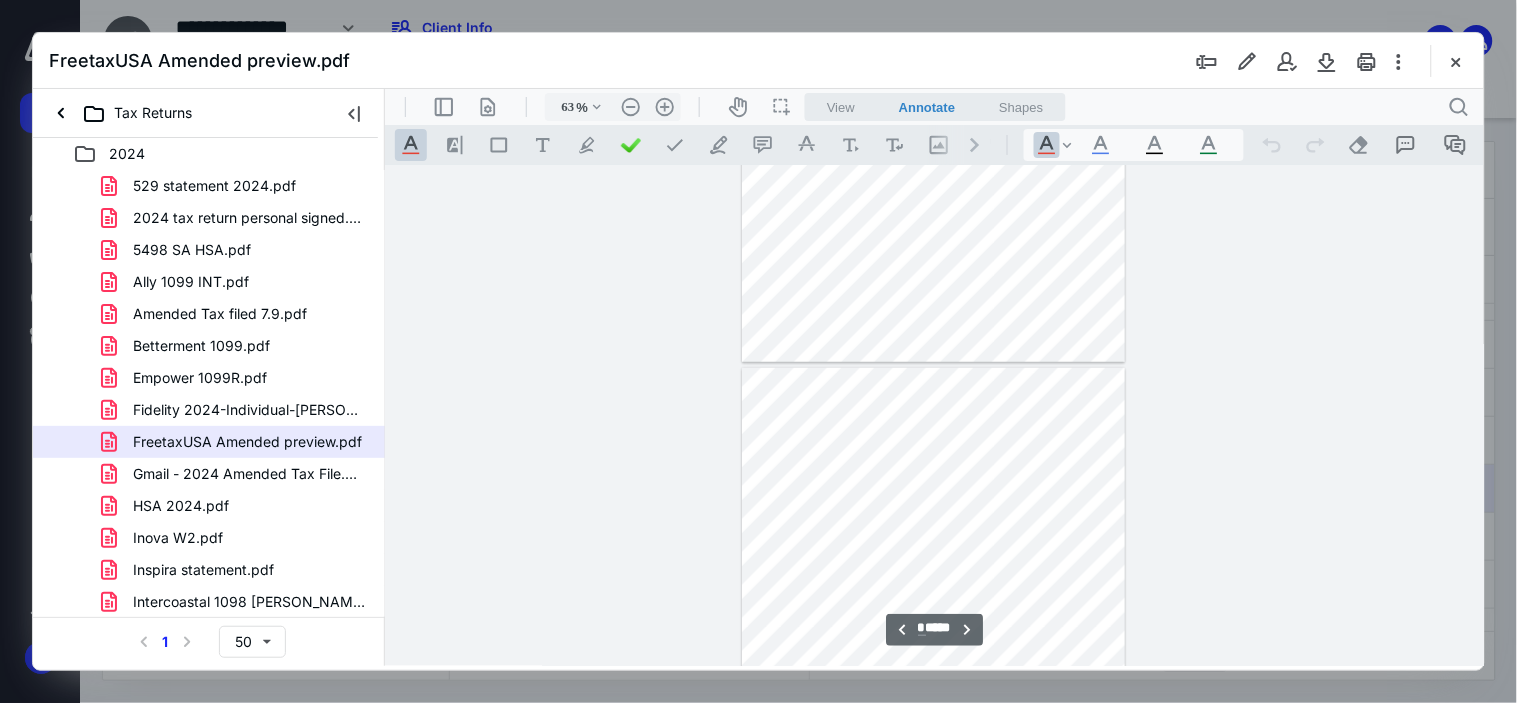 type on "*" 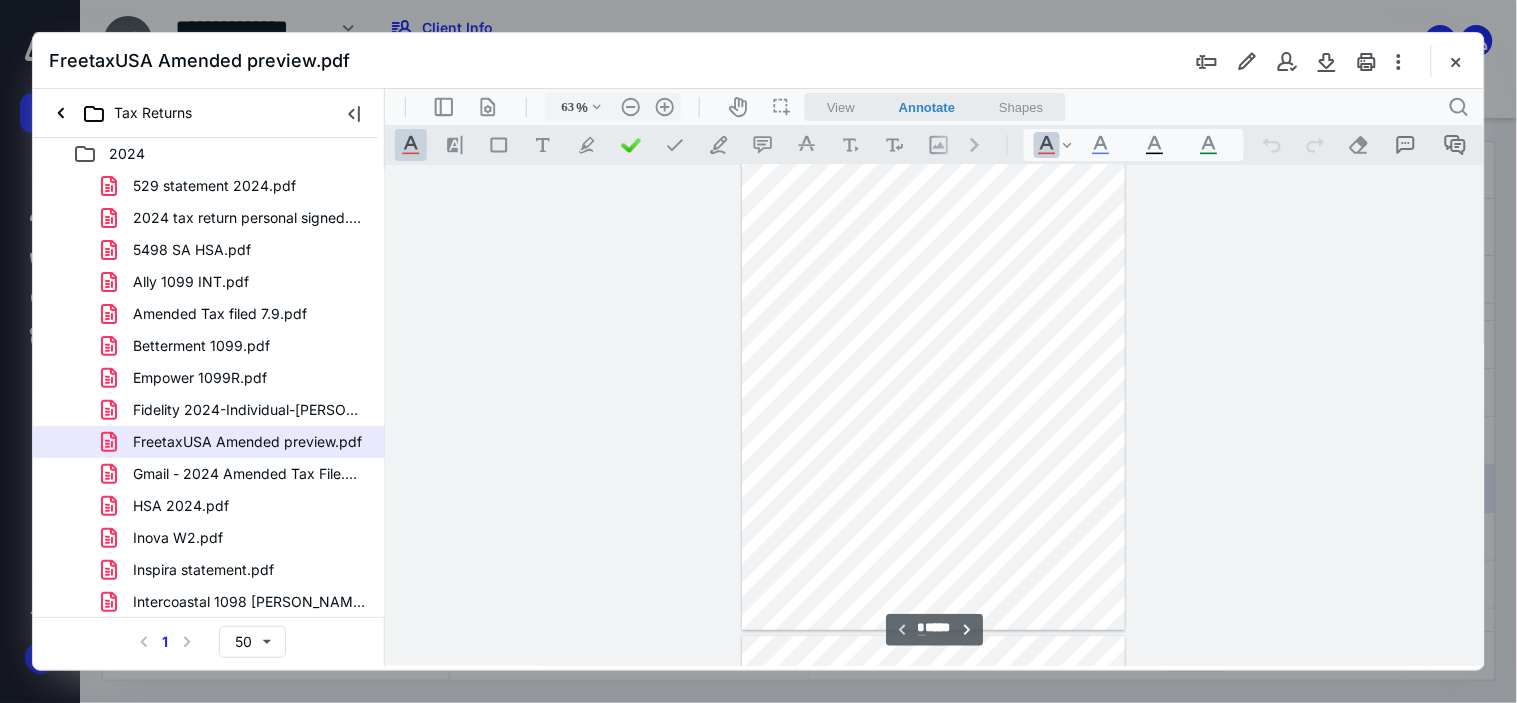 scroll, scrollTop: 0, scrollLeft: 0, axis: both 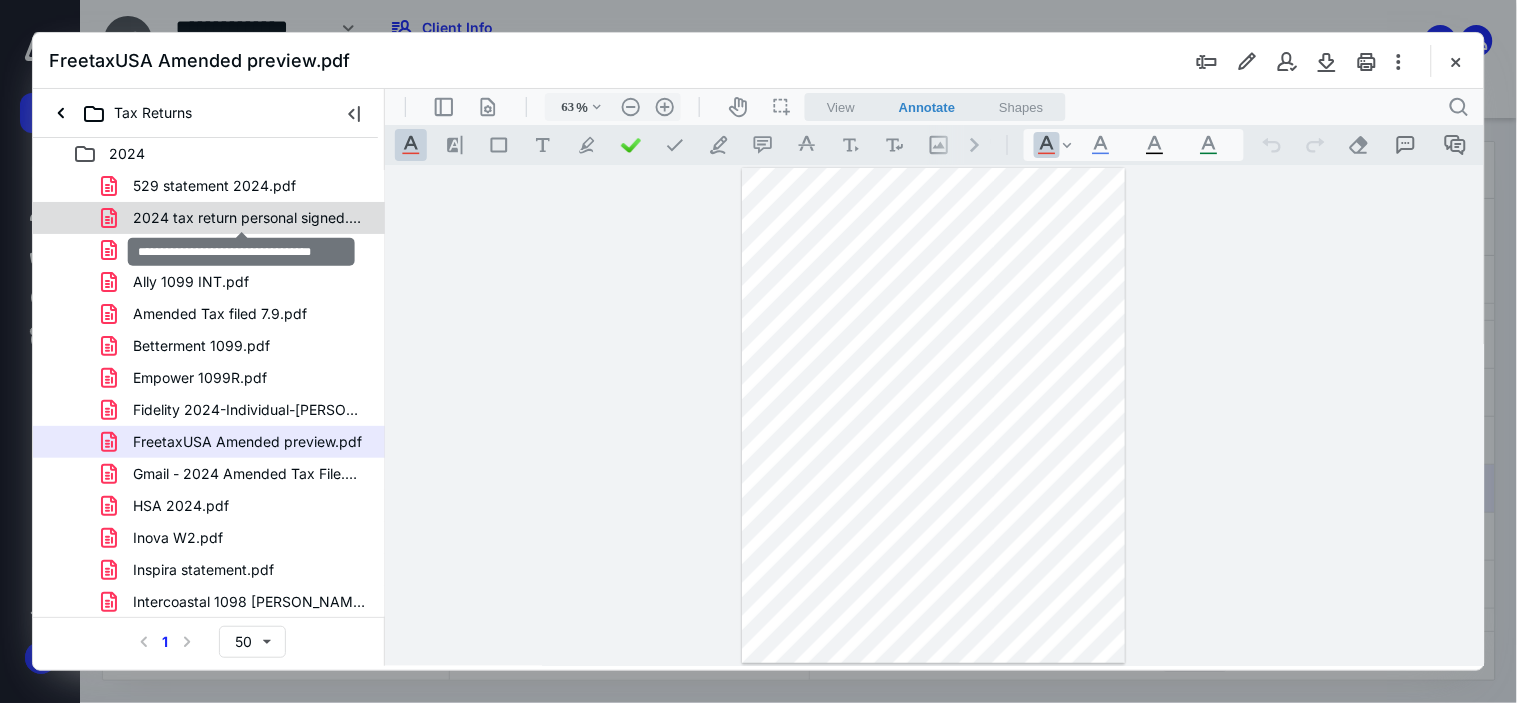click on "2024 tax return personal signed.pdf" at bounding box center (249, 218) 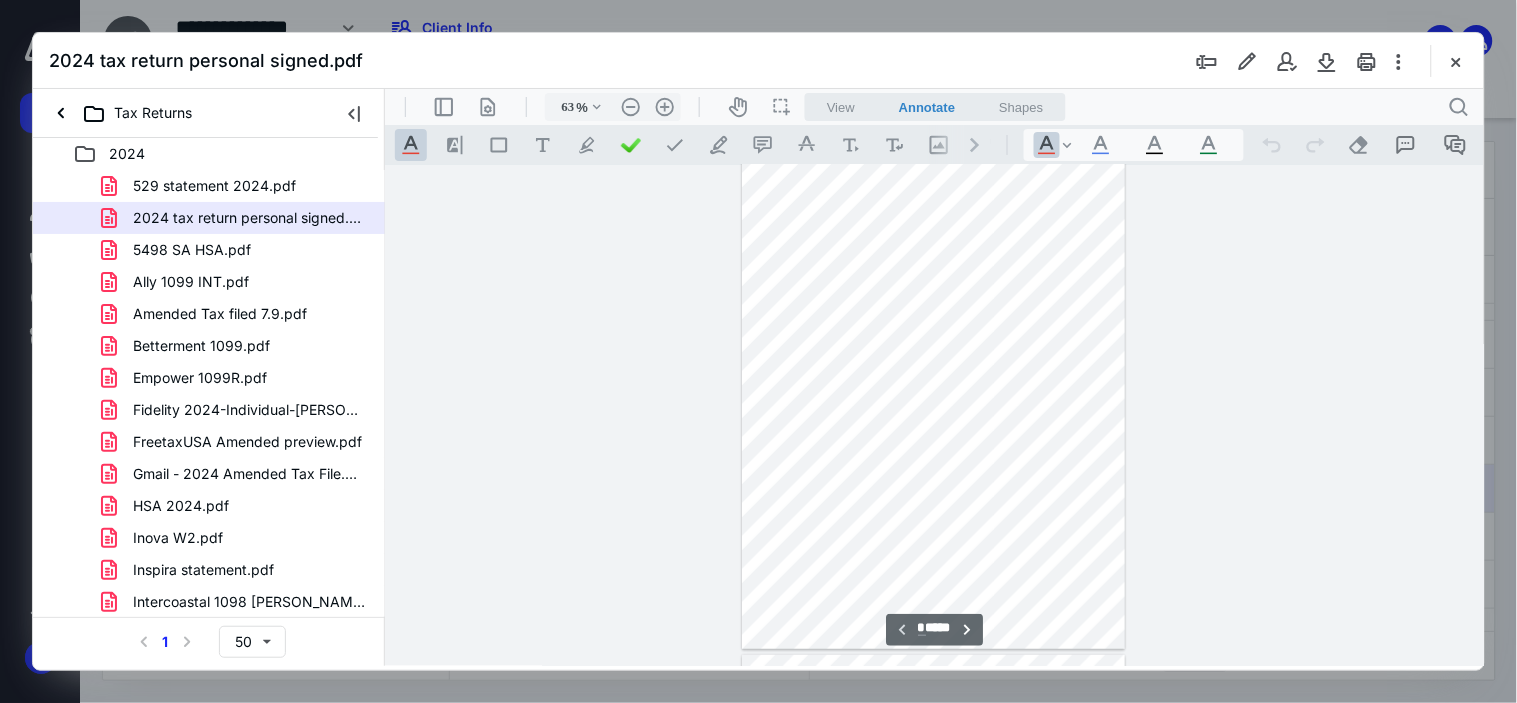 scroll, scrollTop: 0, scrollLeft: 0, axis: both 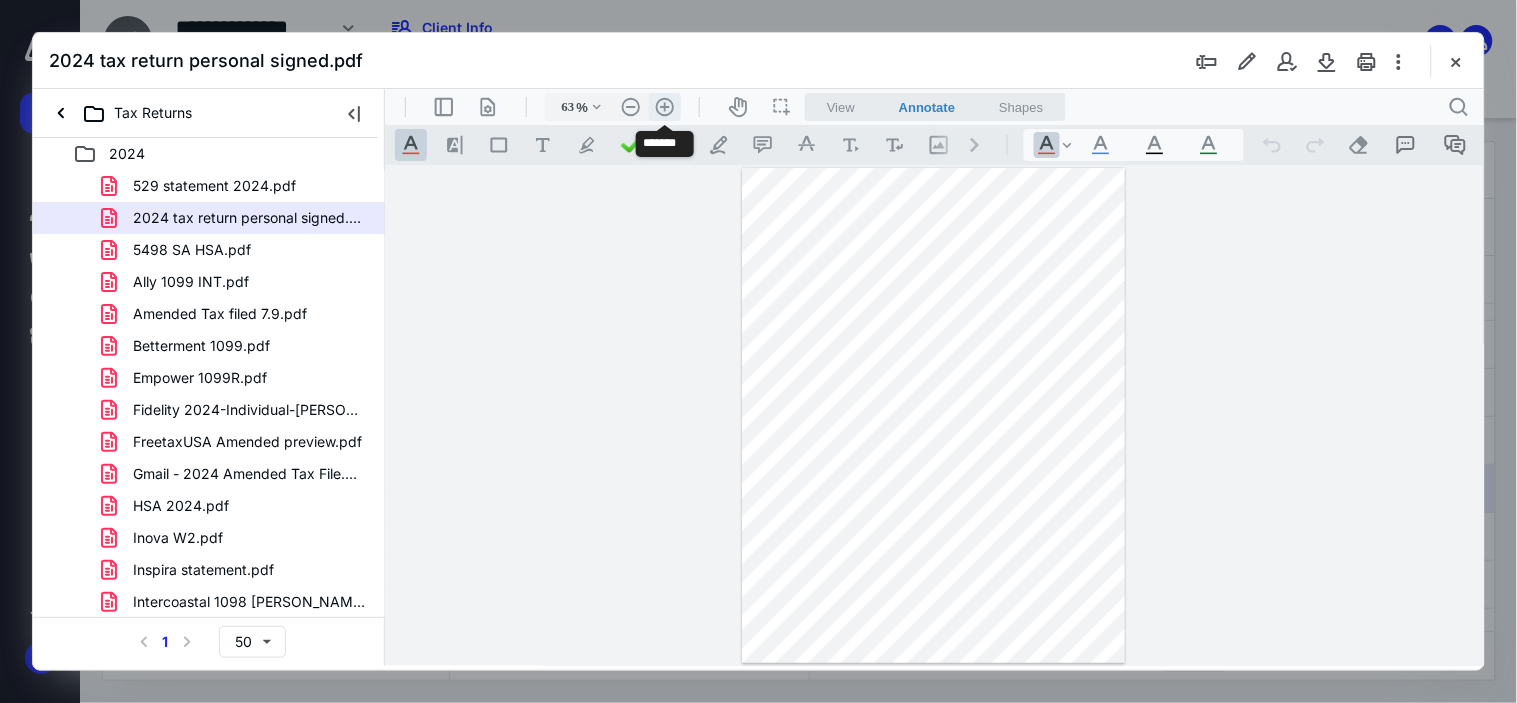 click on ".cls-1{fill:#abb0c4;} icon - header - zoom - in - line" at bounding box center (664, 106) 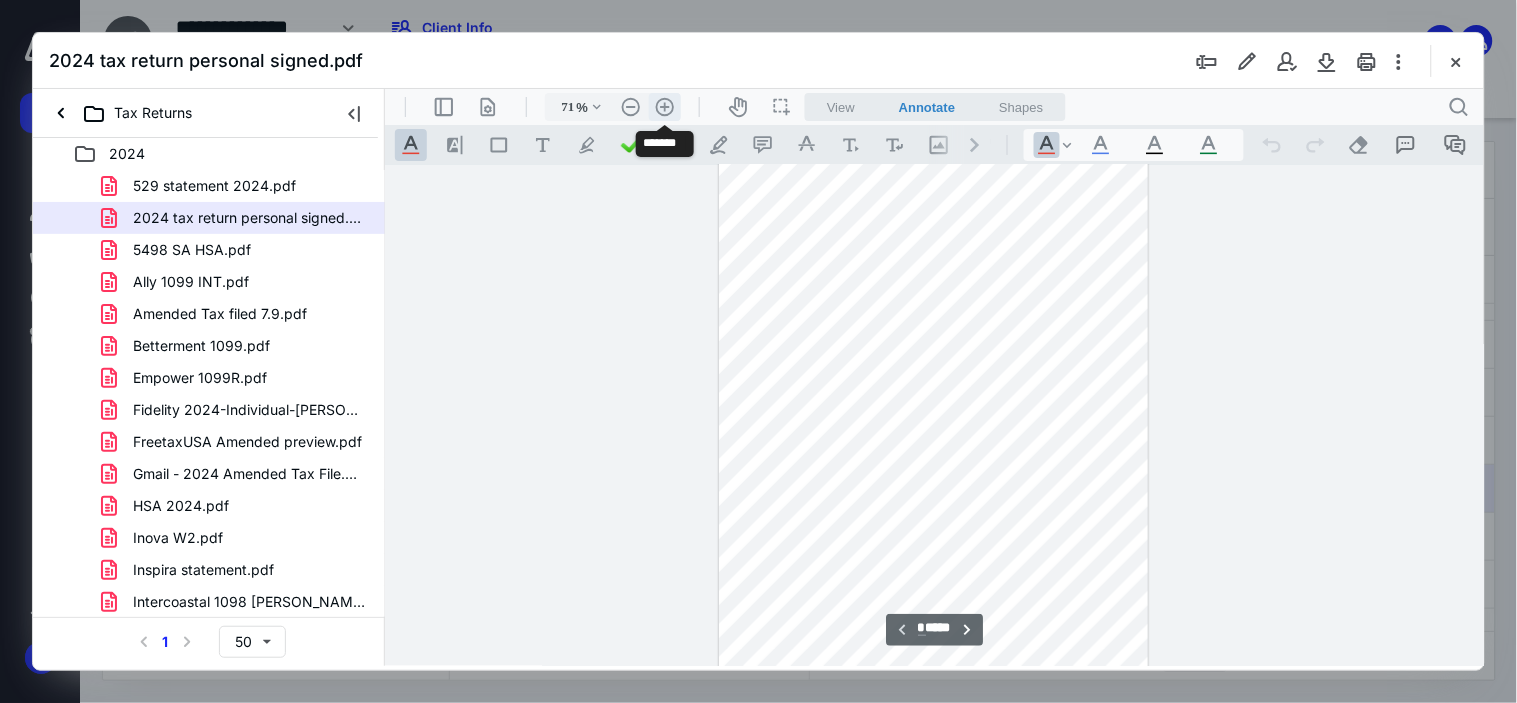 click on ".cls-1{fill:#abb0c4;} icon - header - zoom - in - line" at bounding box center [664, 106] 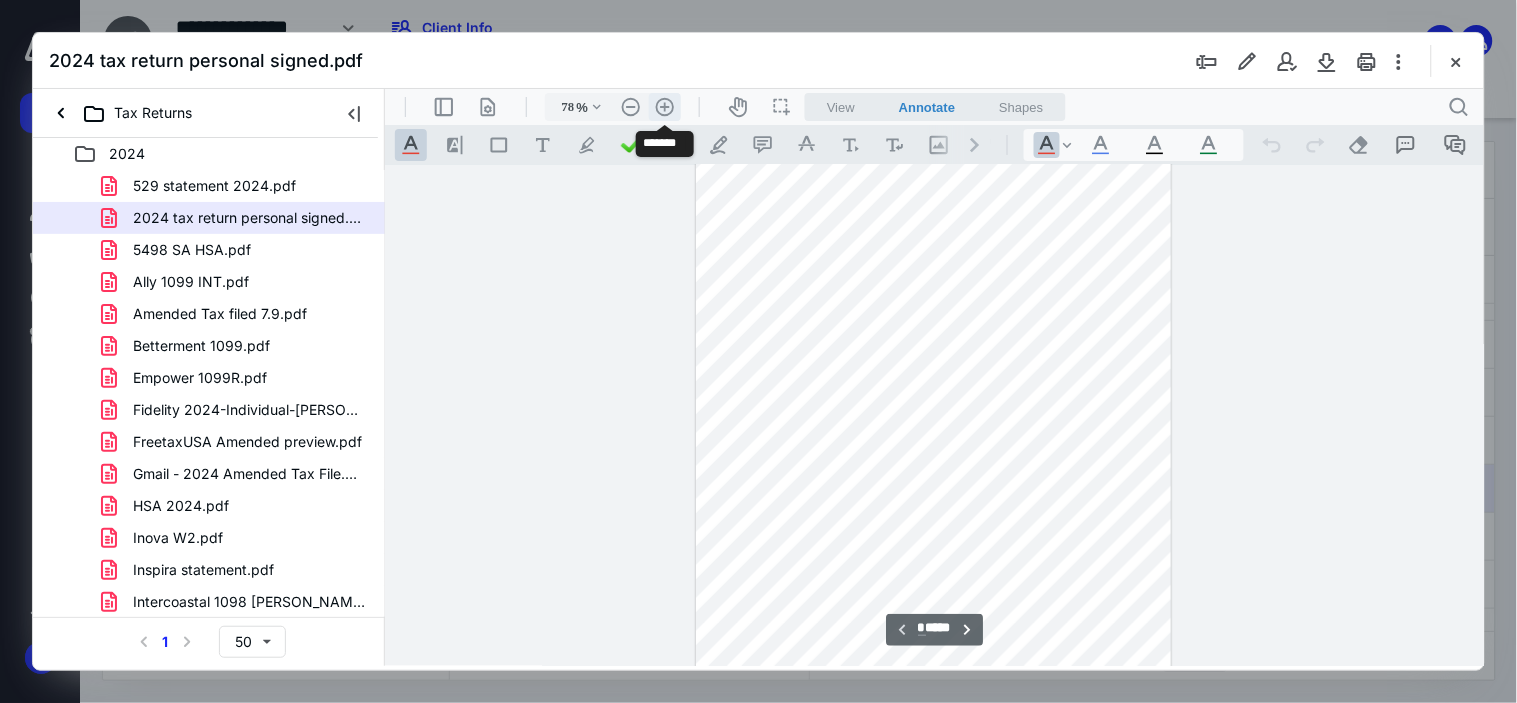 click on ".cls-1{fill:#abb0c4;} icon - header - zoom - in - line" at bounding box center [664, 106] 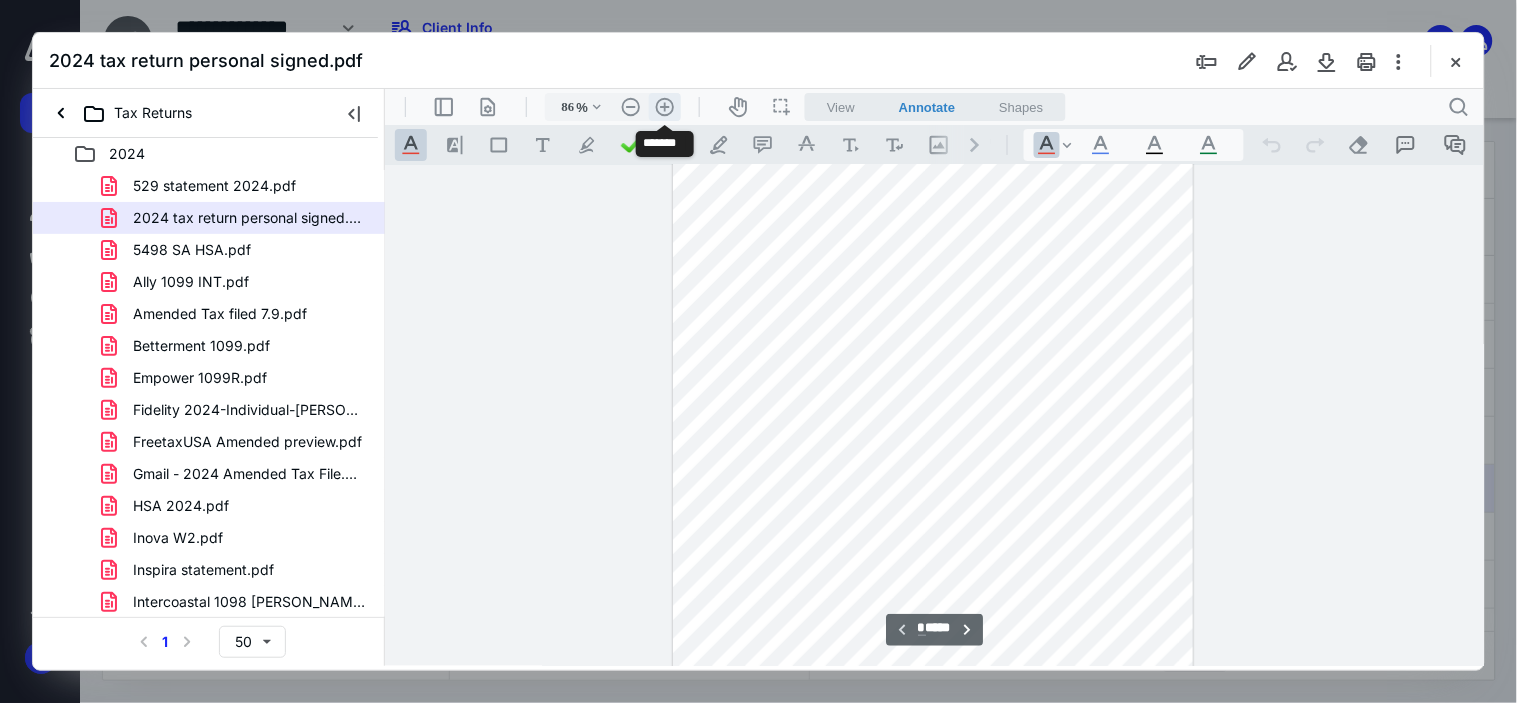 click on ".cls-1{fill:#abb0c4;} icon - header - zoom - in - line" at bounding box center [664, 106] 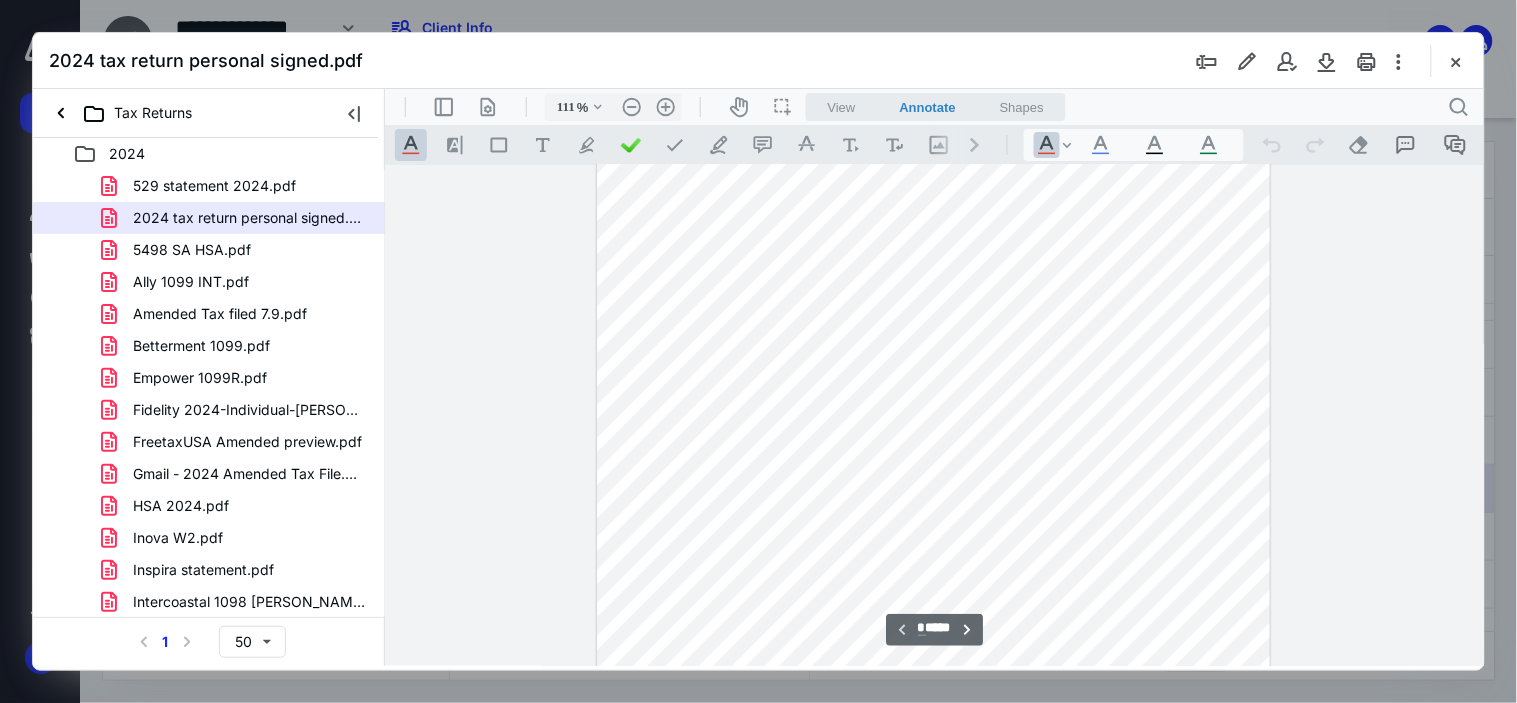 scroll, scrollTop: 0, scrollLeft: 0, axis: both 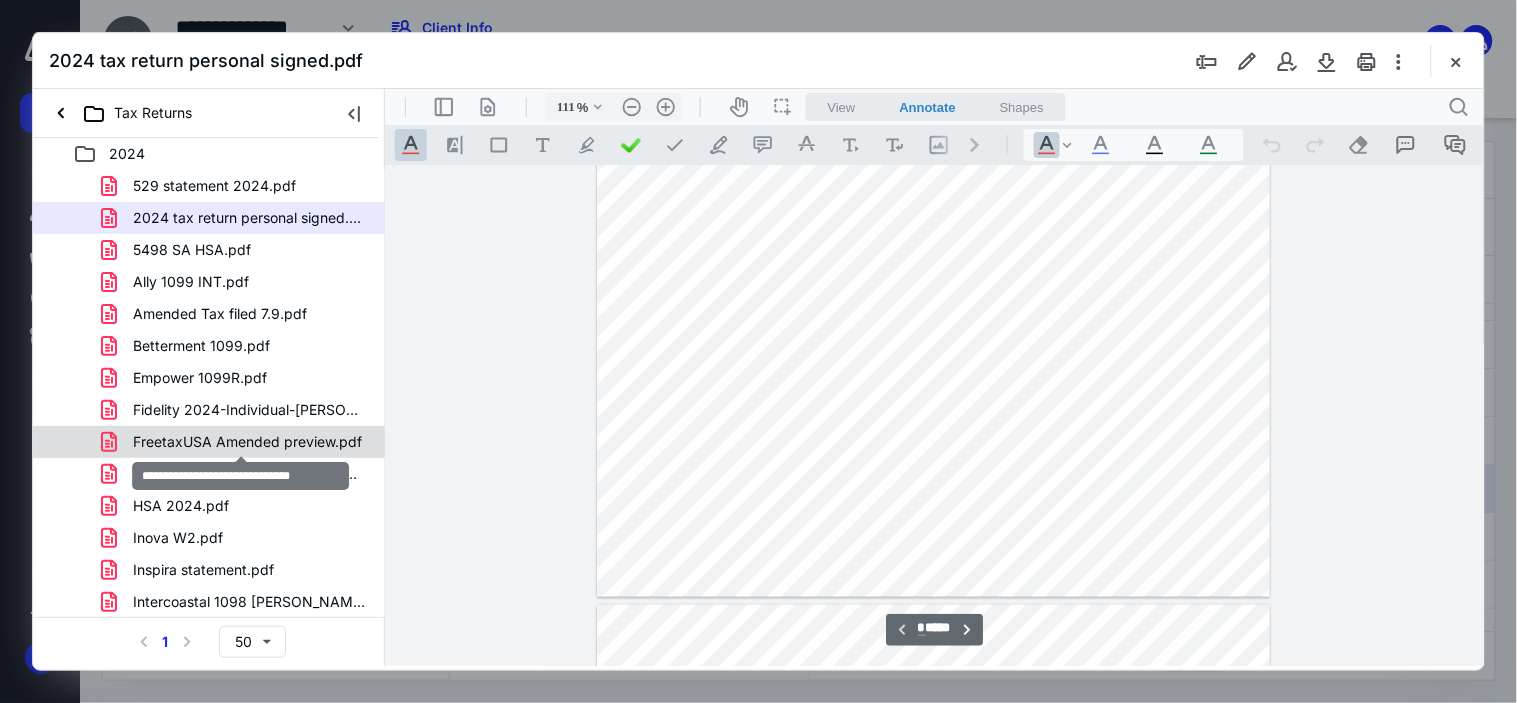 click on "FreetaxUSA Amended preview.pdf" at bounding box center (247, 442) 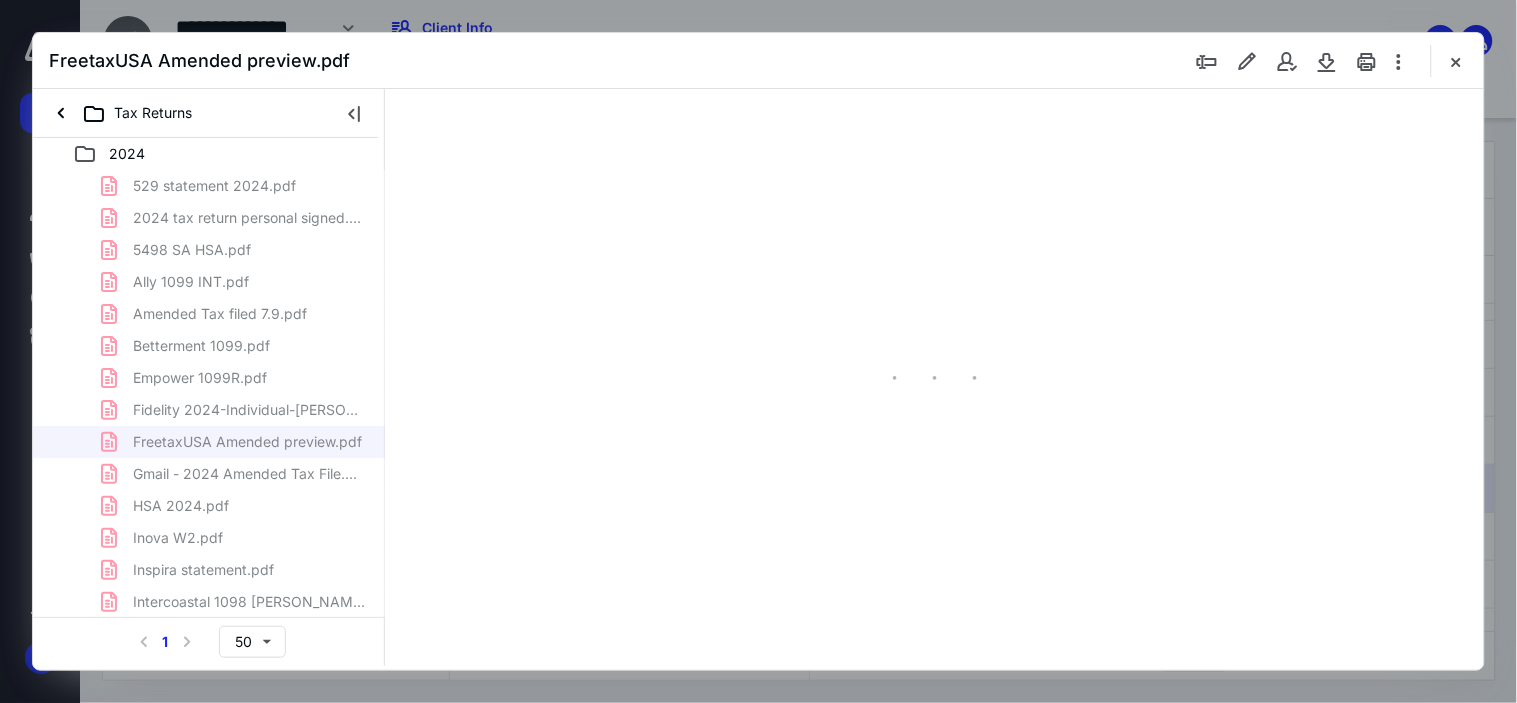 scroll, scrollTop: 78, scrollLeft: 0, axis: vertical 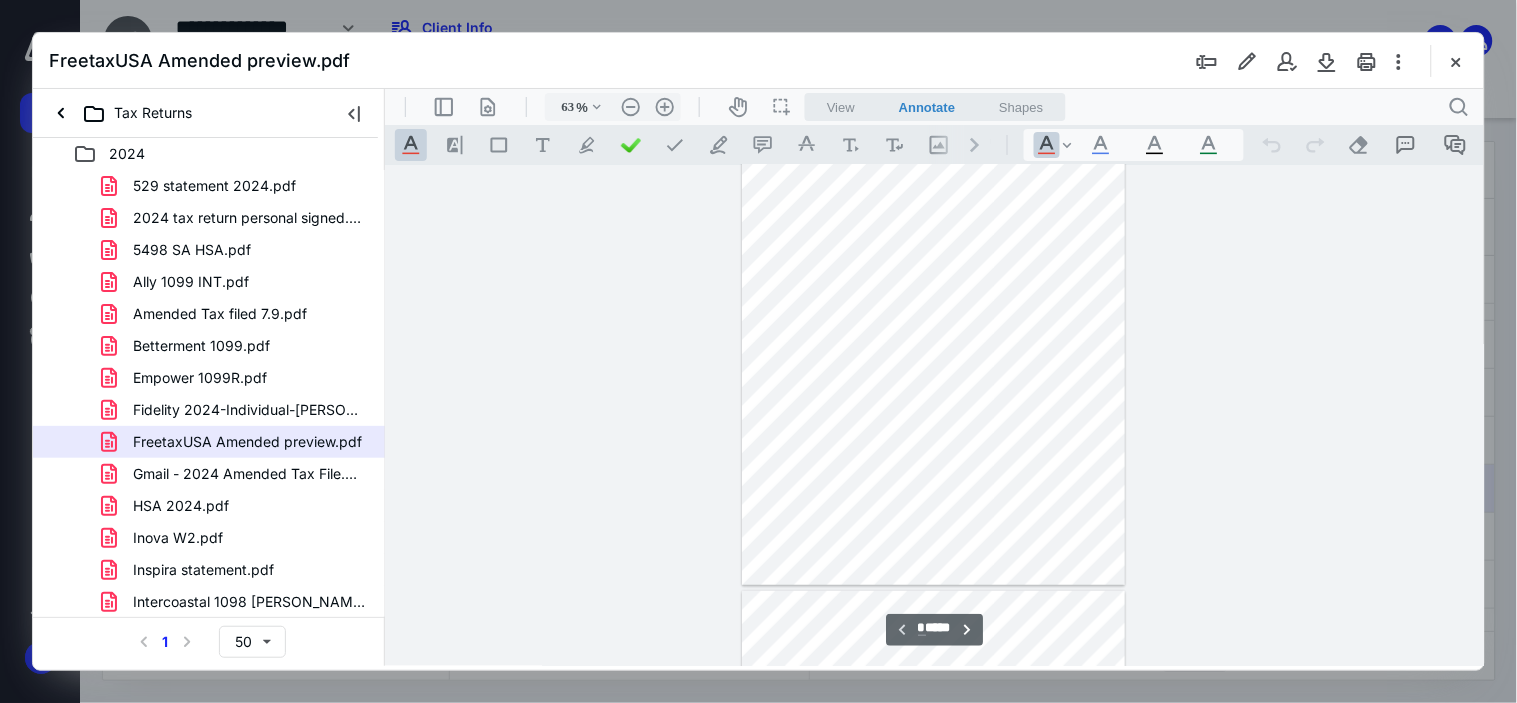 click at bounding box center [932, 337] 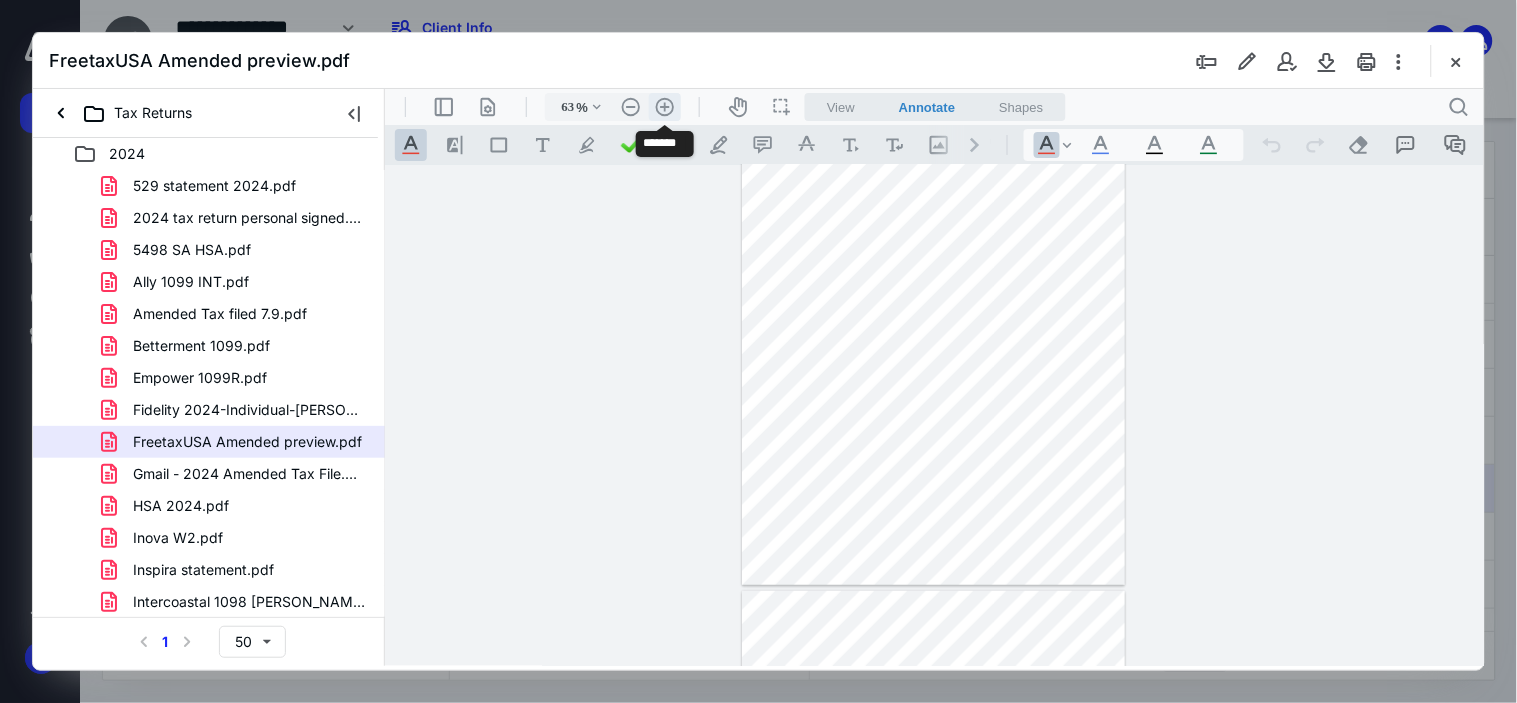 click on ".cls-1{fill:#abb0c4;} icon - header - zoom - in - line" at bounding box center [664, 106] 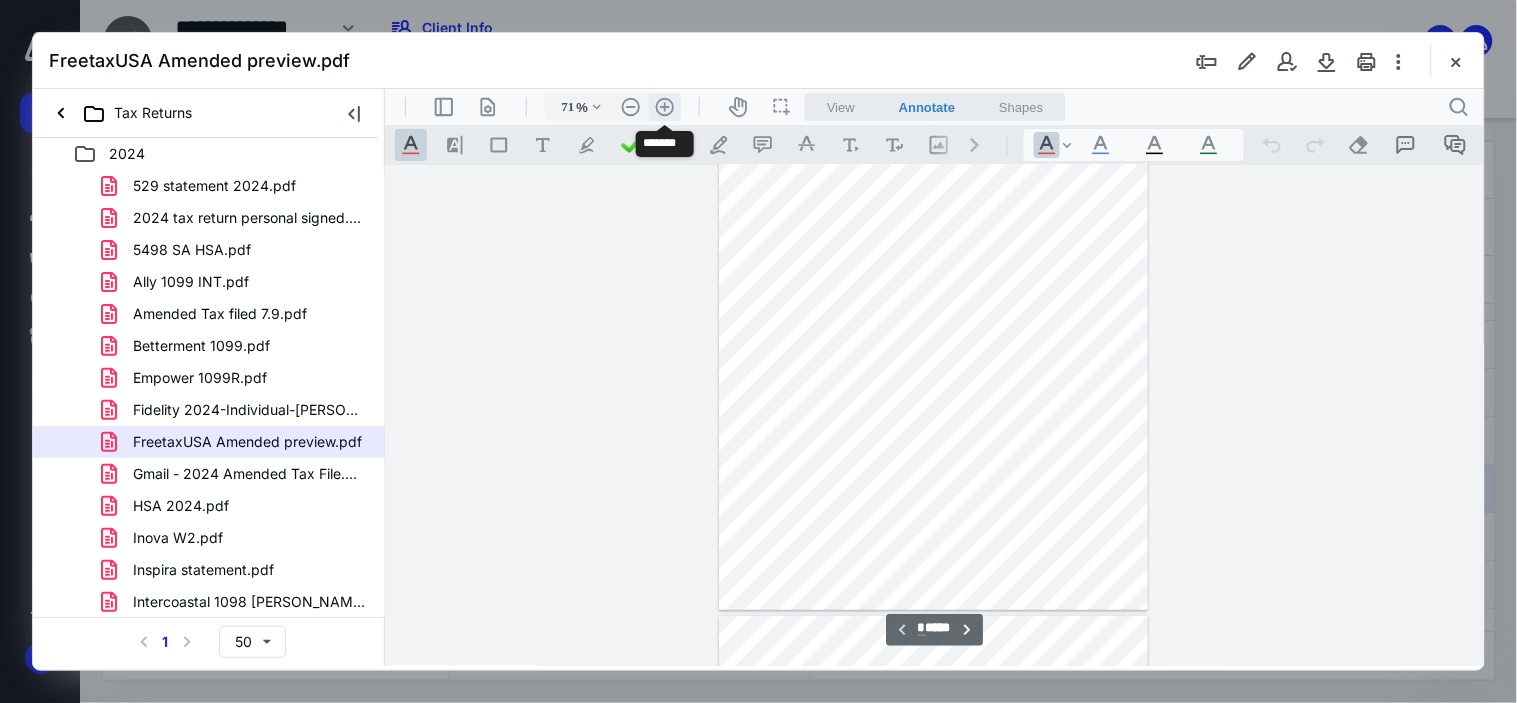 click on ".cls-1{fill:#abb0c4;} icon - header - zoom - in - line" at bounding box center (664, 106) 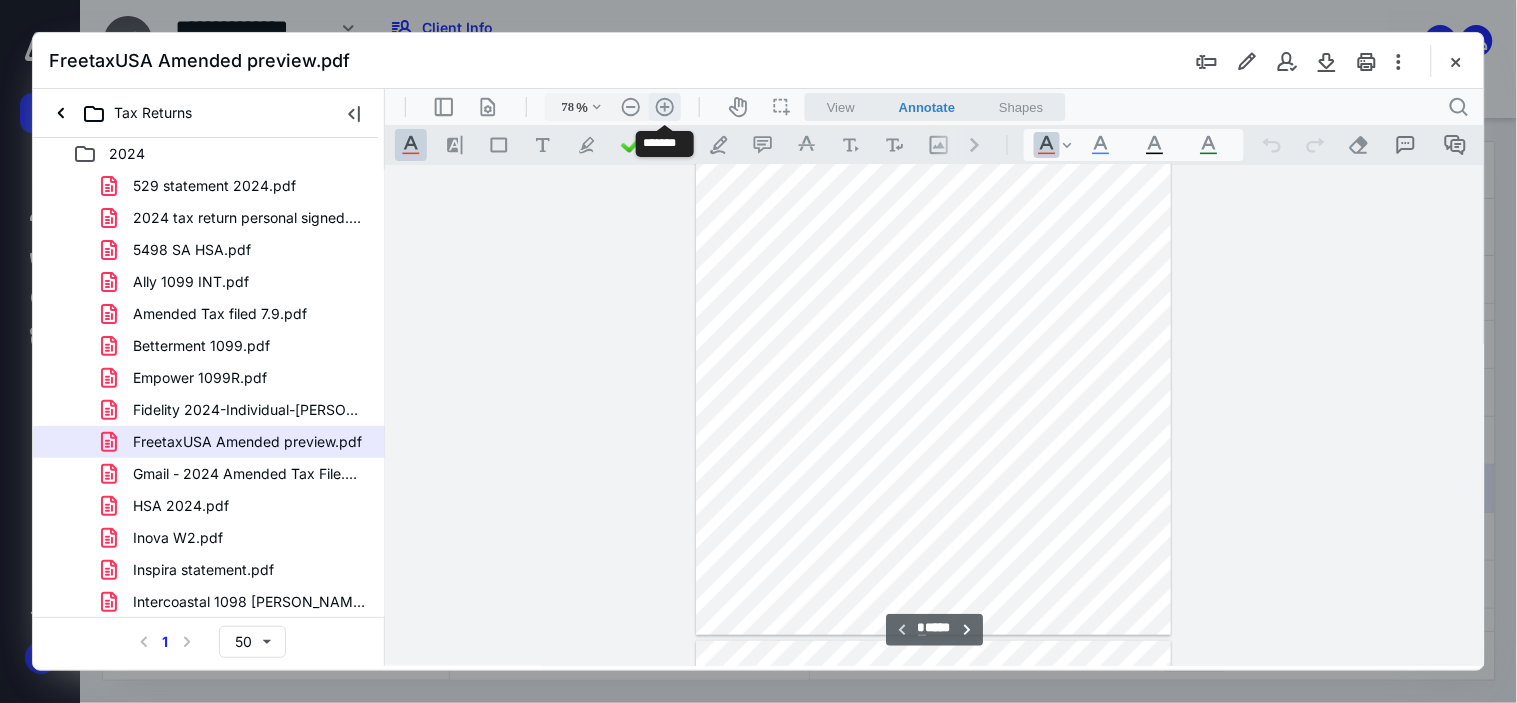 click on ".cls-1{fill:#abb0c4;} icon - header - zoom - in - line" at bounding box center (664, 106) 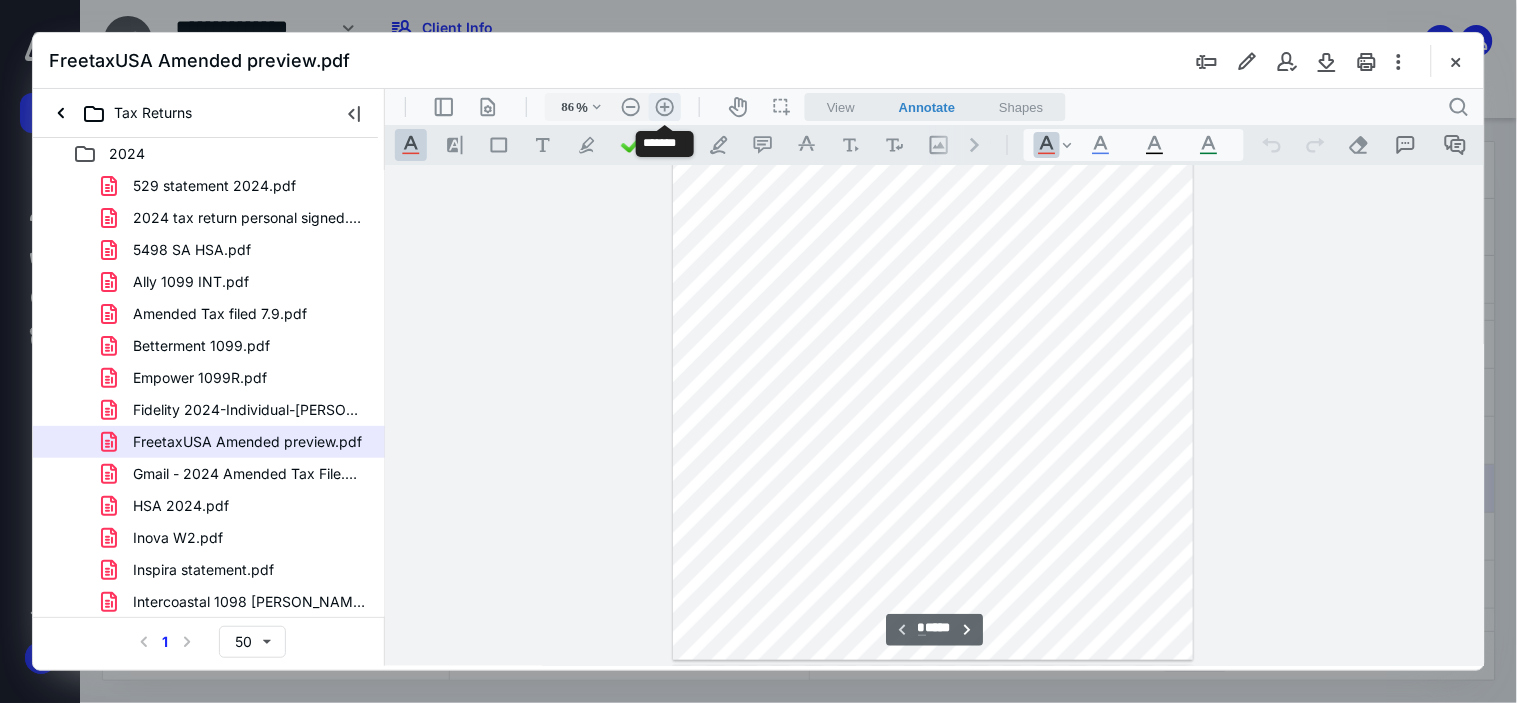 click on ".cls-1{fill:#abb0c4;} icon - header - zoom - in - line" at bounding box center [664, 106] 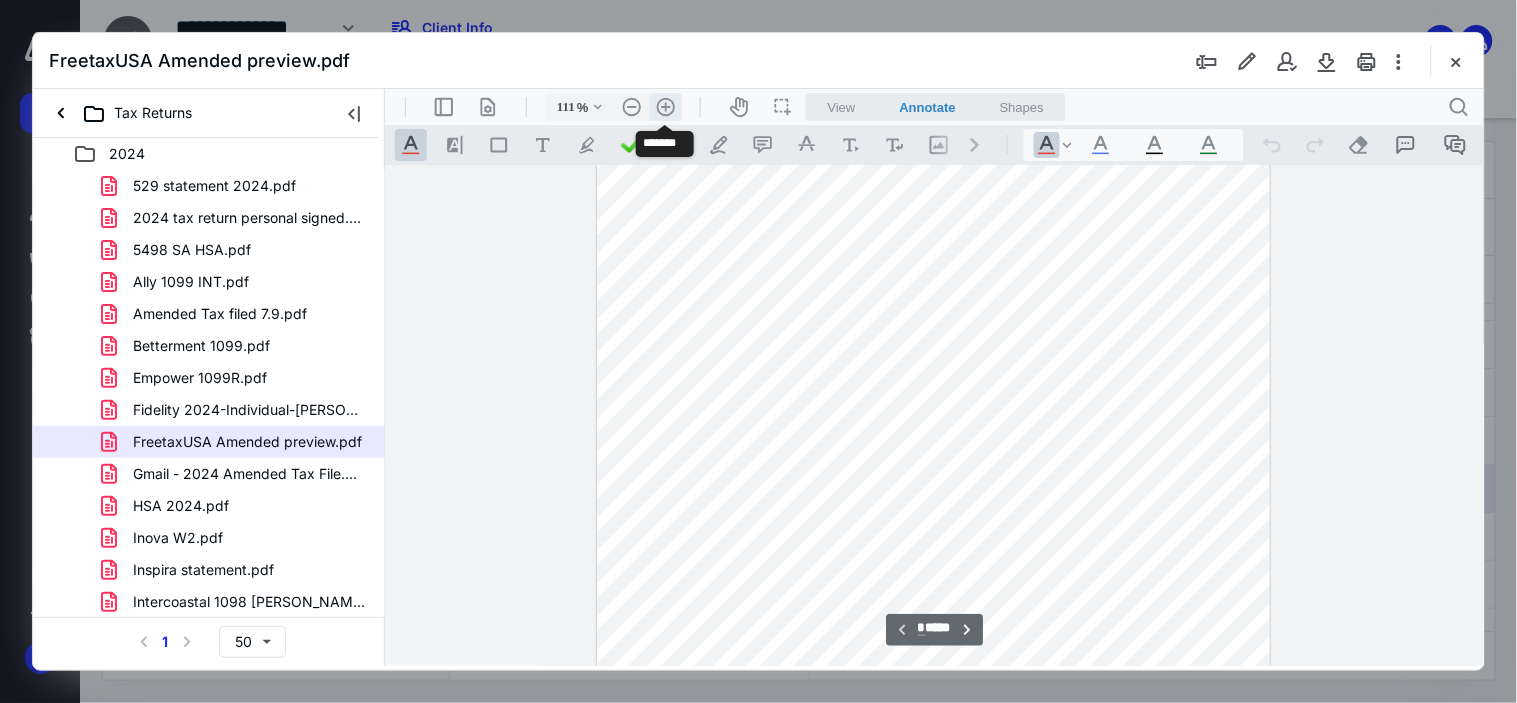 click on ".cls-1{fill:#abb0c4;} icon - header - zoom - in - line" at bounding box center [665, 106] 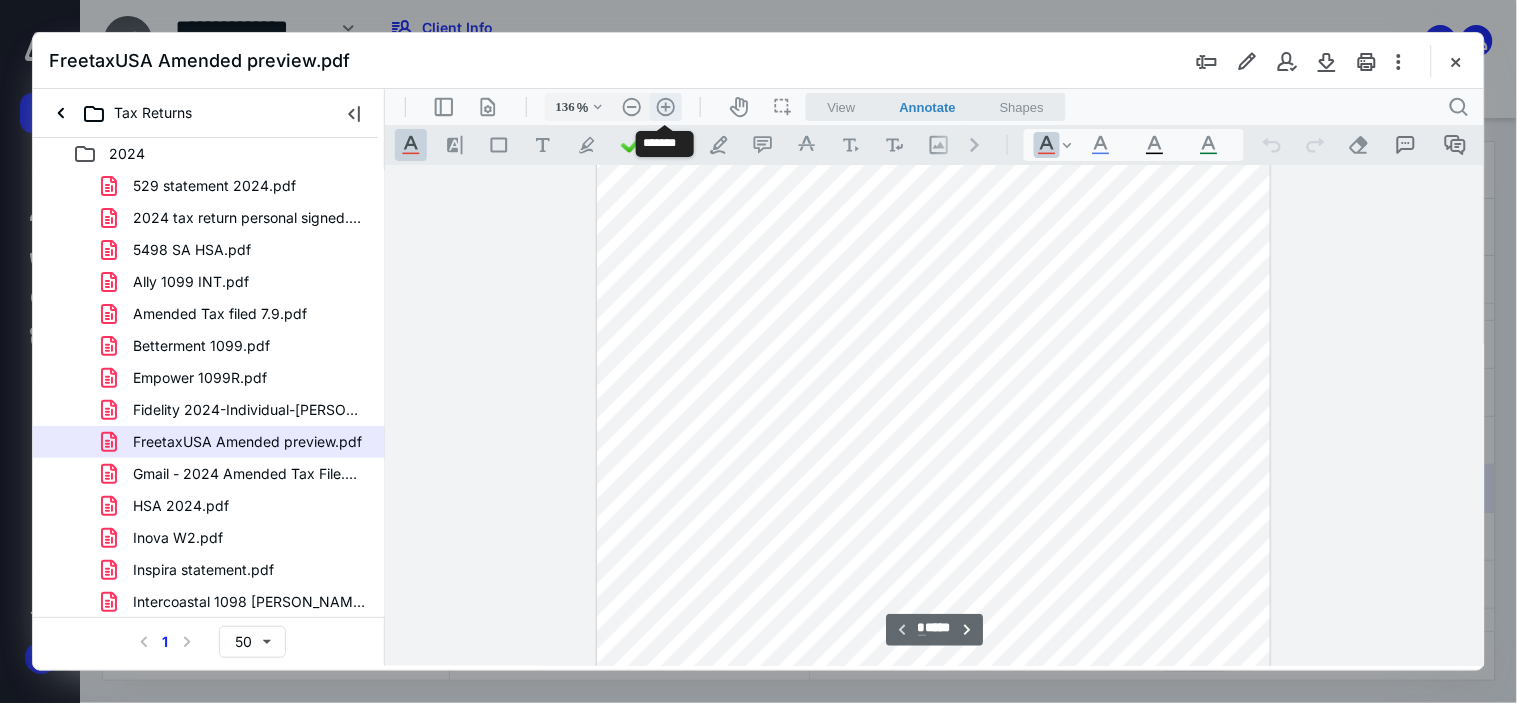 scroll, scrollTop: 413, scrollLeft: 0, axis: vertical 